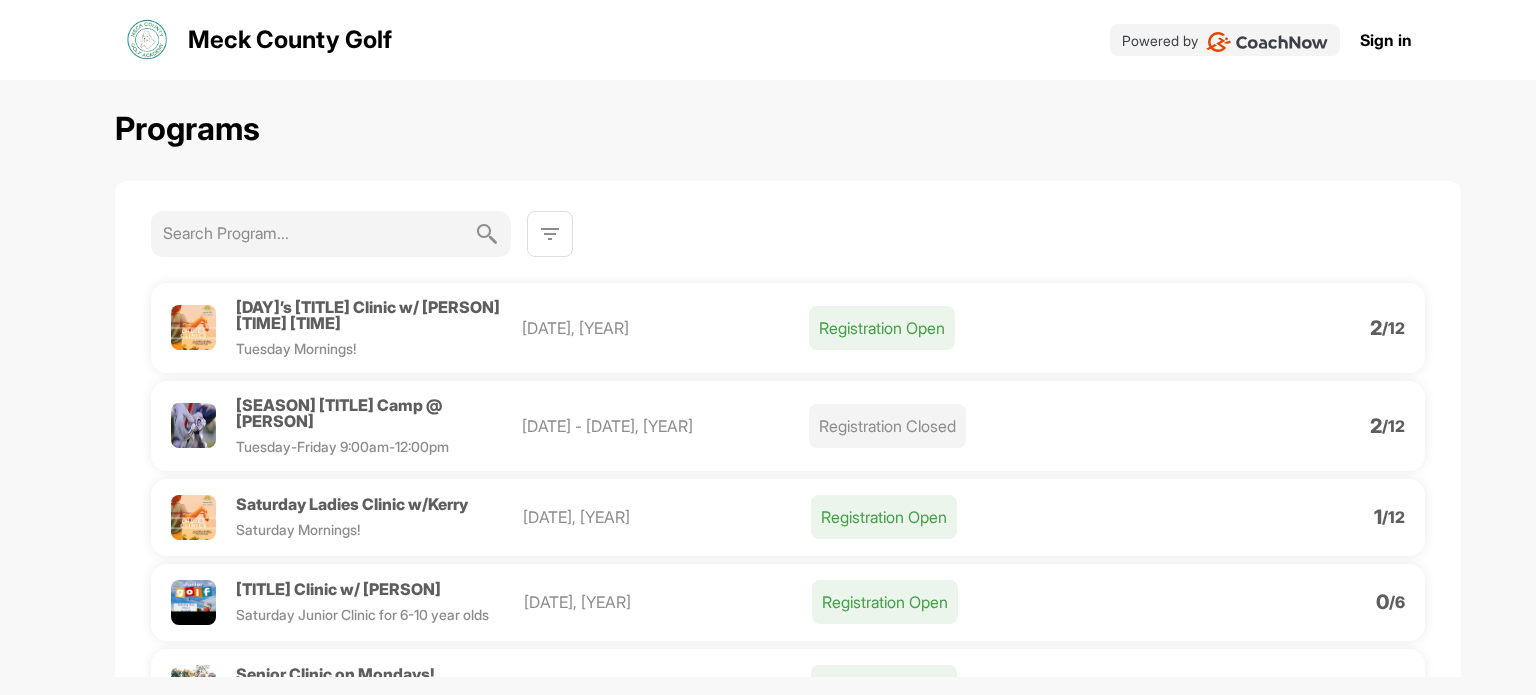 scroll, scrollTop: 0, scrollLeft: 0, axis: both 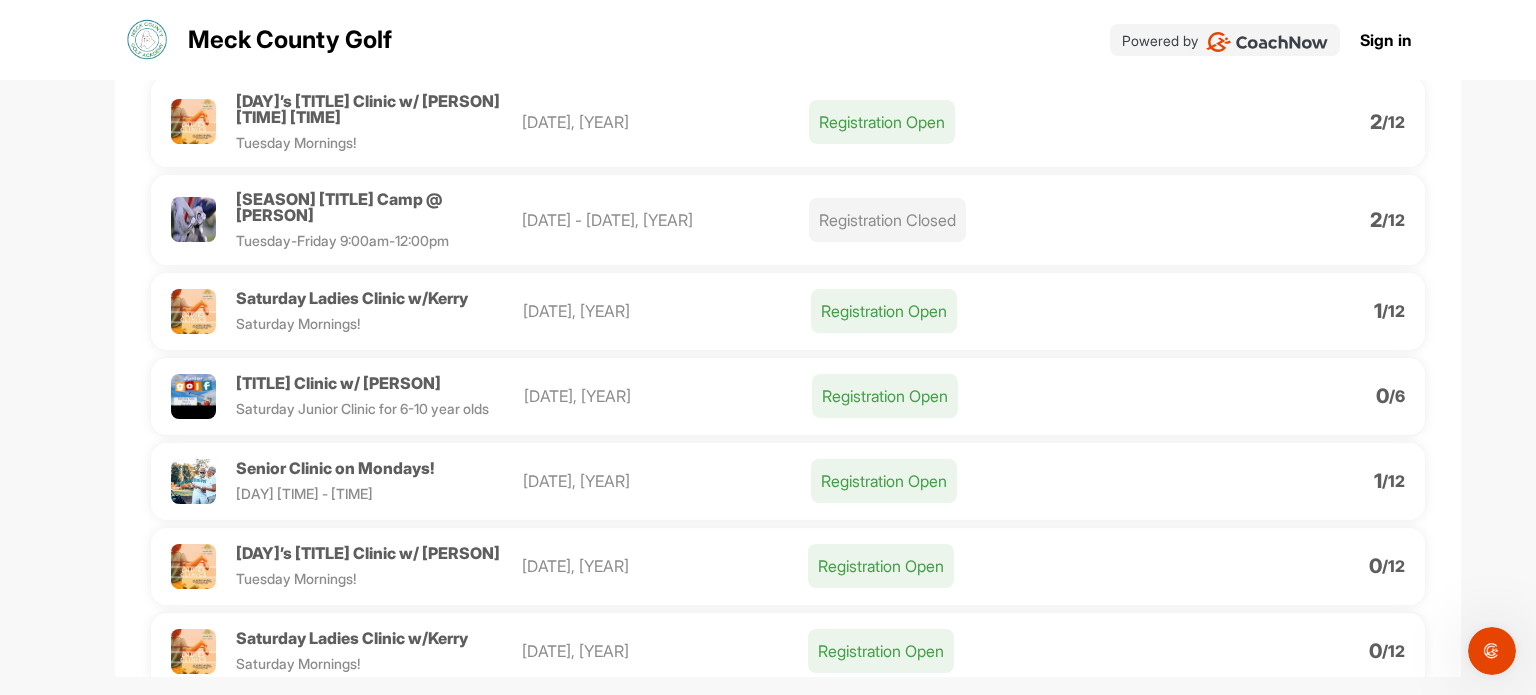 click on "Registration Open" at bounding box center [882, 122] 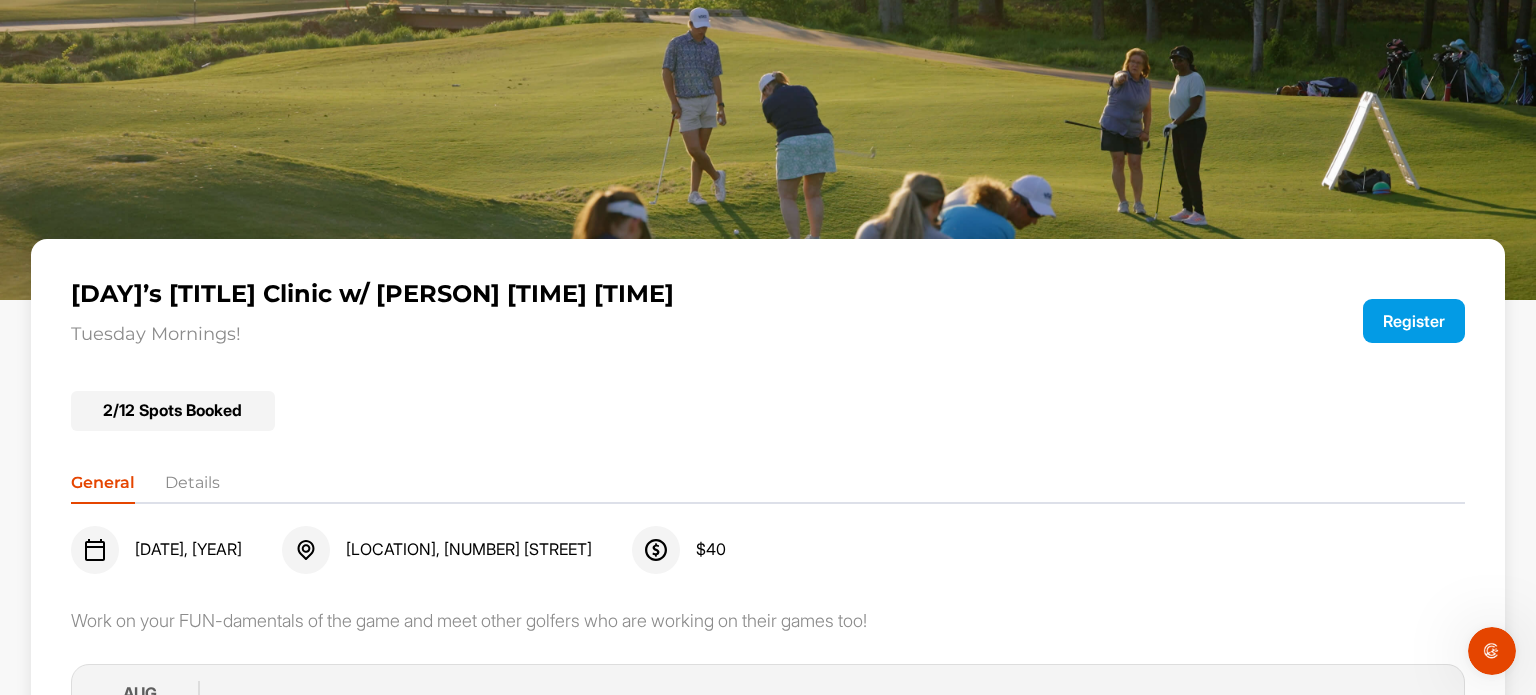 click on "Register" at bounding box center (1414, 321) 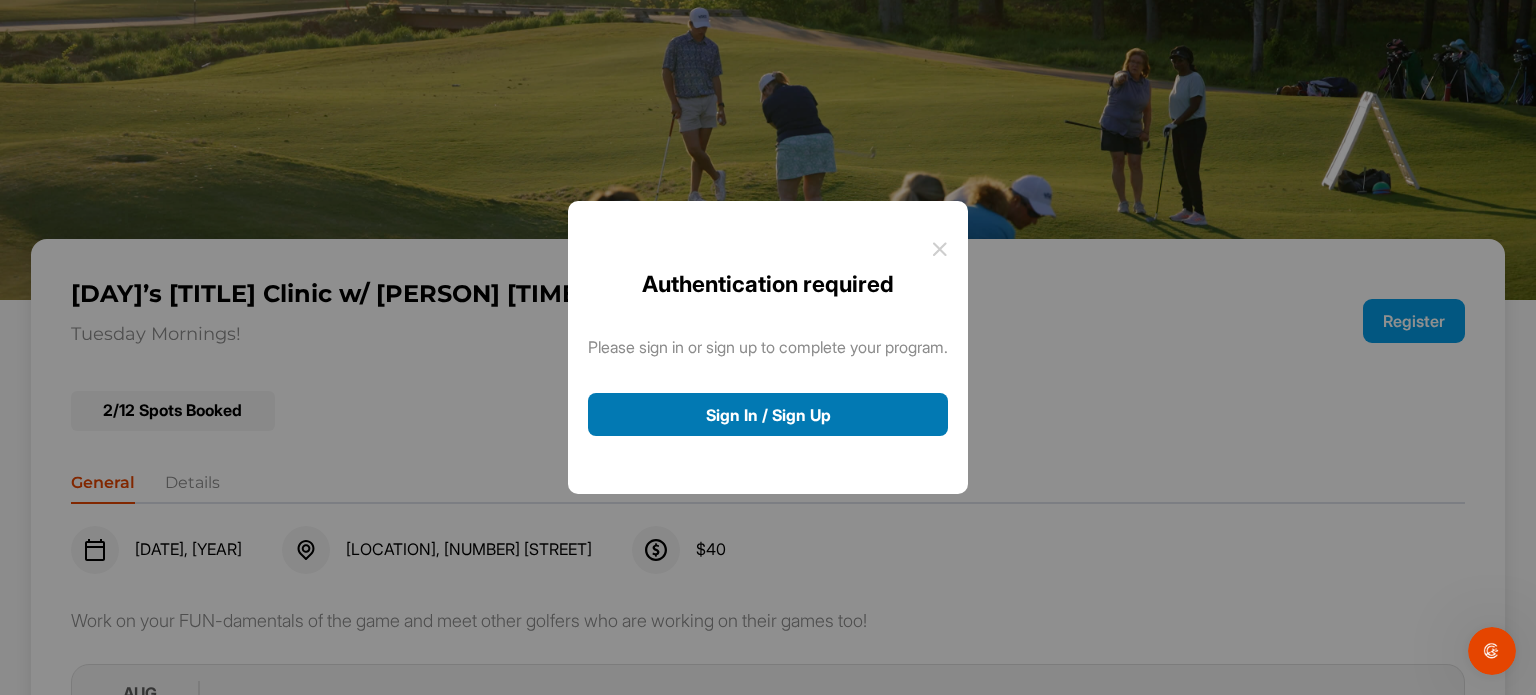 click on "Sign In / Sign Up" at bounding box center (768, 414) 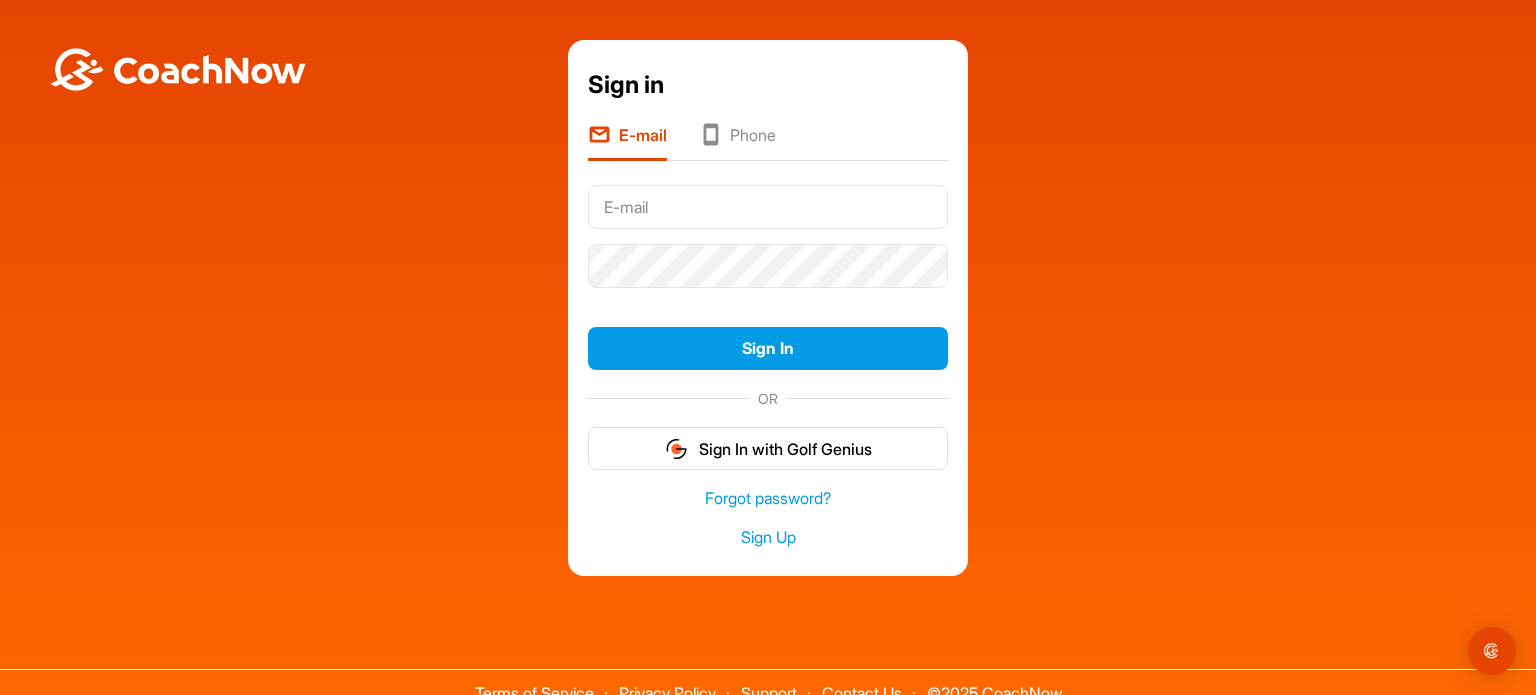 scroll, scrollTop: 0, scrollLeft: 0, axis: both 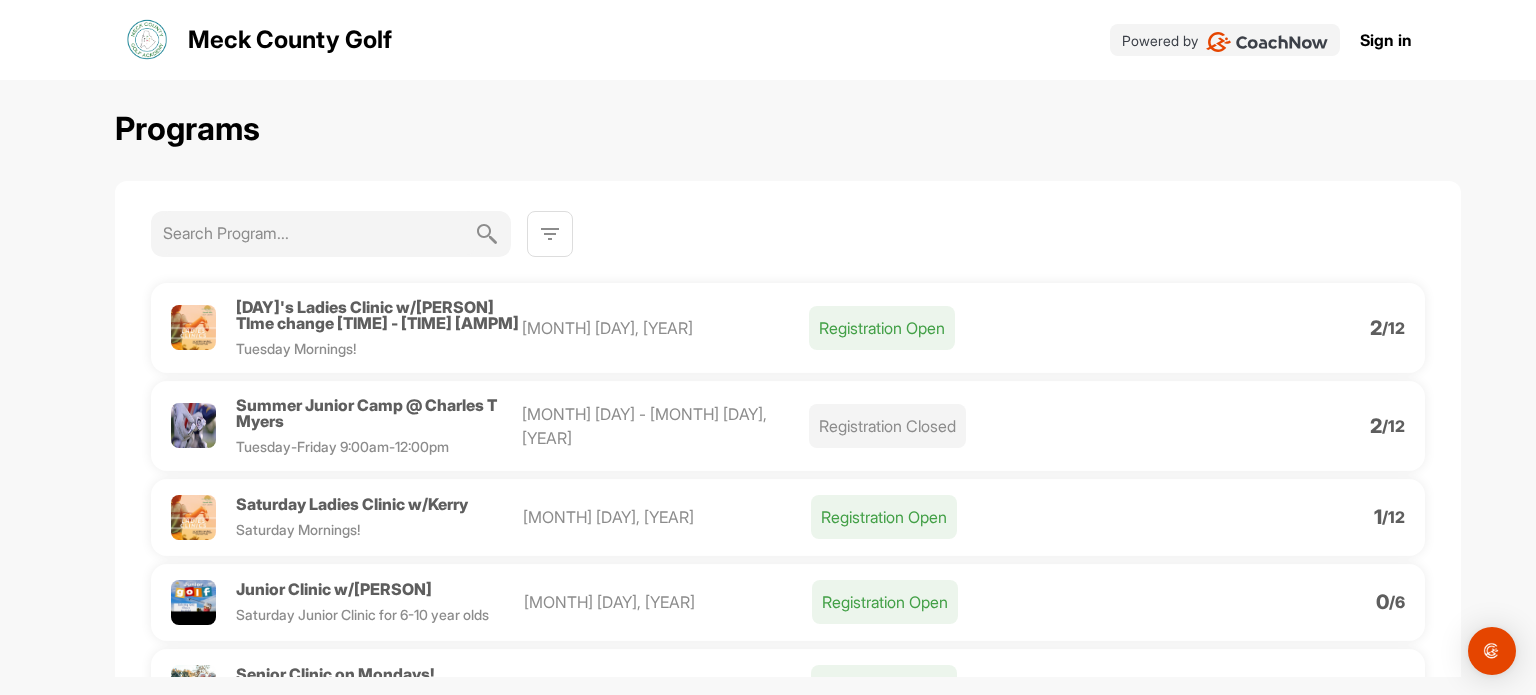 click on "Registration Open" at bounding box center (882, 328) 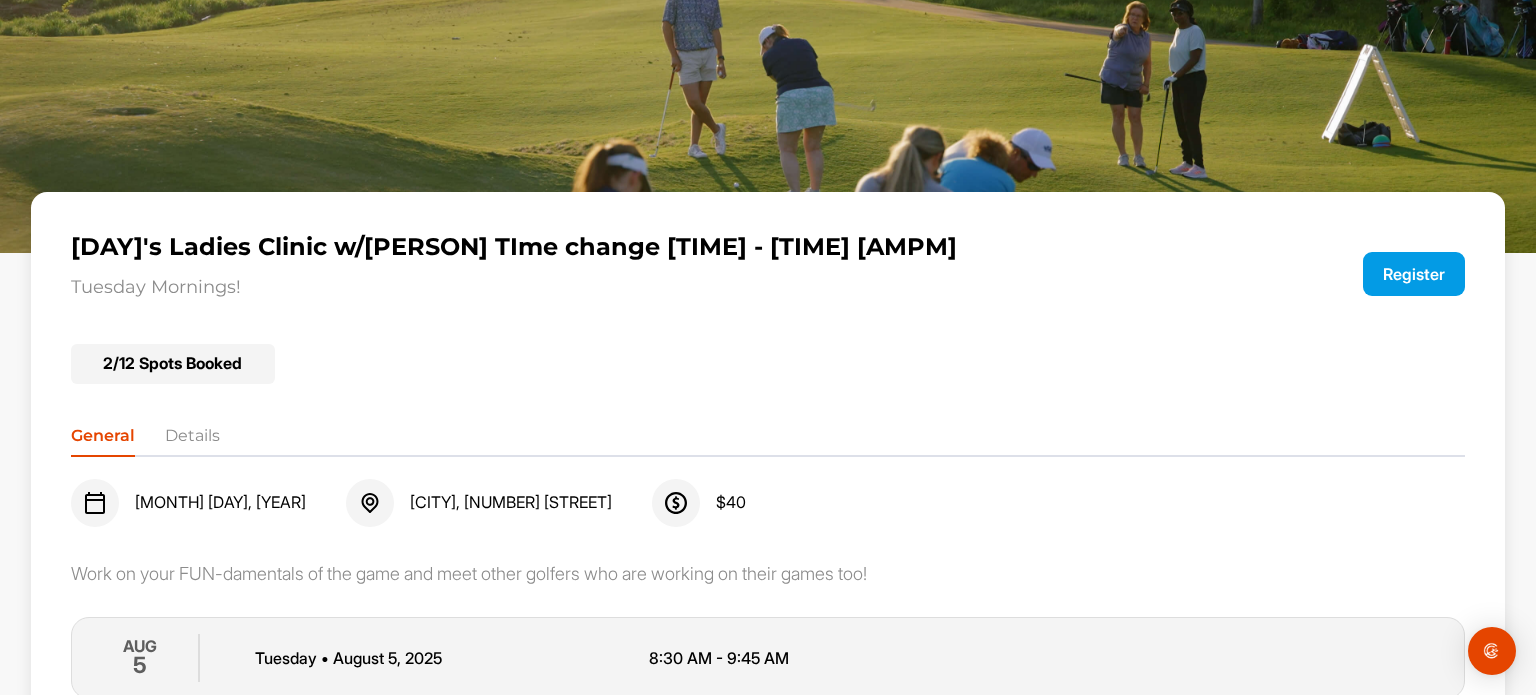 scroll, scrollTop: 90, scrollLeft: 0, axis: vertical 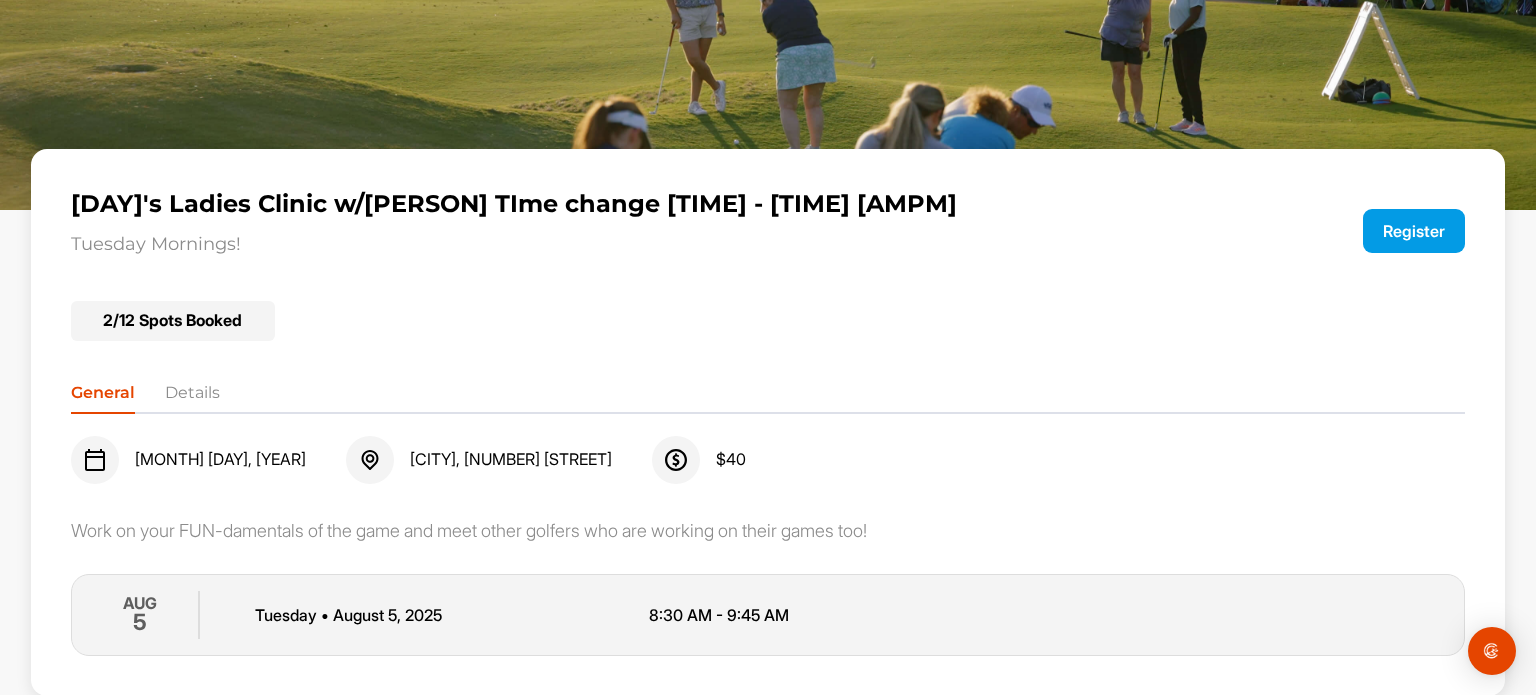 click on "2 / 12   Spots Booked" at bounding box center [173, 321] 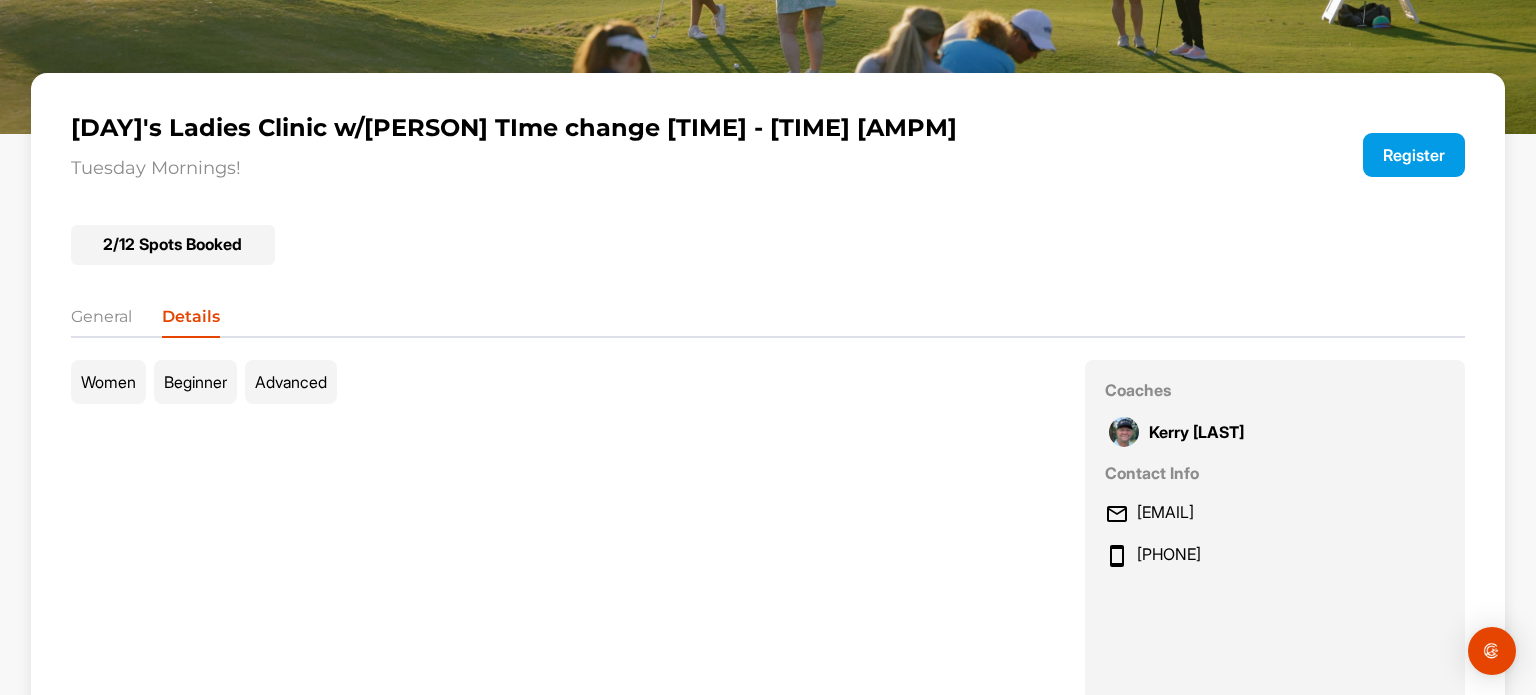 scroll, scrollTop: 290, scrollLeft: 0, axis: vertical 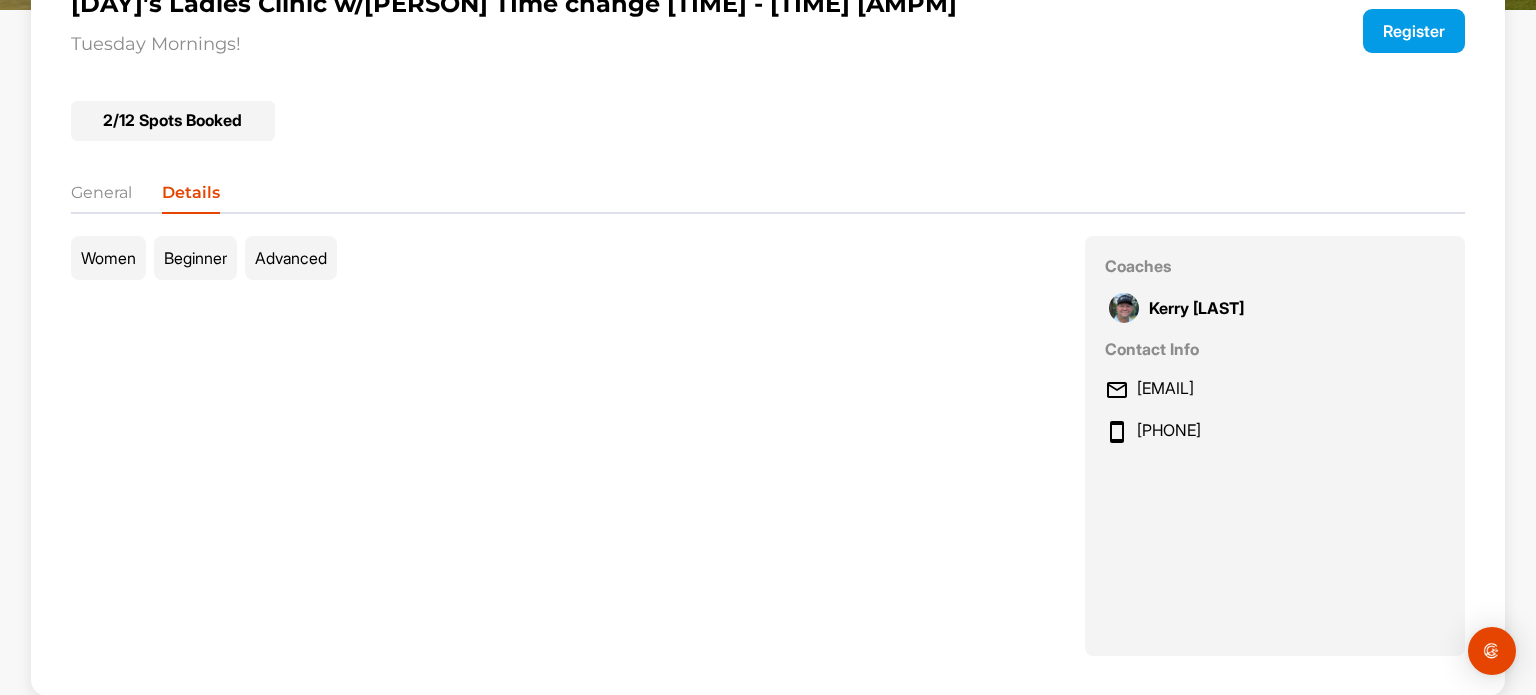 click on "General" at bounding box center [101, 197] 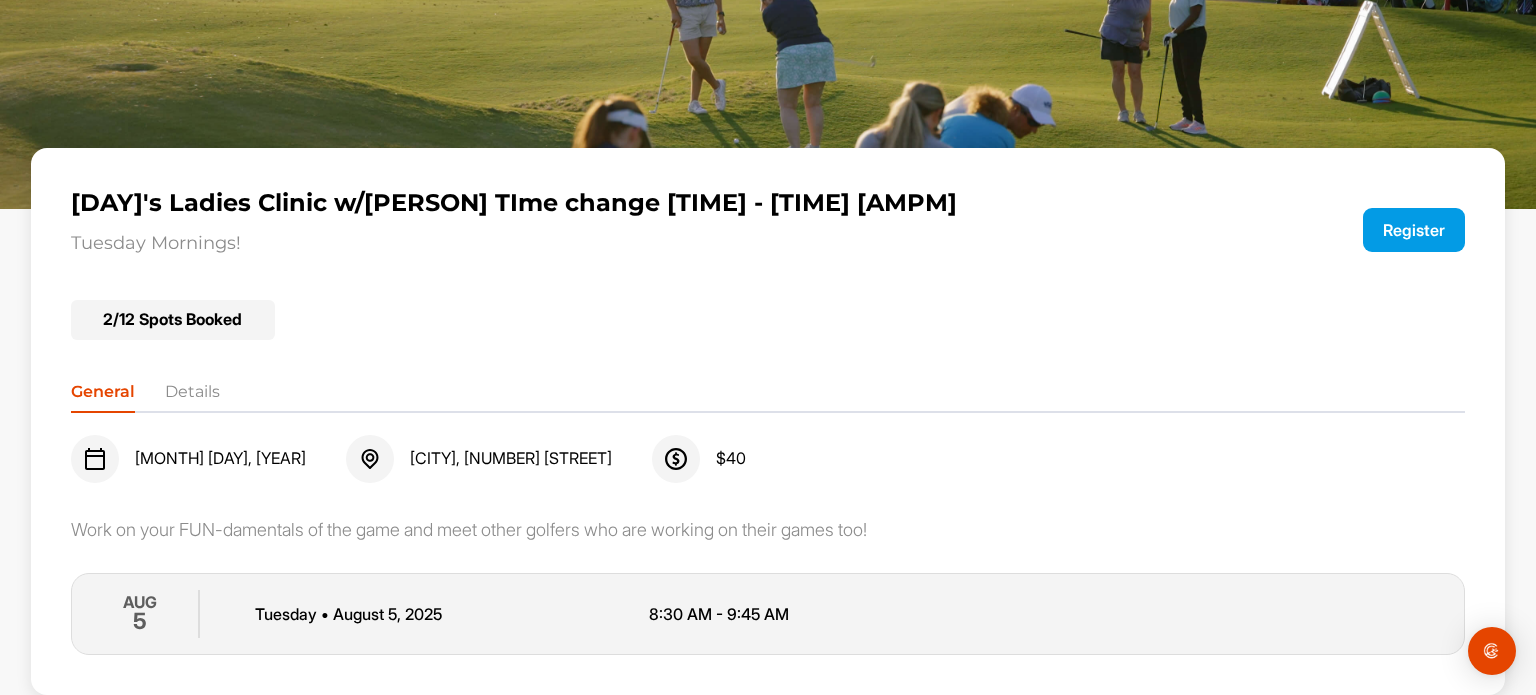 scroll, scrollTop: 90, scrollLeft: 0, axis: vertical 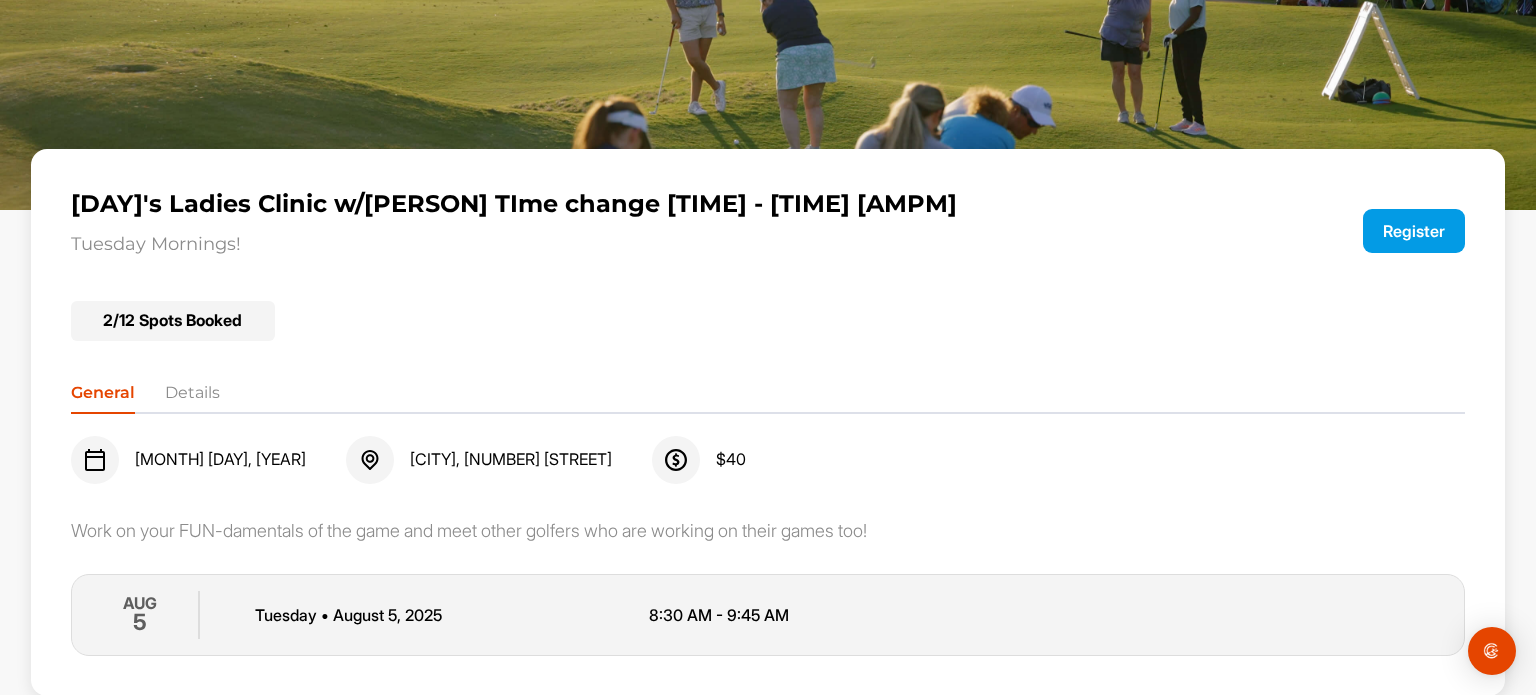 click on "Register" at bounding box center (1414, 231) 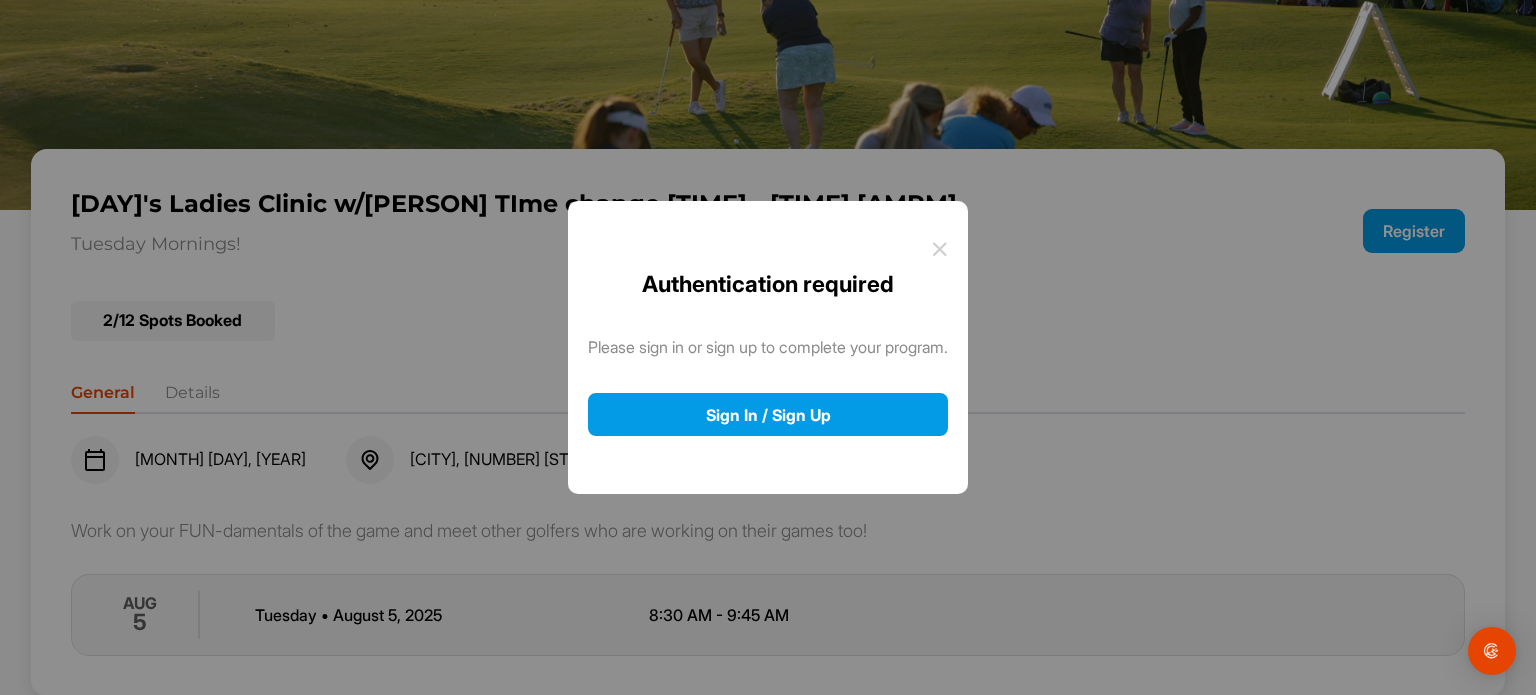 click at bounding box center (940, 249) 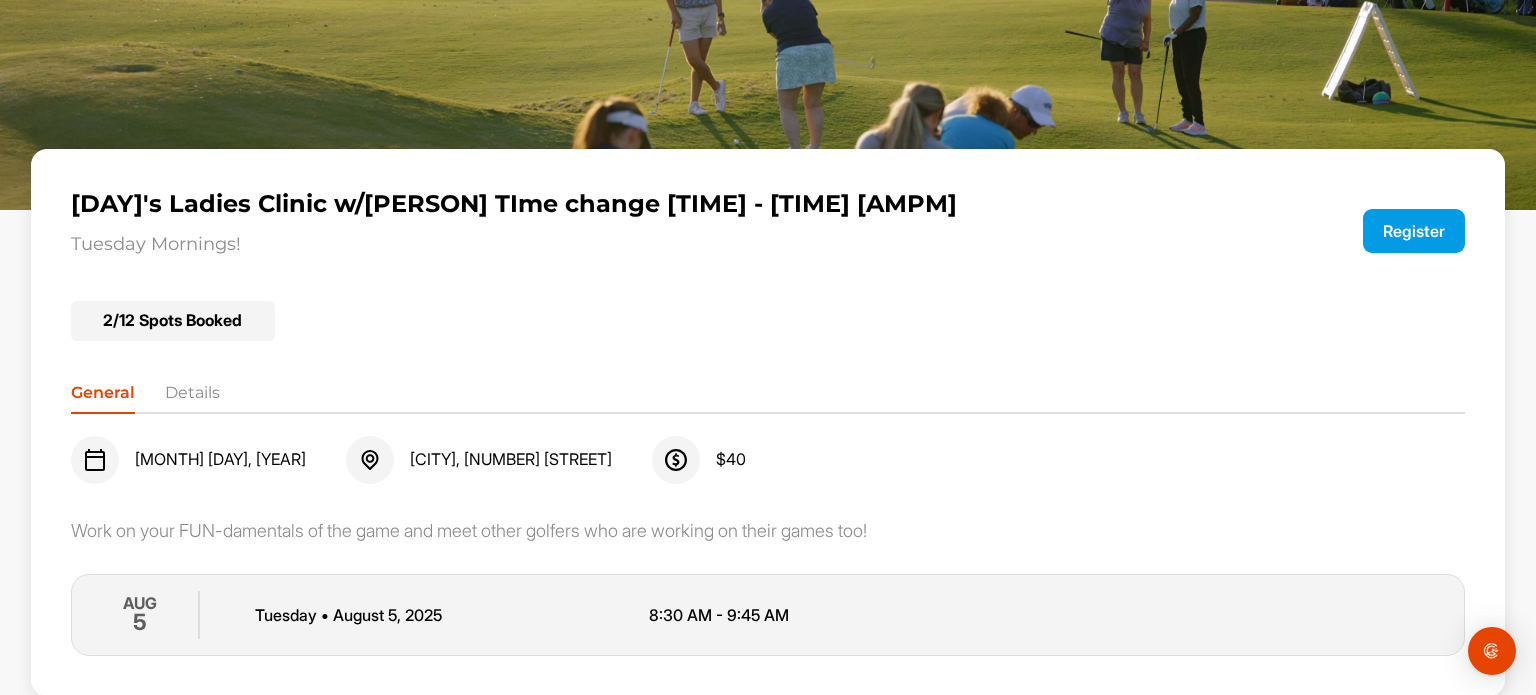 click on "Register" at bounding box center [1414, 231] 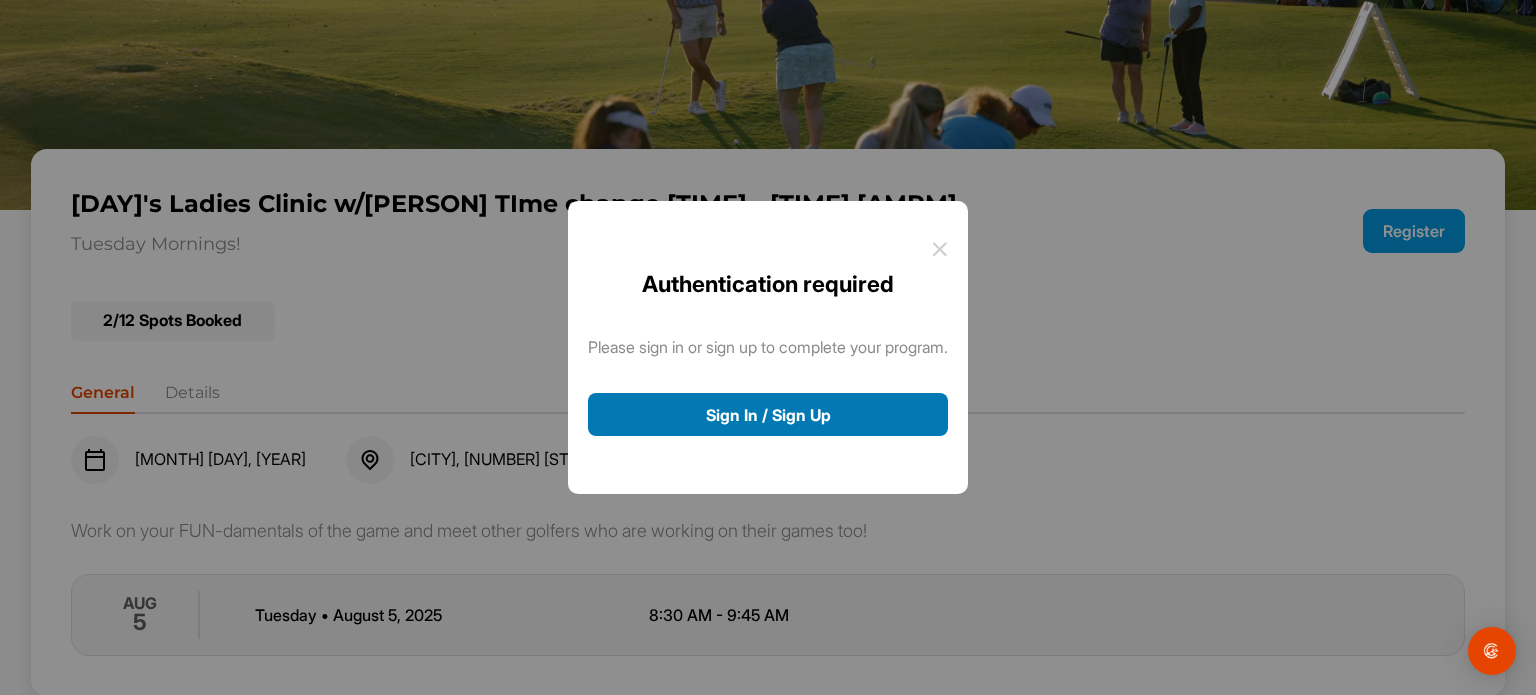 click on "Sign In / Sign Up" at bounding box center (768, 414) 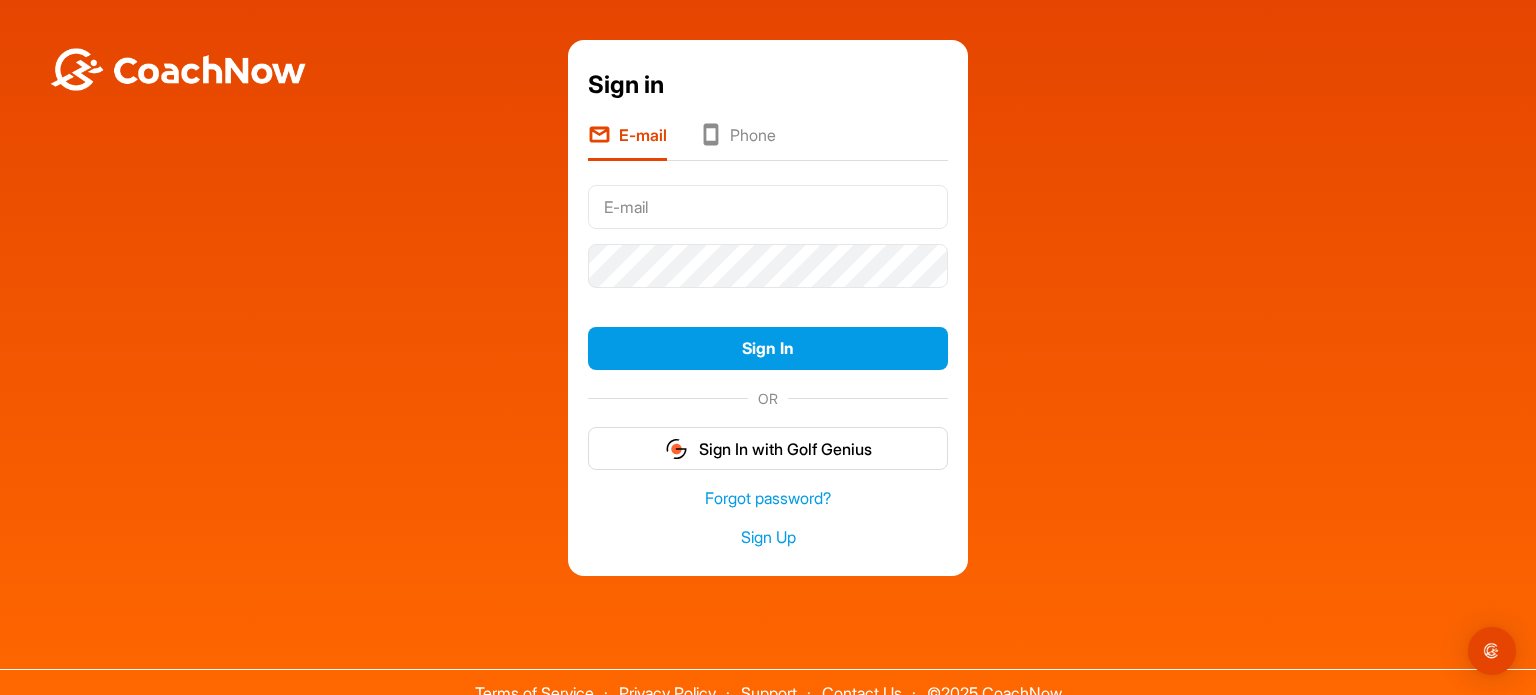 scroll, scrollTop: 0, scrollLeft: 0, axis: both 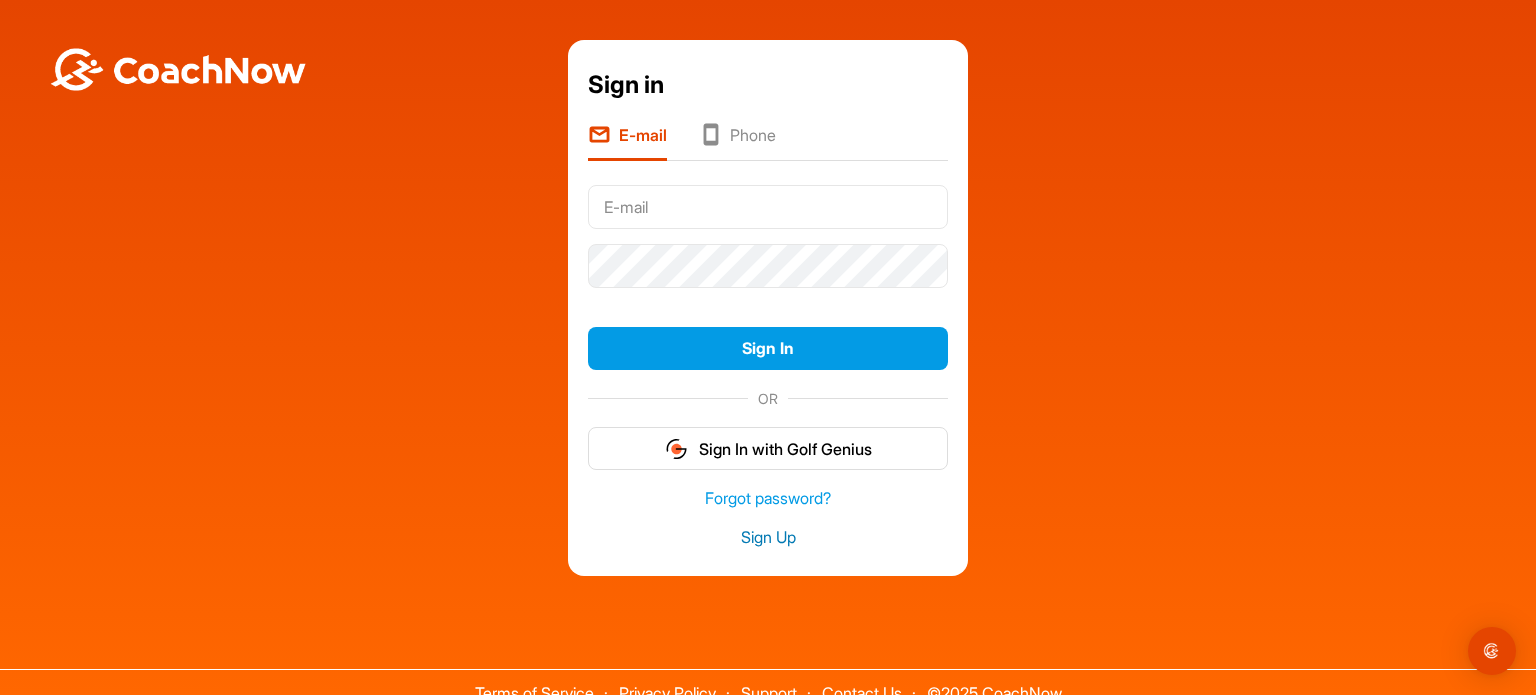 click on "Sign Up" at bounding box center [768, 537] 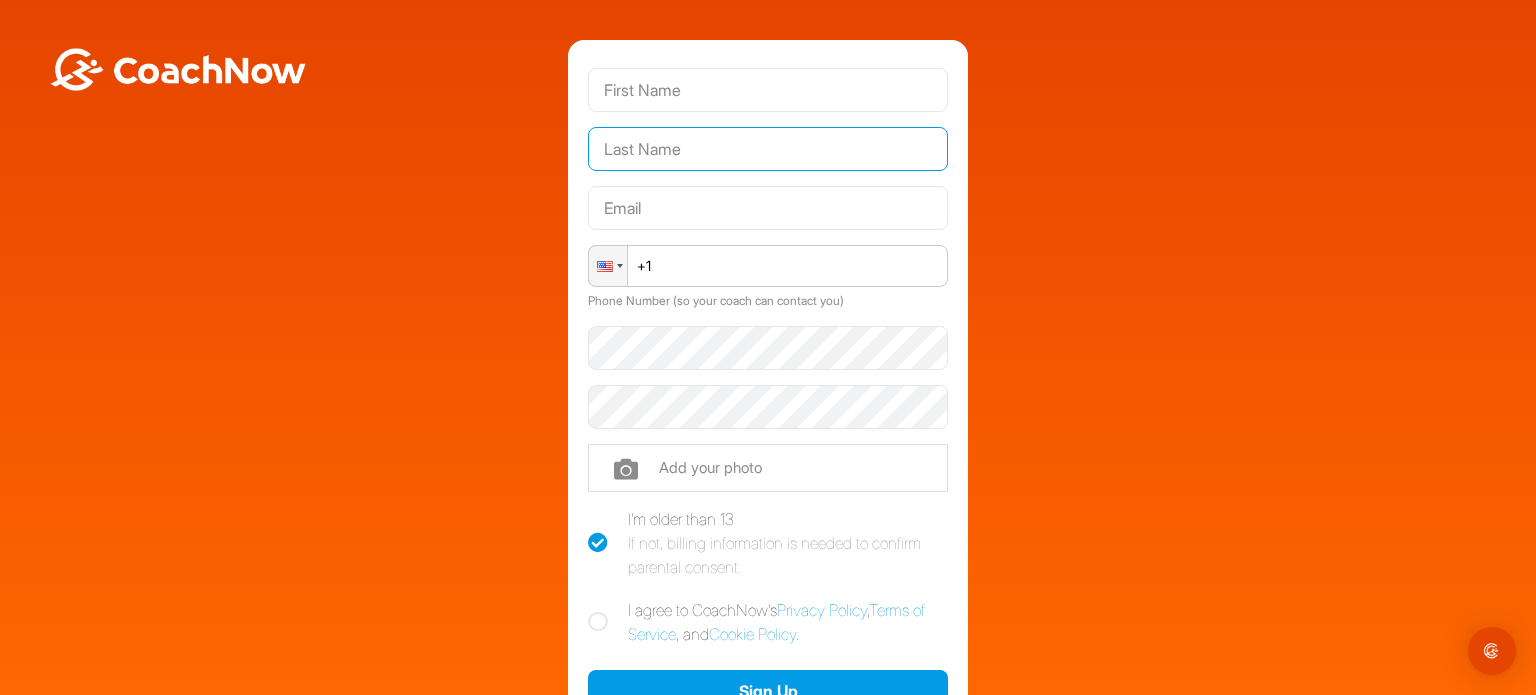click at bounding box center (768, 149) 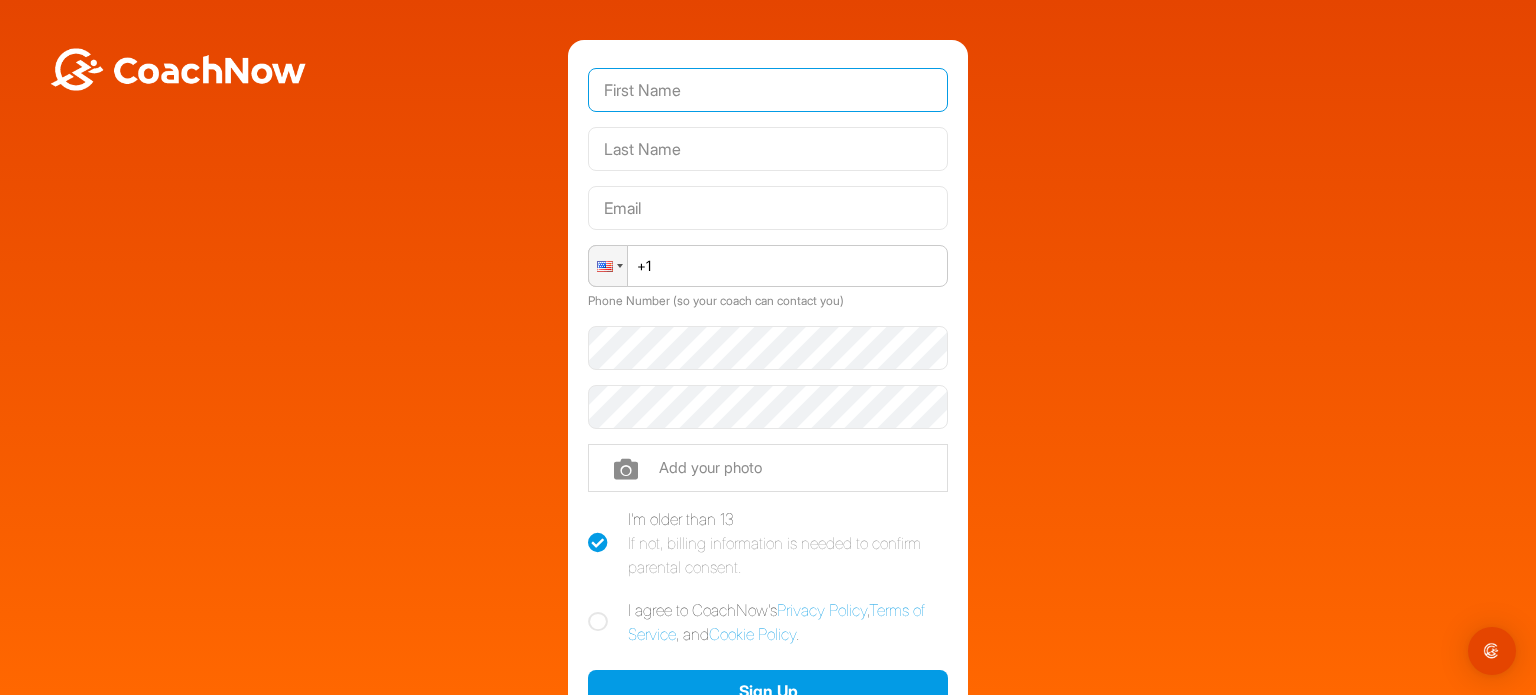 click at bounding box center (768, 90) 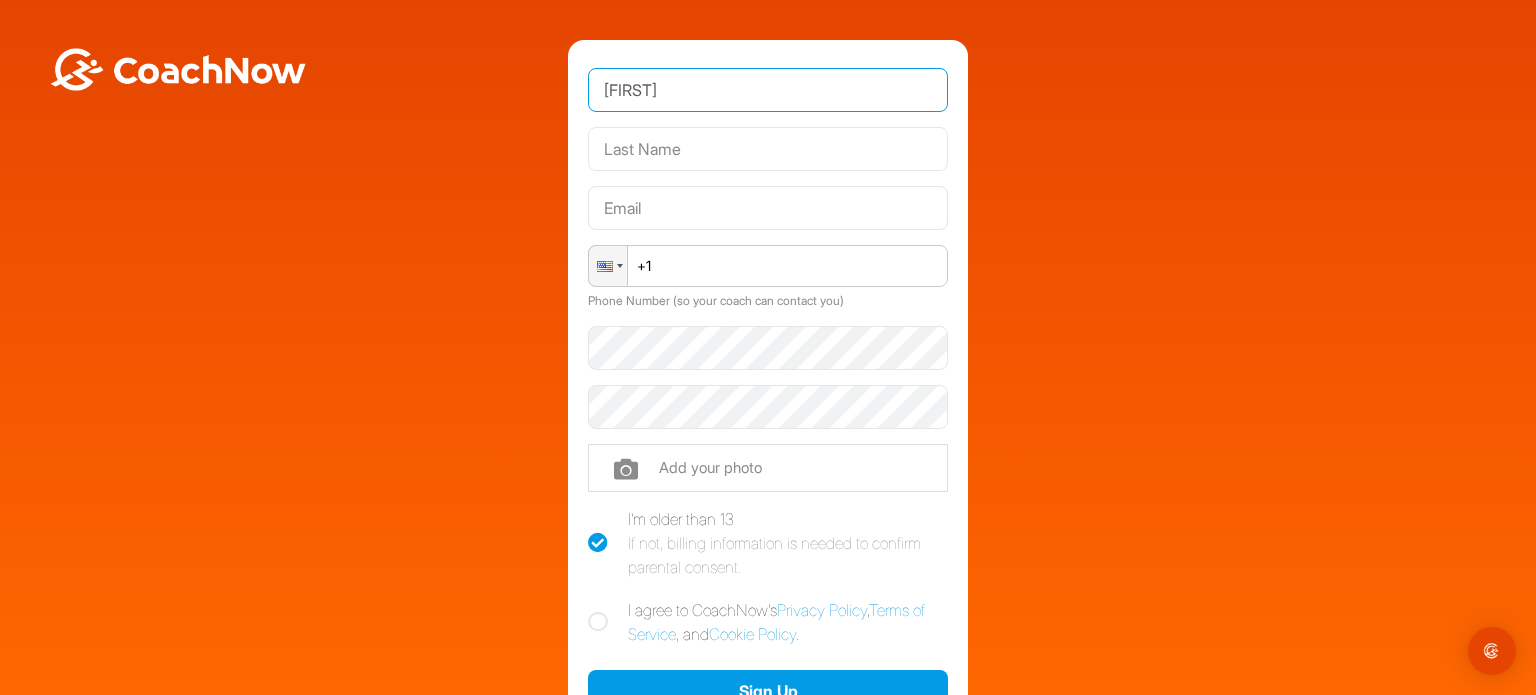 type on "Zelina" 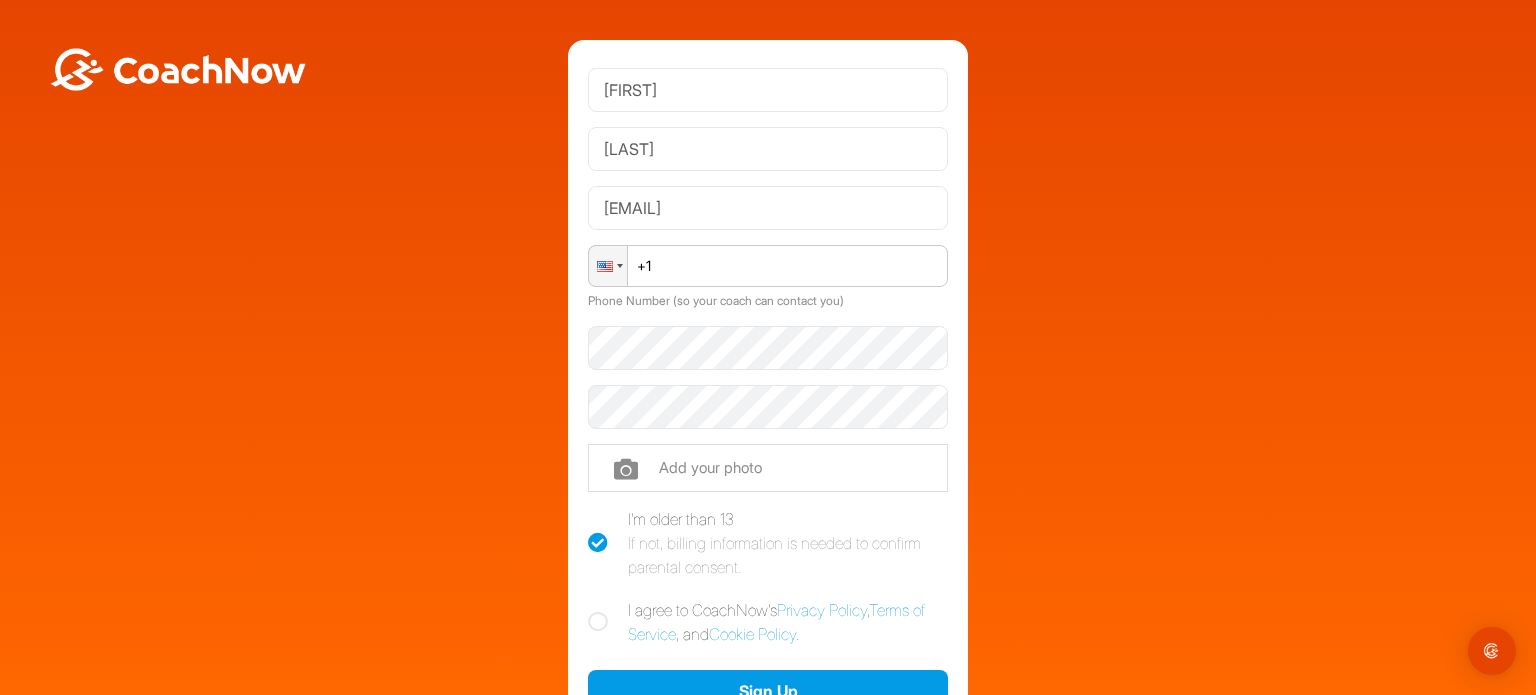 click on "+1" at bounding box center (768, 266) 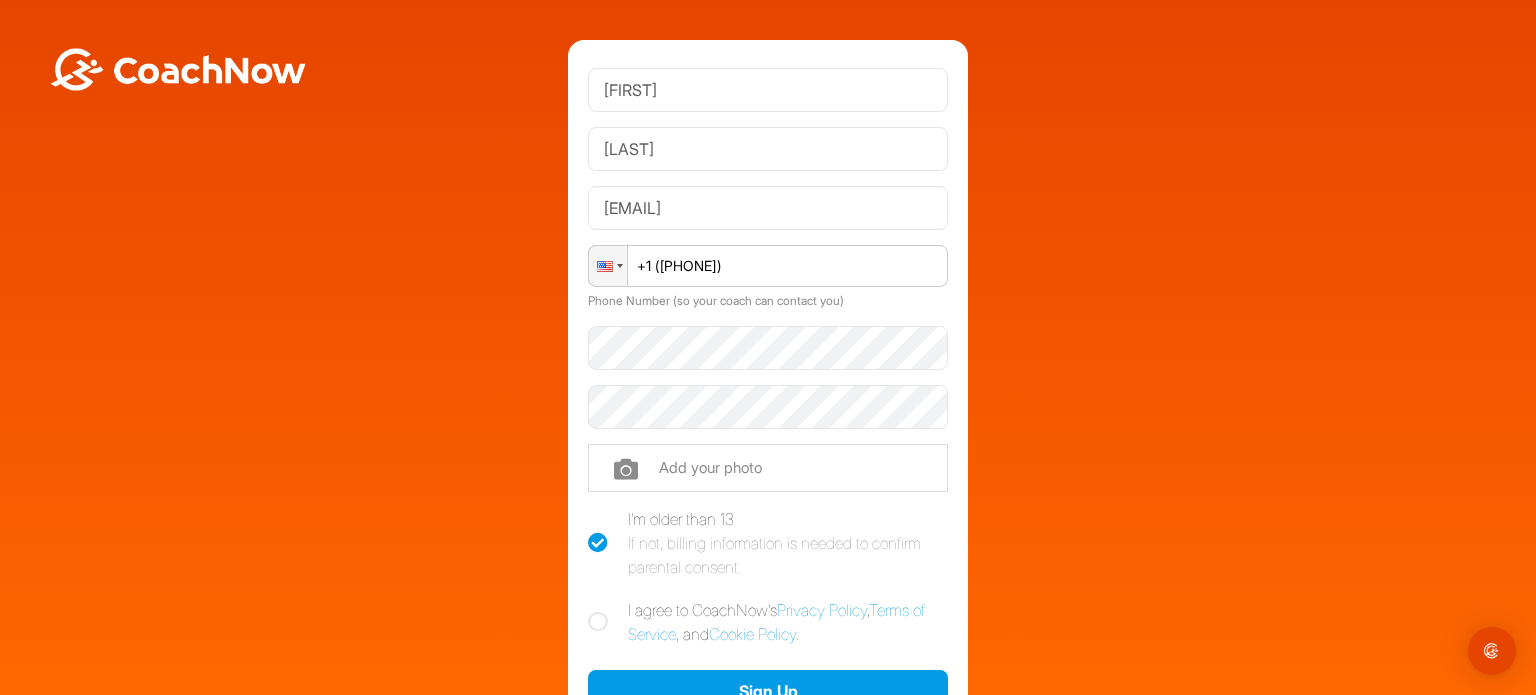 type on "+1 (412) 512-8196" 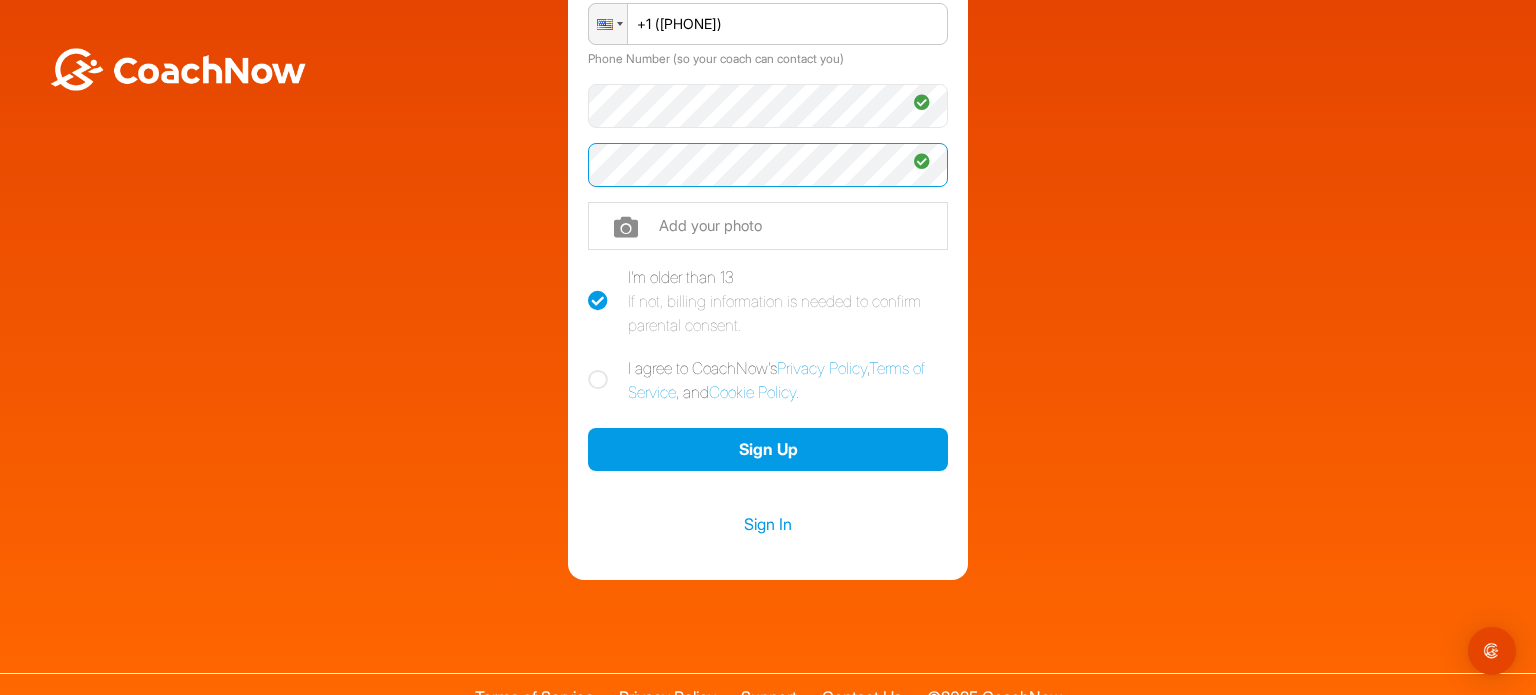 scroll, scrollTop: 265, scrollLeft: 0, axis: vertical 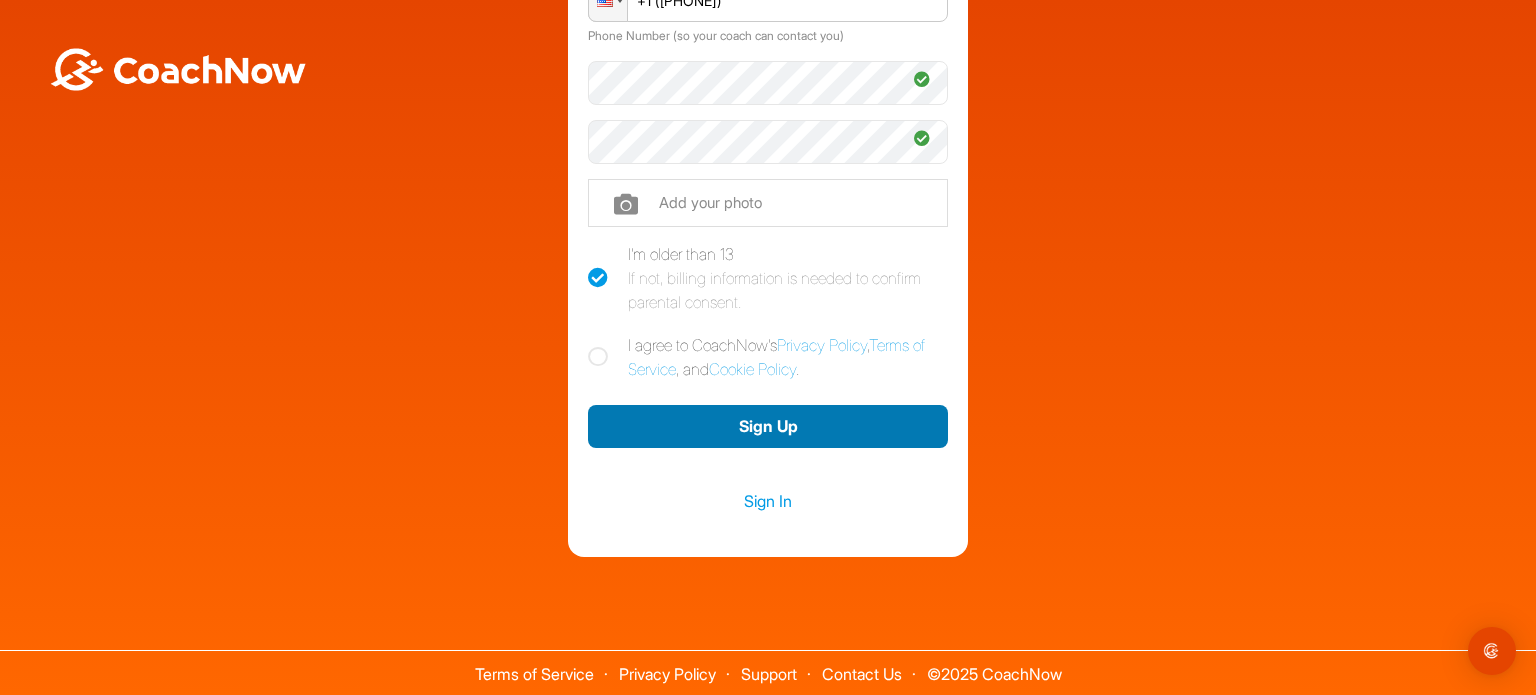 click on "Sign Up" at bounding box center (768, 426) 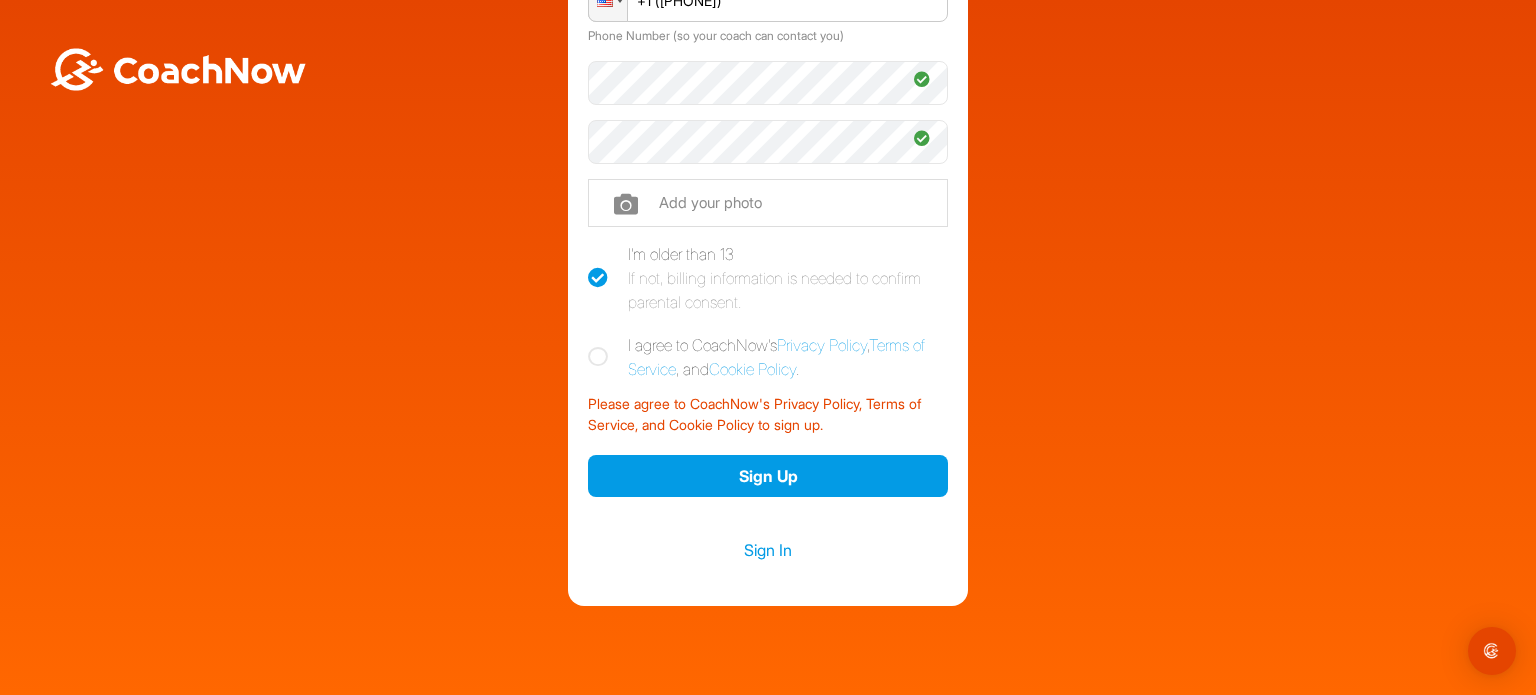 click at bounding box center [598, 357] 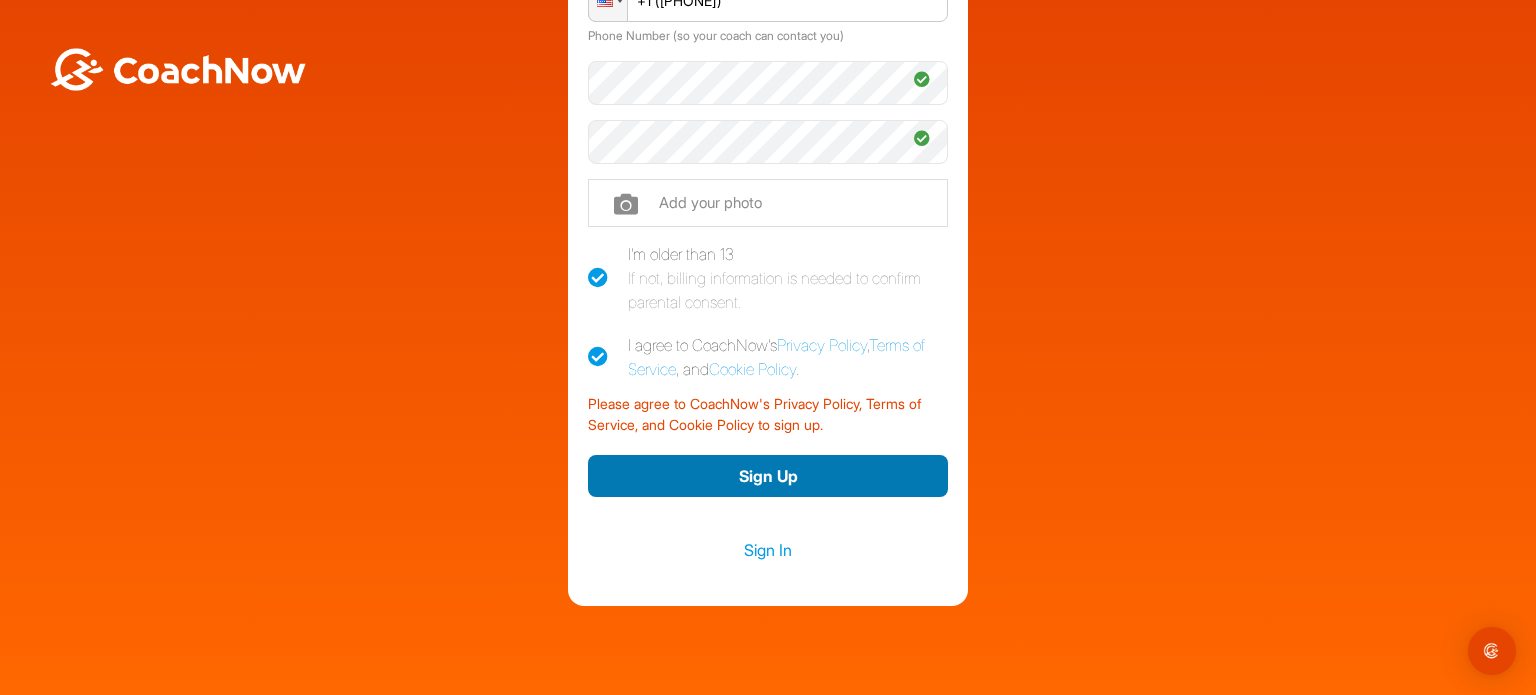 click on "Sign Up" at bounding box center (768, 476) 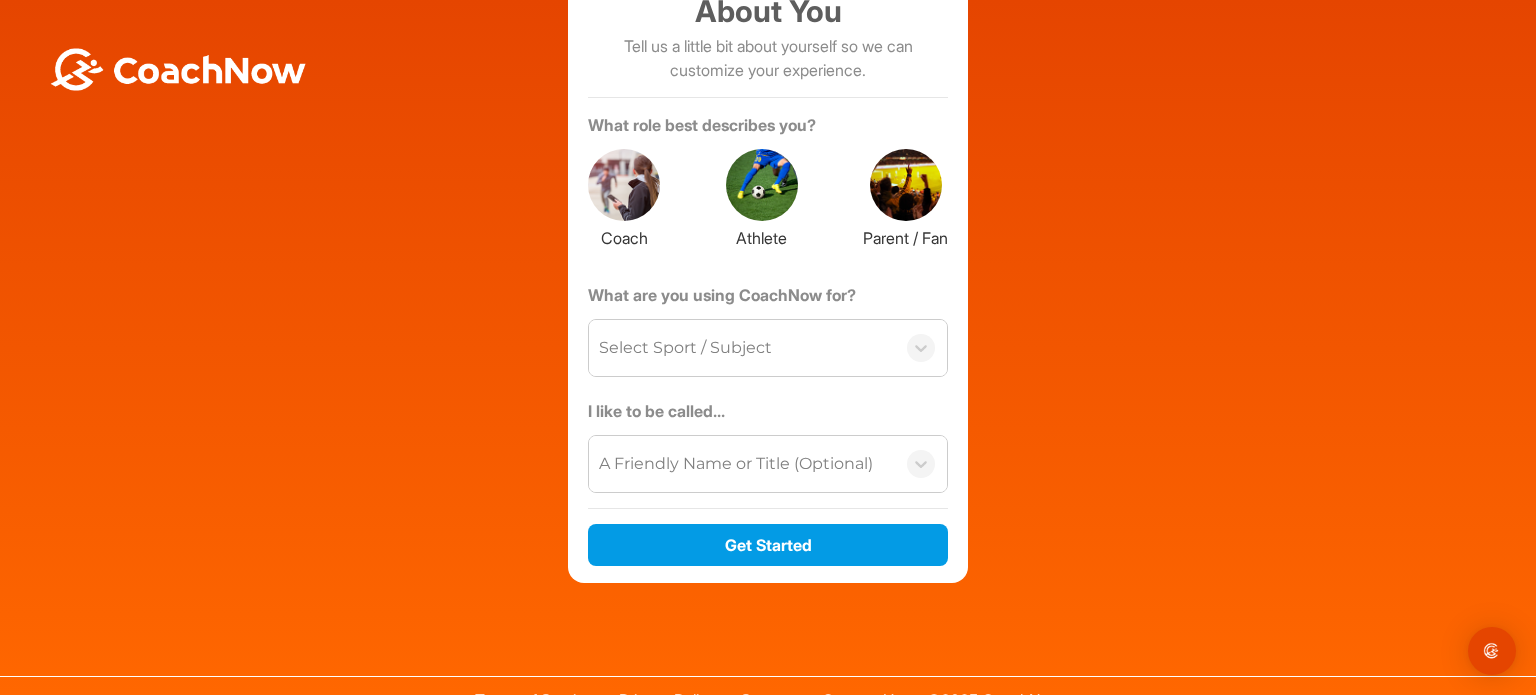 scroll, scrollTop: 96, scrollLeft: 0, axis: vertical 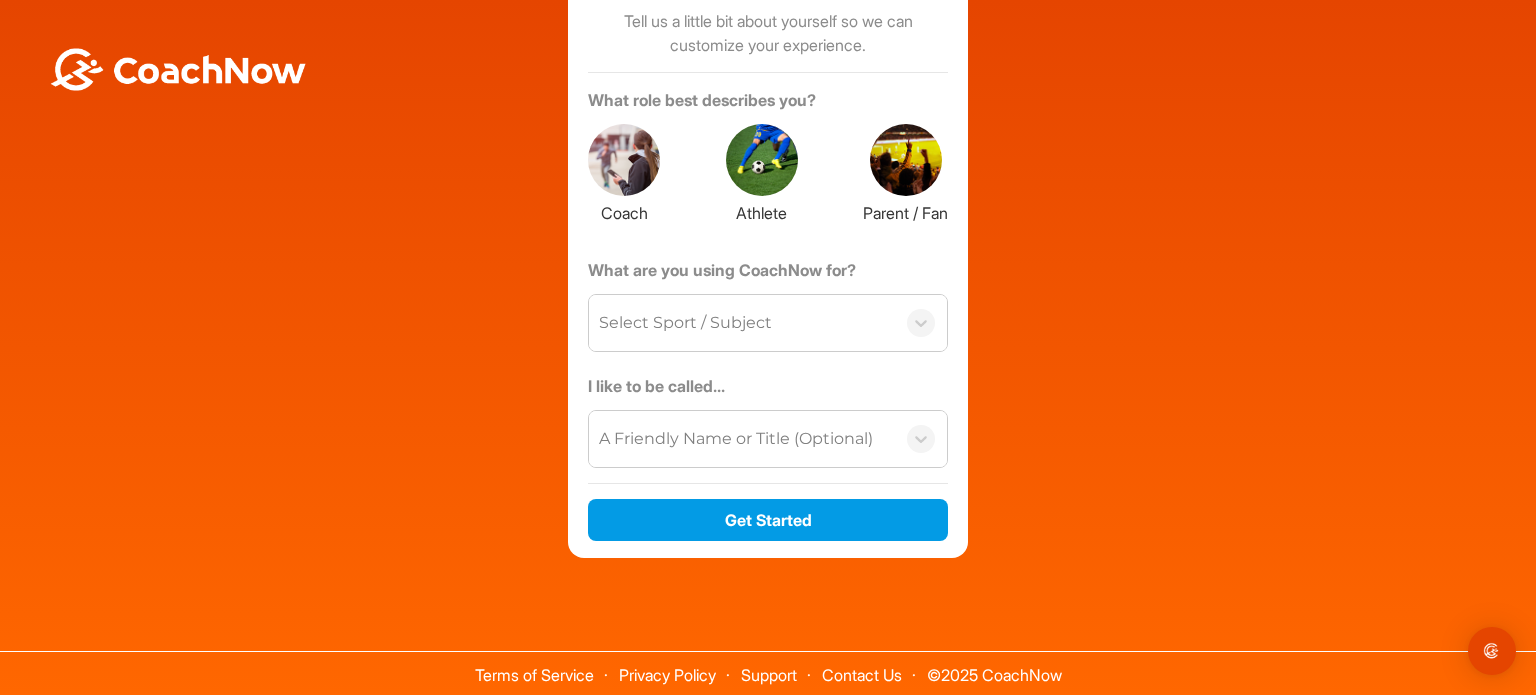 click at bounding box center (762, 160) 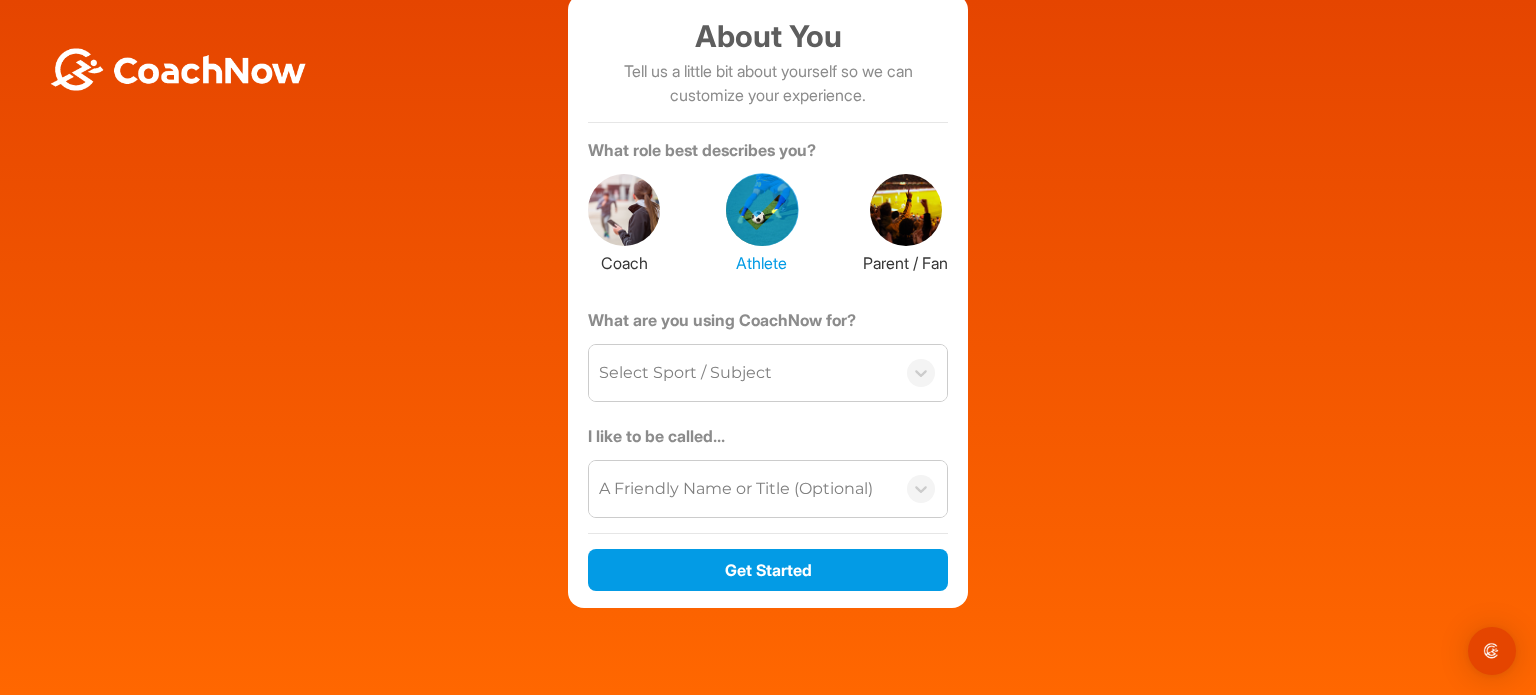scroll, scrollTop: 0, scrollLeft: 0, axis: both 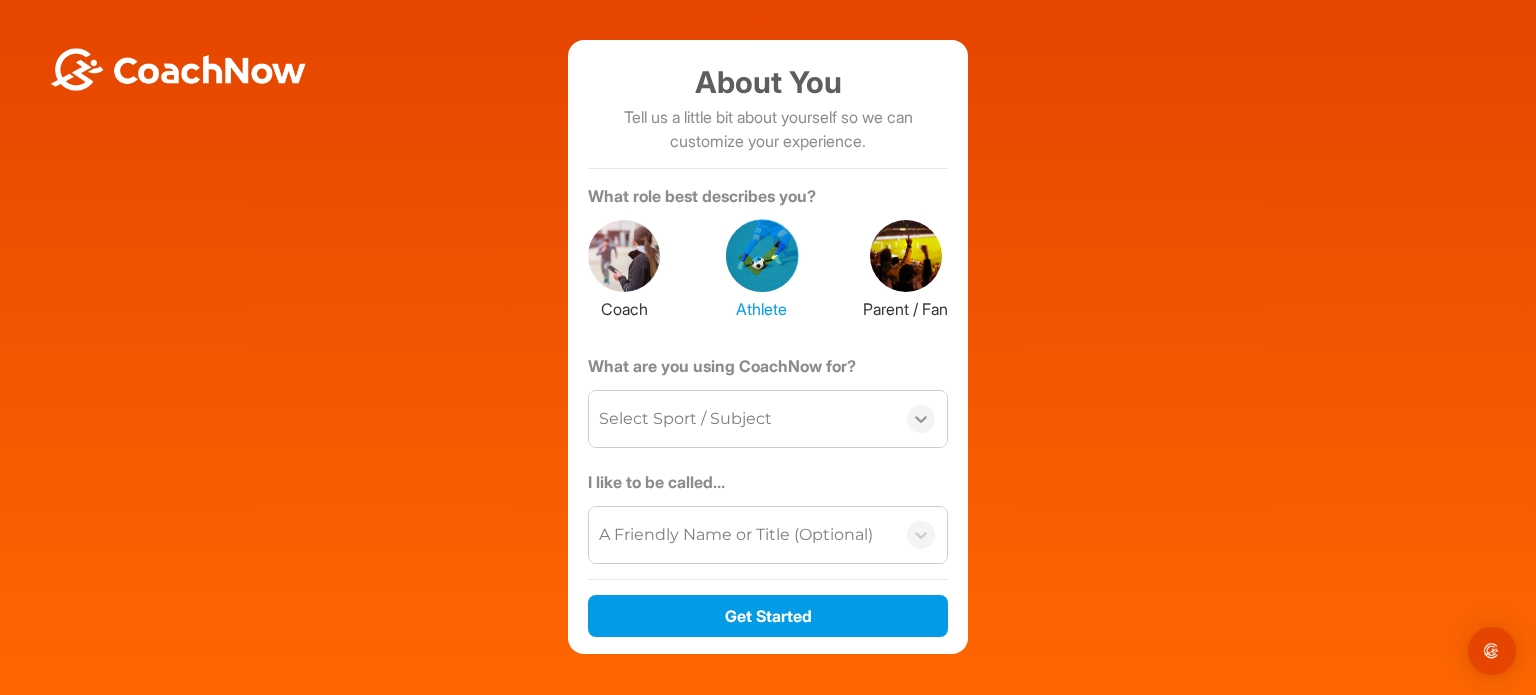 click 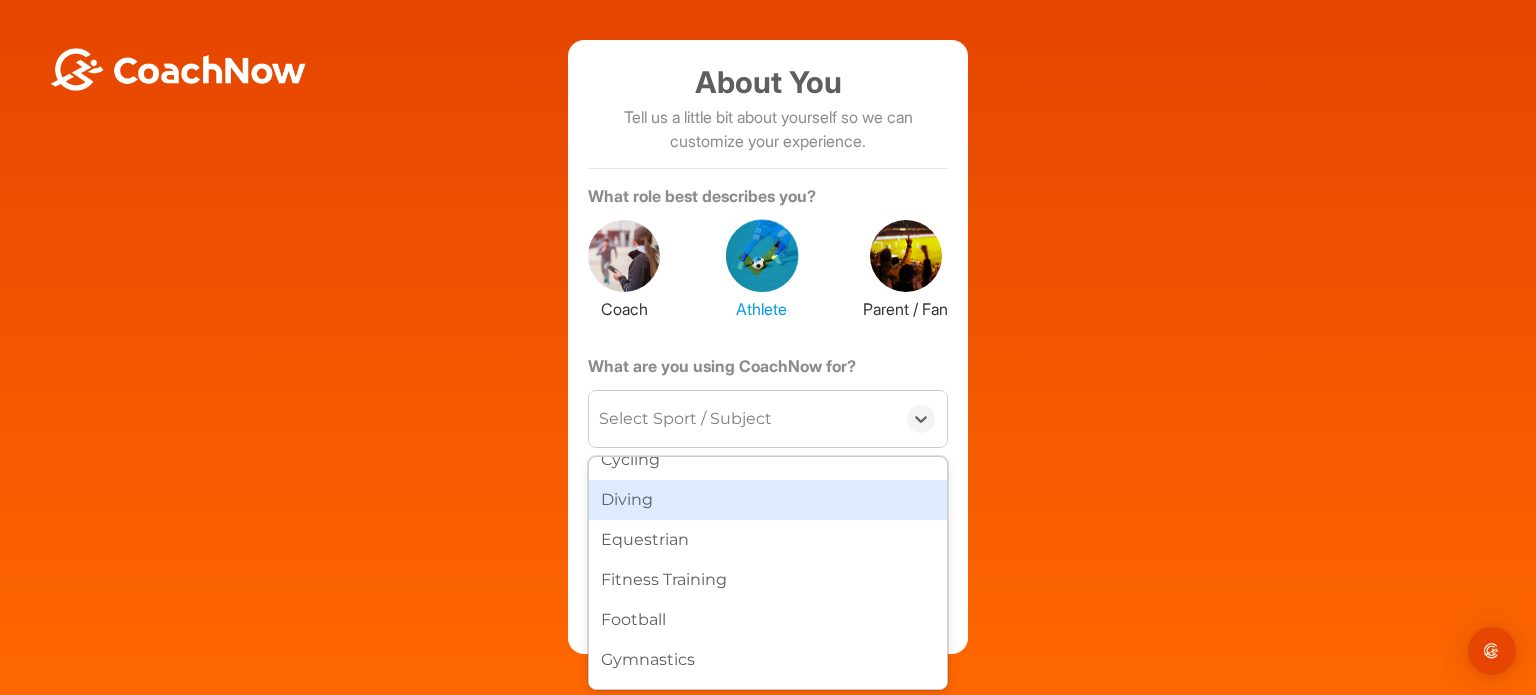 scroll, scrollTop: 400, scrollLeft: 0, axis: vertical 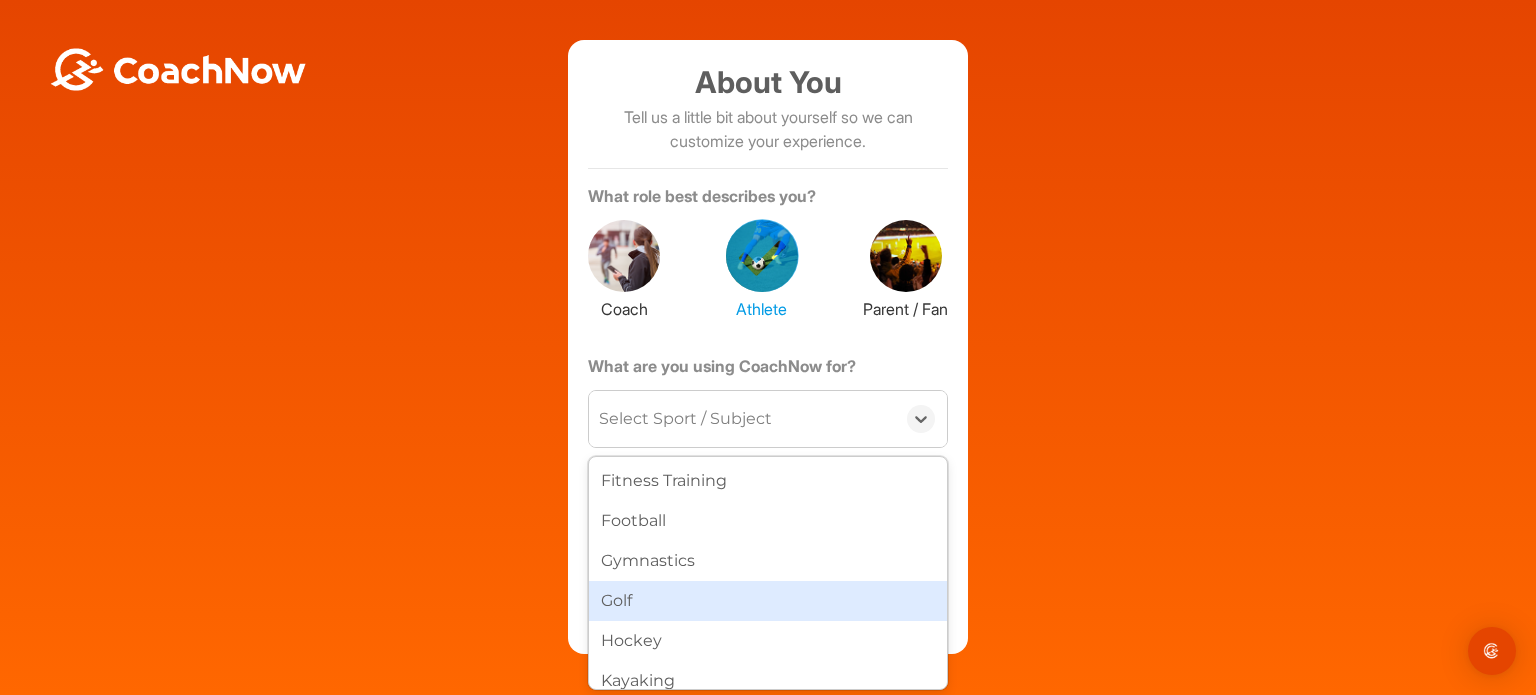 click on "Golf" at bounding box center (768, 601) 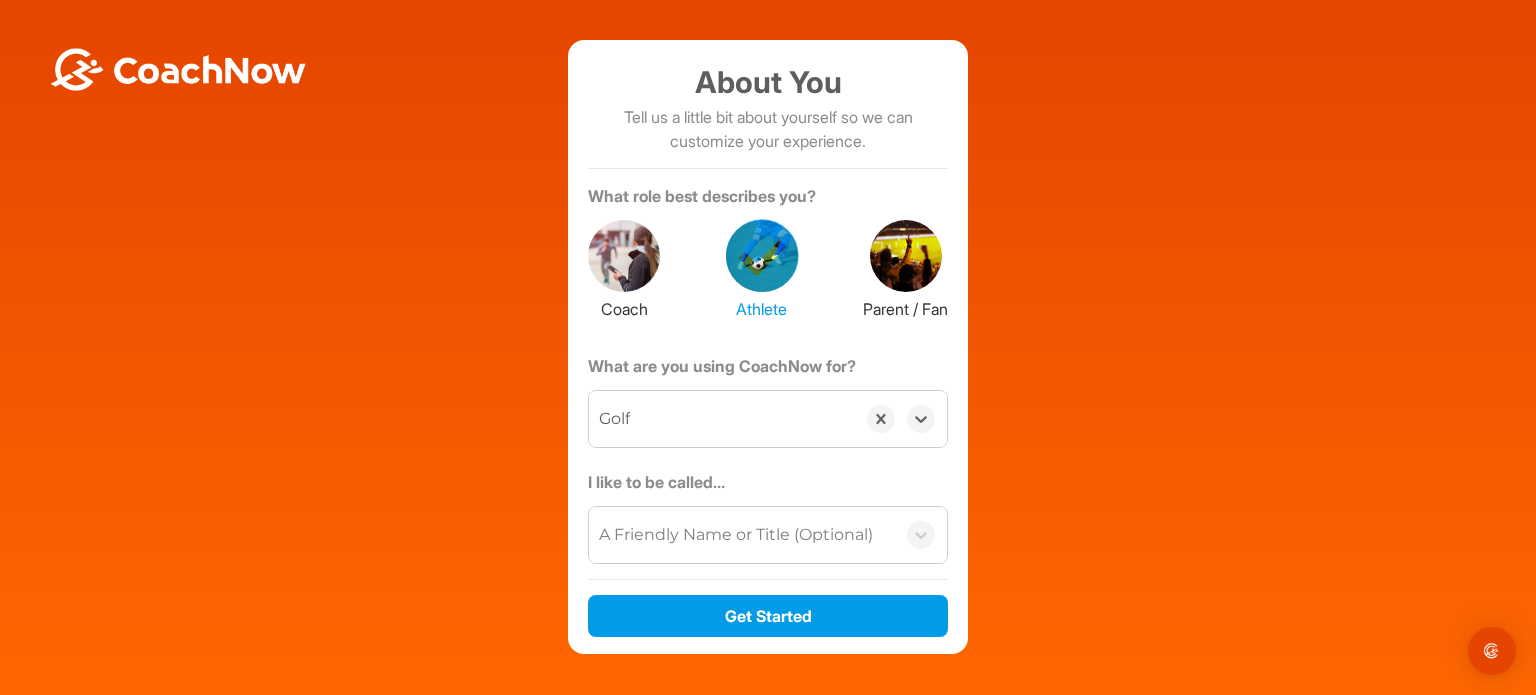 click on "A Friendly Name or Title (Optional)" at bounding box center [736, 535] 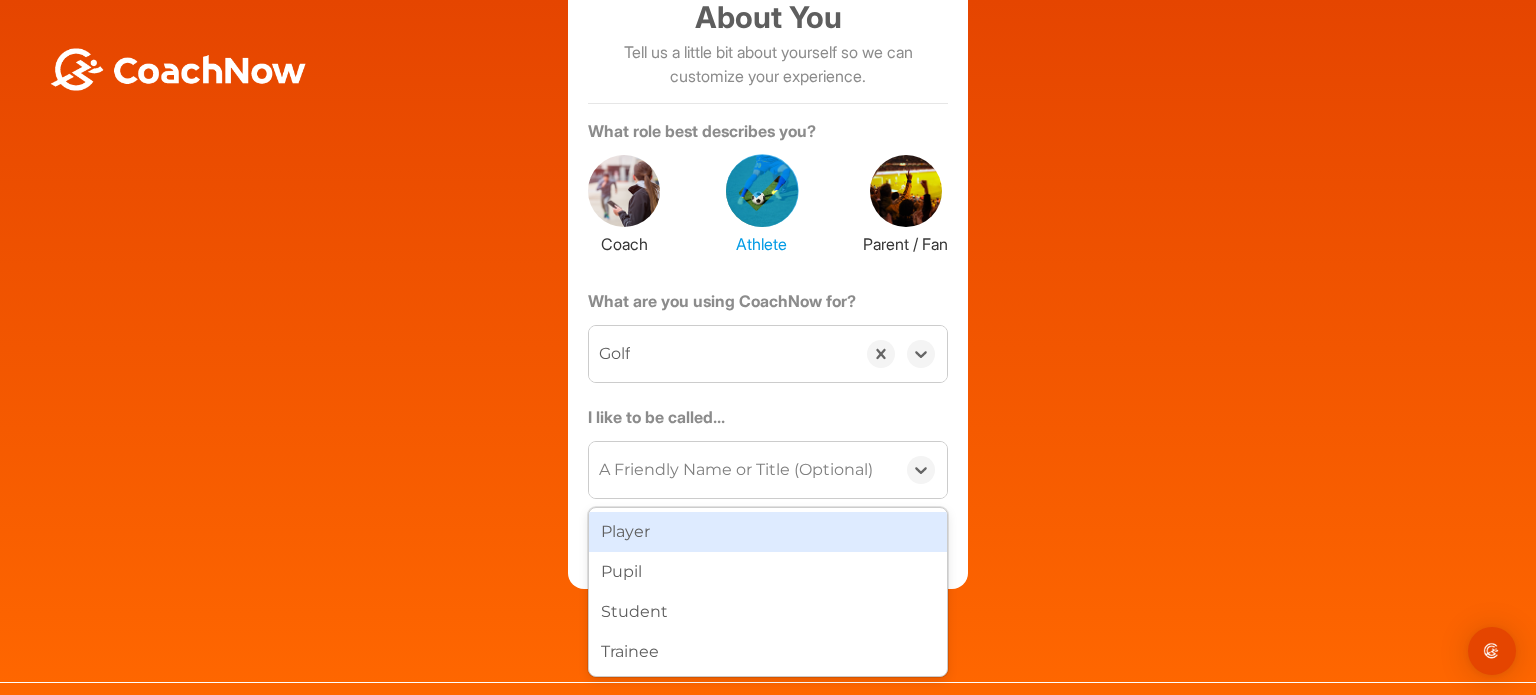 scroll, scrollTop: 96, scrollLeft: 0, axis: vertical 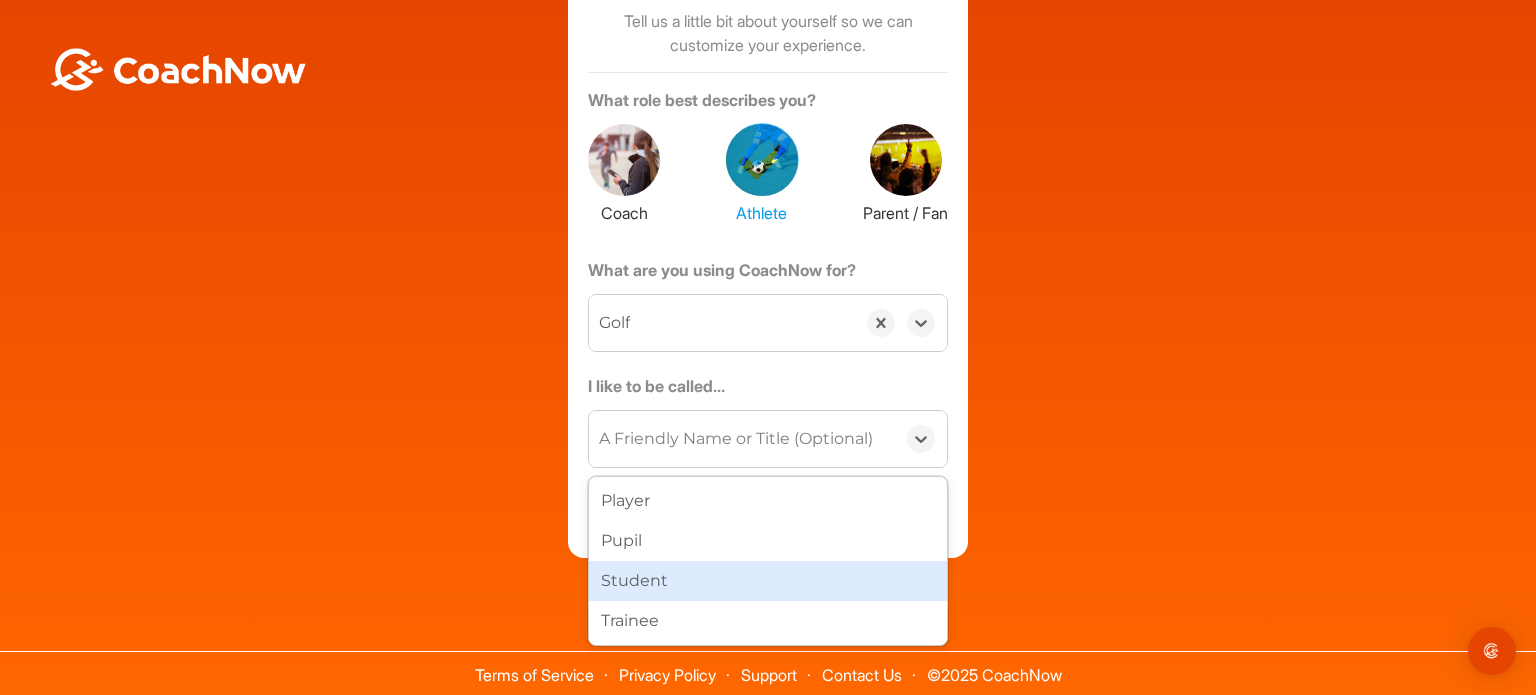 click on "Student" at bounding box center [768, 581] 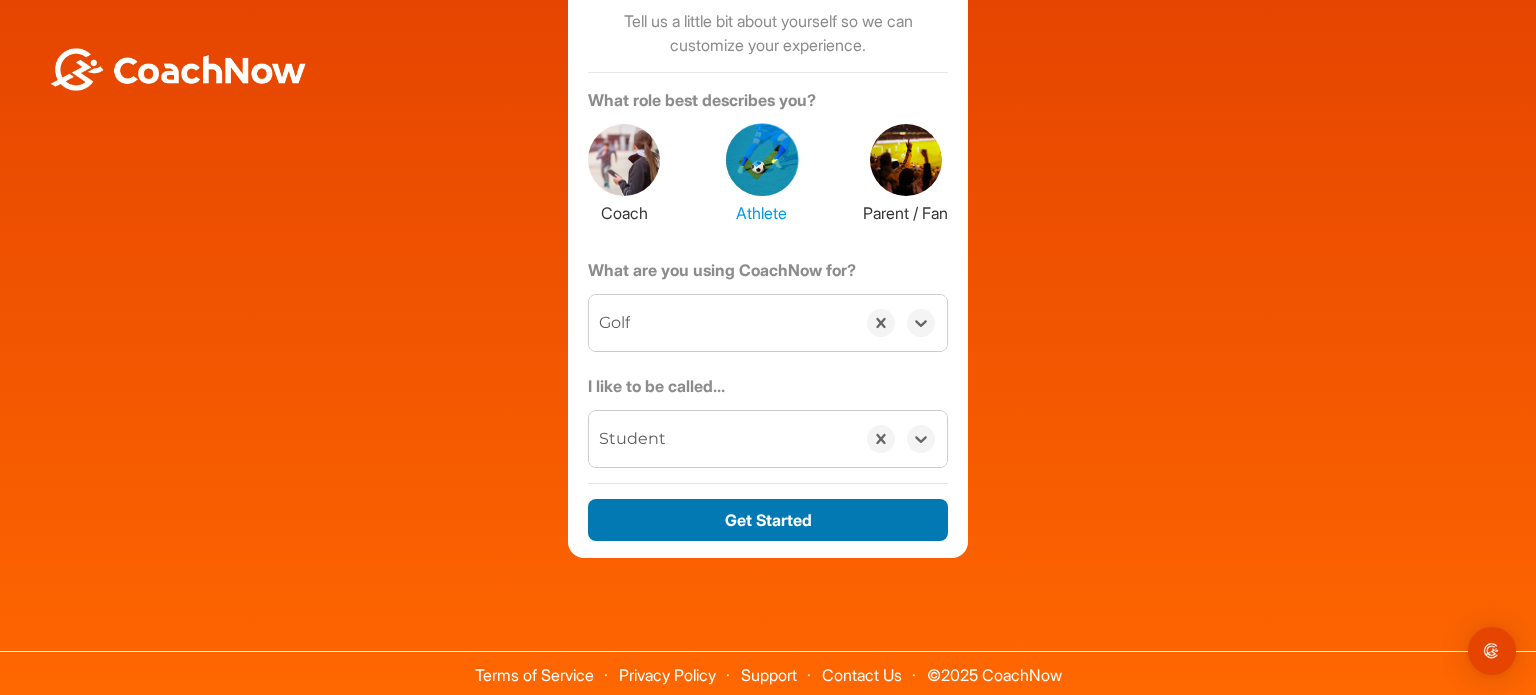 click on "Get Started" at bounding box center [768, 520] 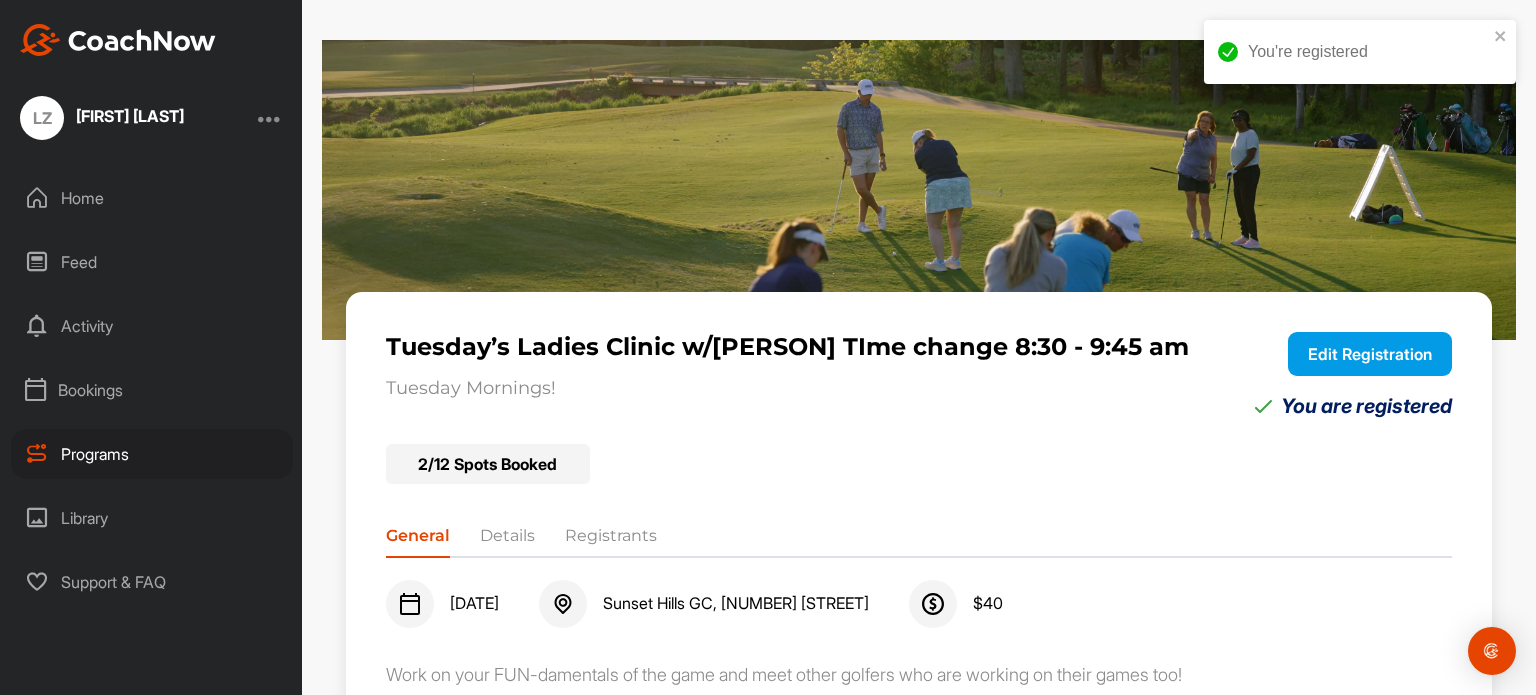 scroll, scrollTop: 190, scrollLeft: 0, axis: vertical 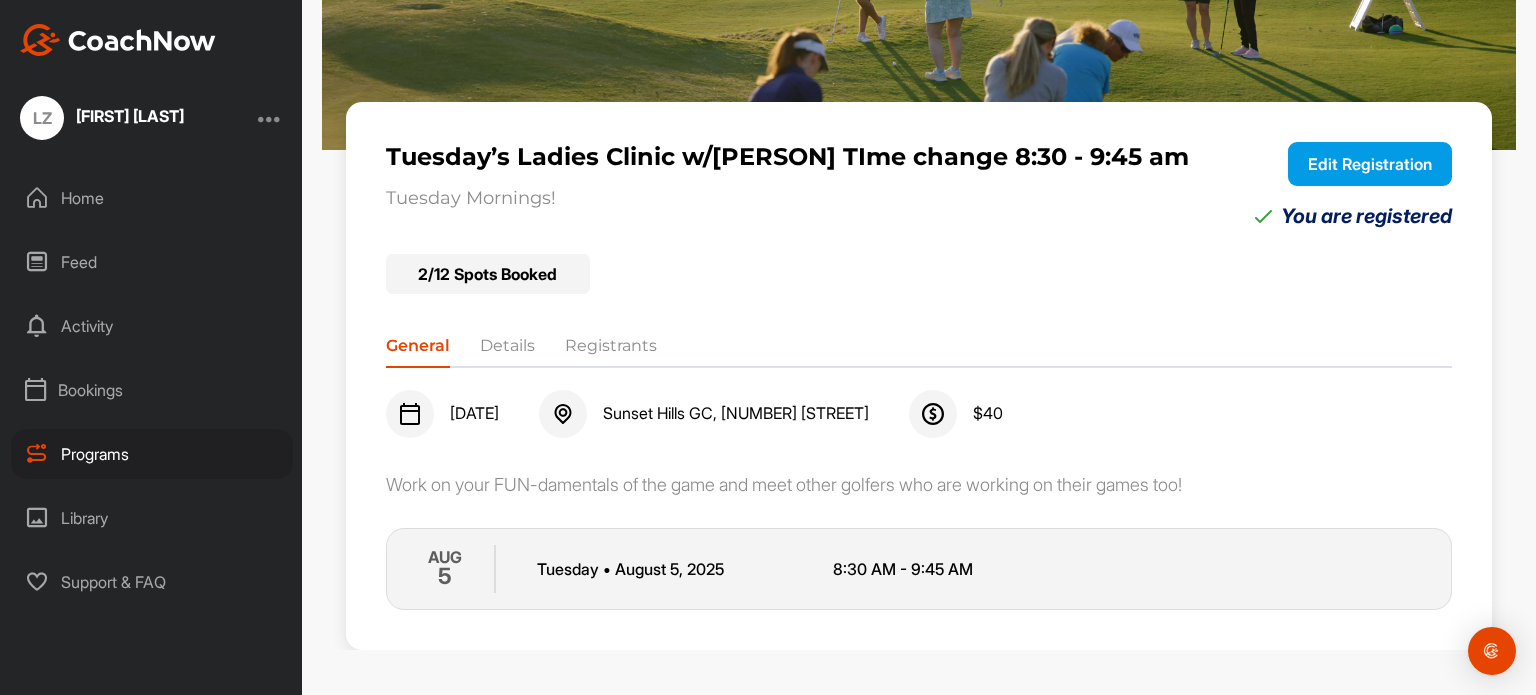 click on "Registrants" at bounding box center [611, 350] 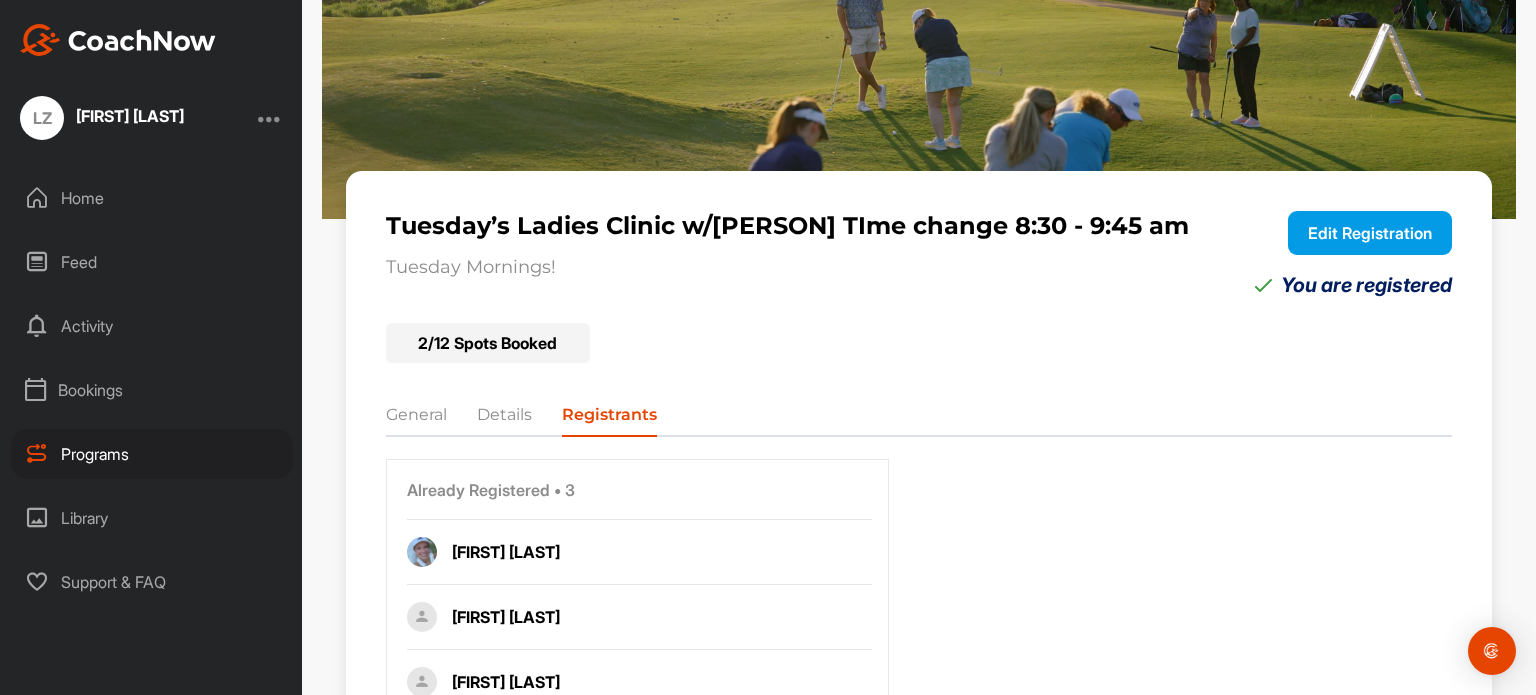 scroll, scrollTop: 233, scrollLeft: 0, axis: vertical 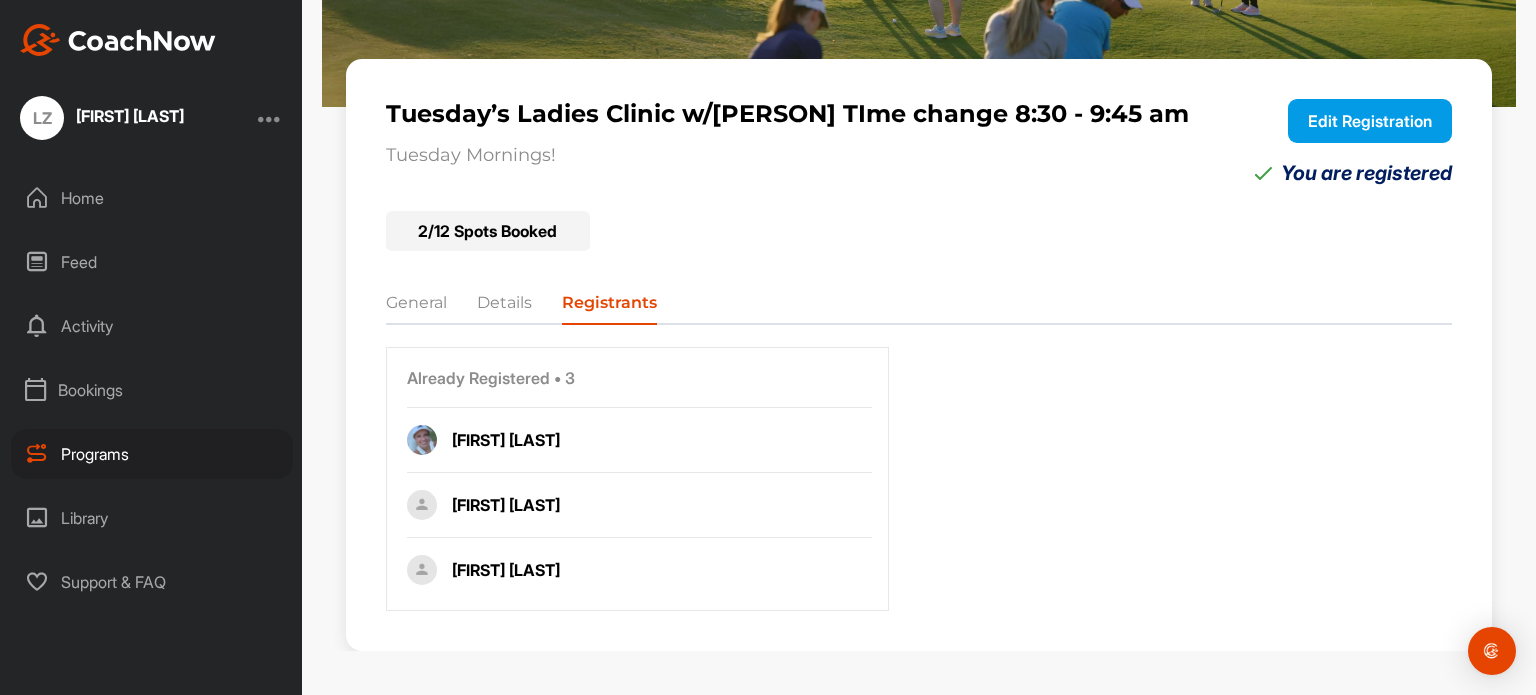 click on "General" at bounding box center (416, 307) 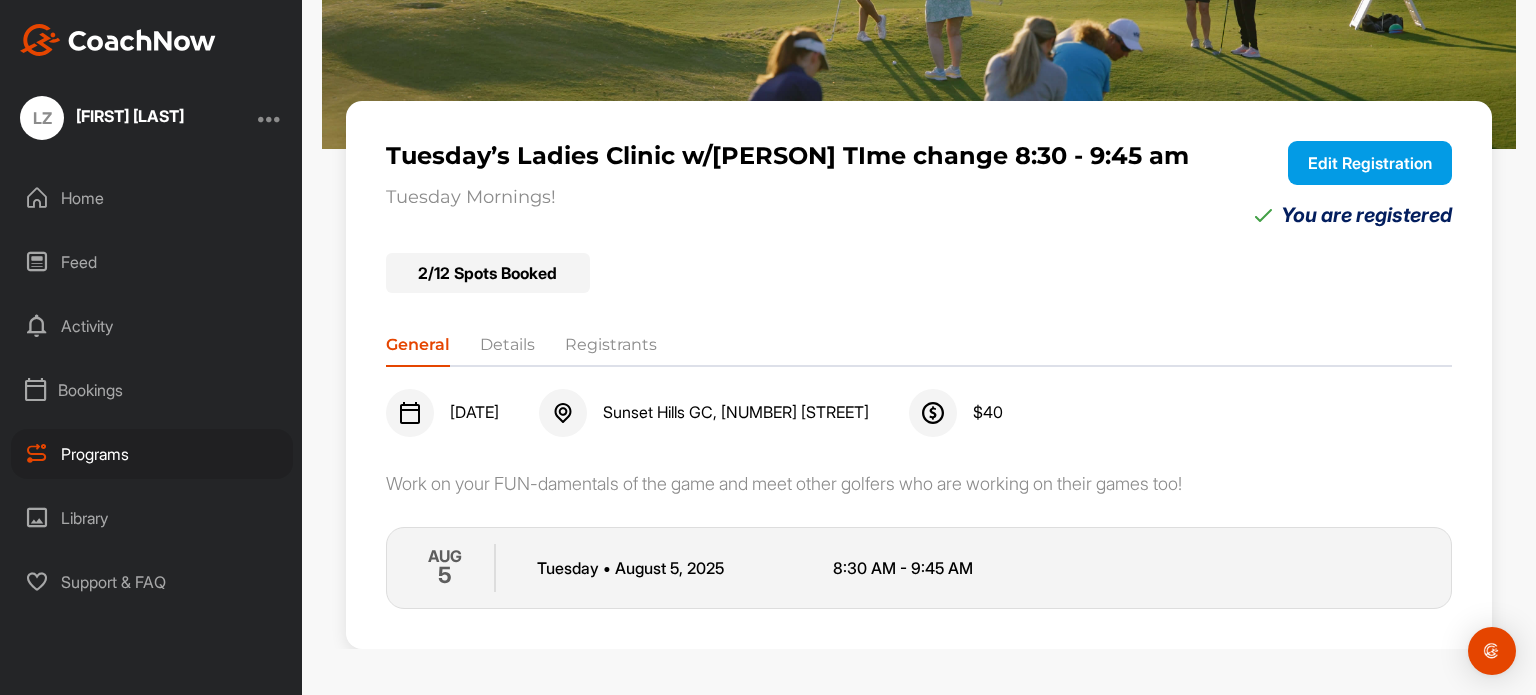 scroll, scrollTop: 190, scrollLeft: 0, axis: vertical 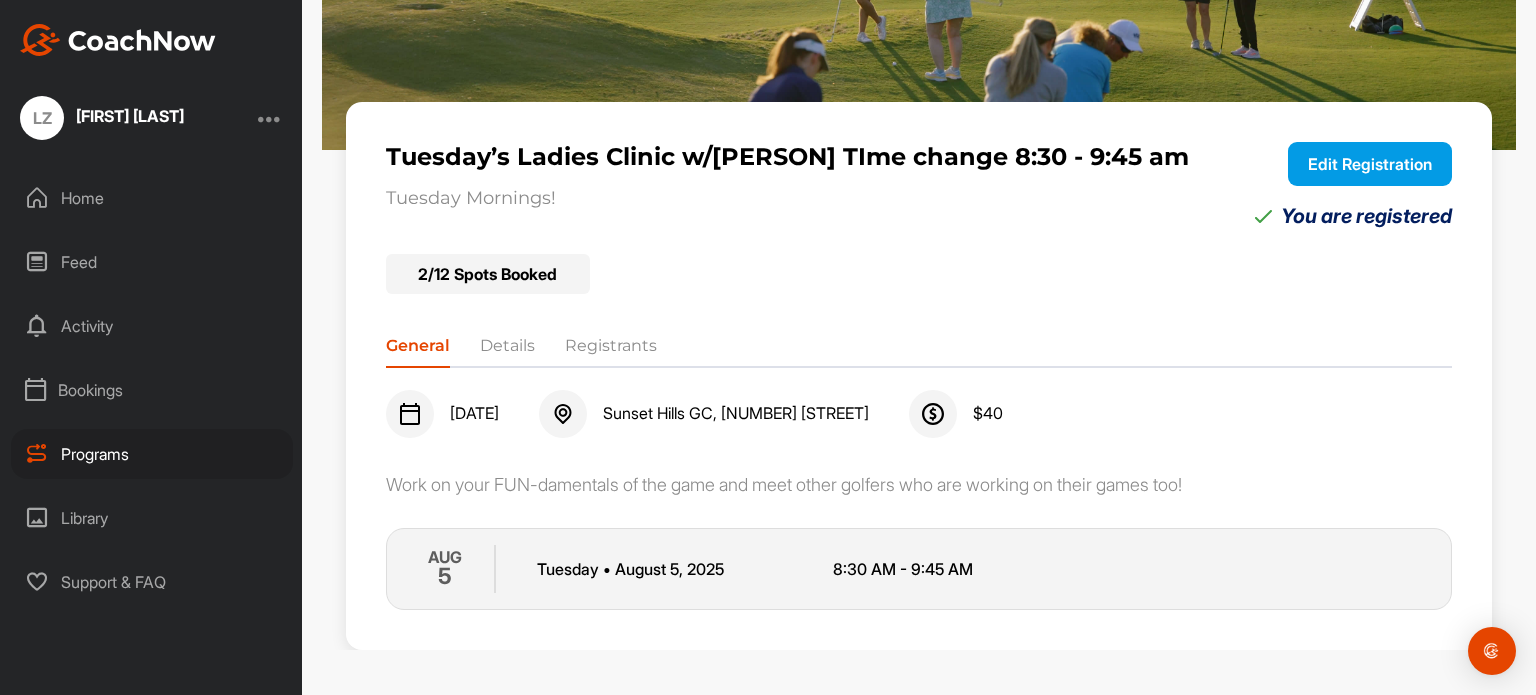 click on "Details" at bounding box center (507, 350) 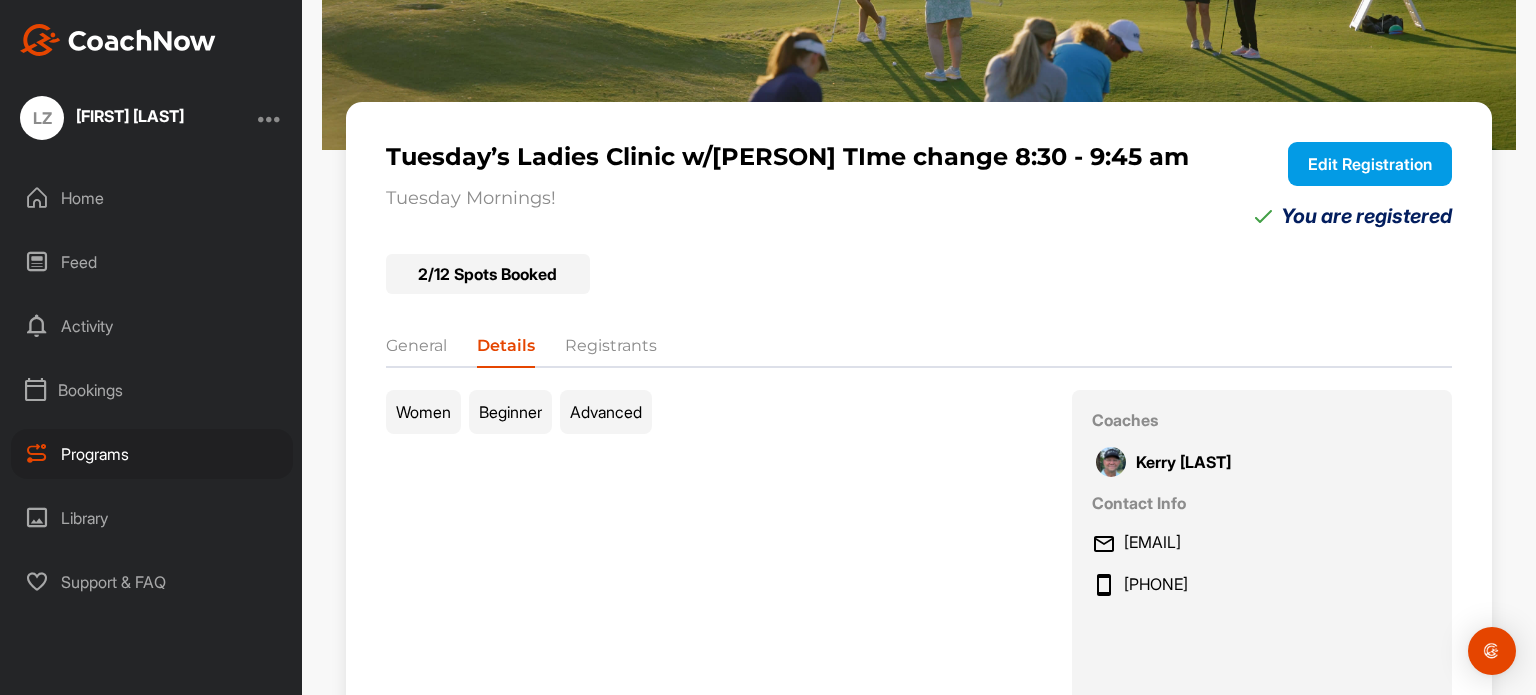 scroll, scrollTop: 233, scrollLeft: 0, axis: vertical 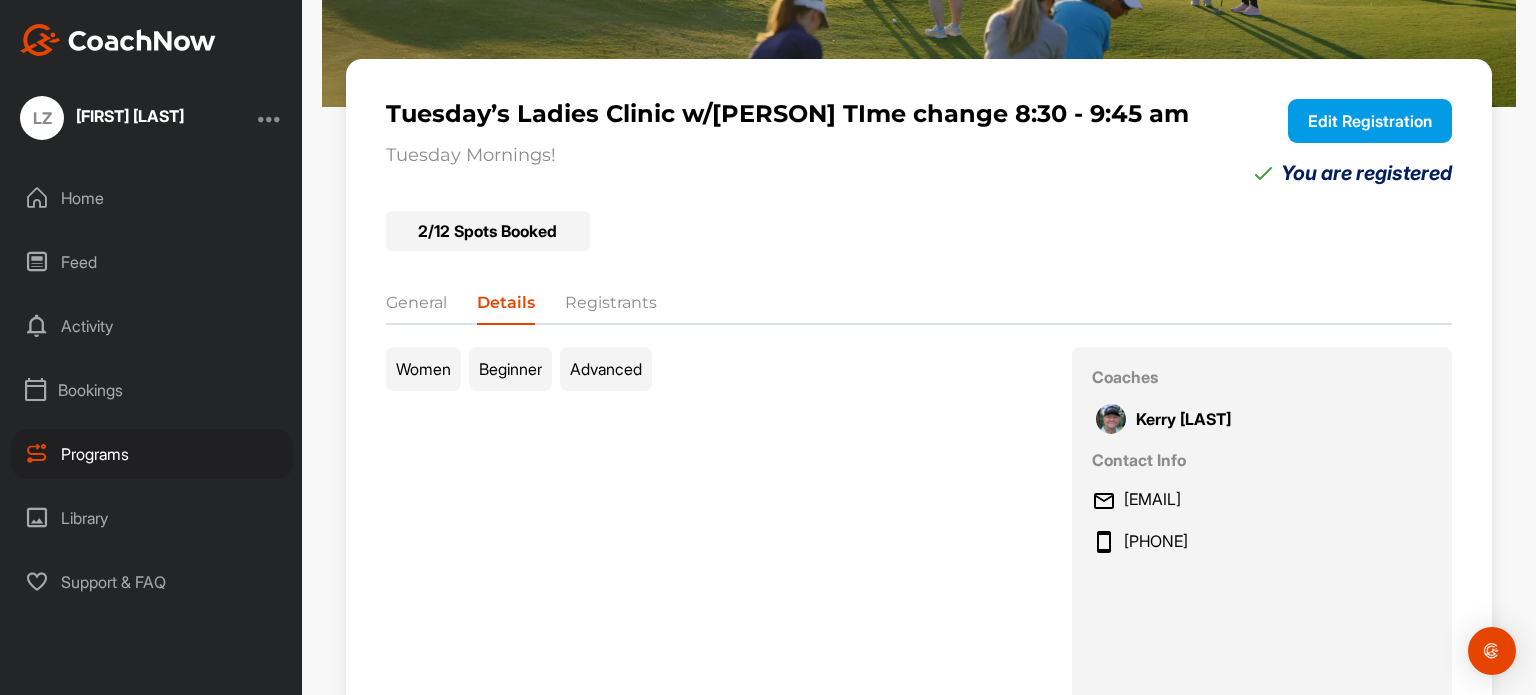 click on "Registrants" at bounding box center [611, 307] 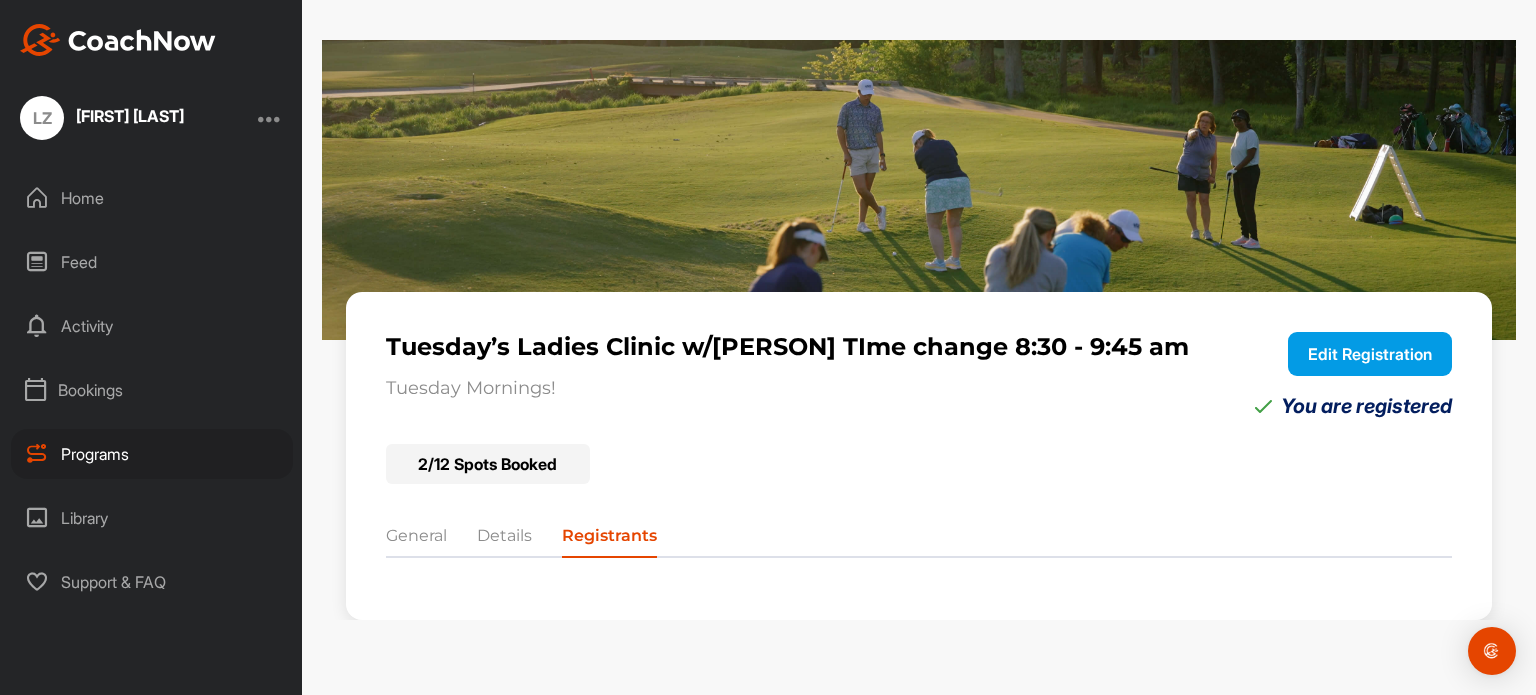 scroll, scrollTop: 0, scrollLeft: 0, axis: both 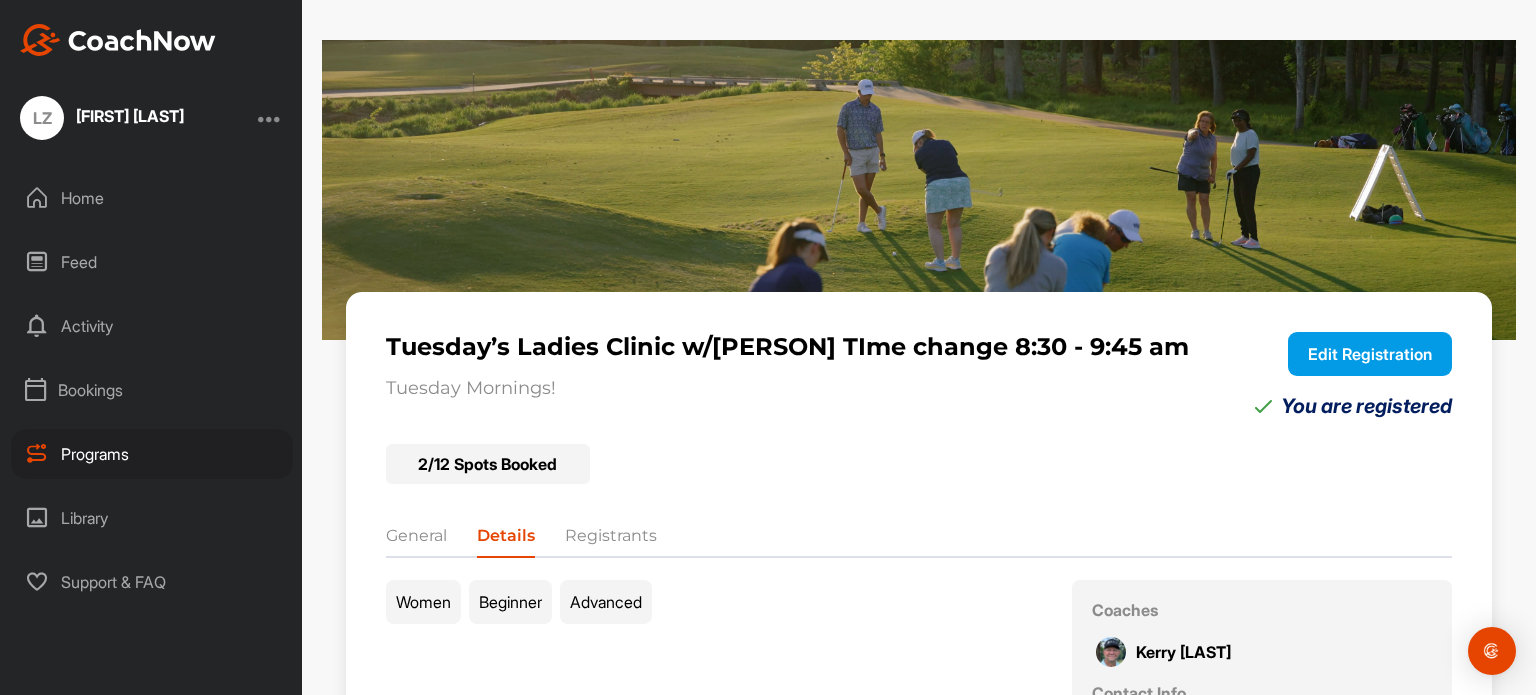 click on "Registrants" at bounding box center [611, 540] 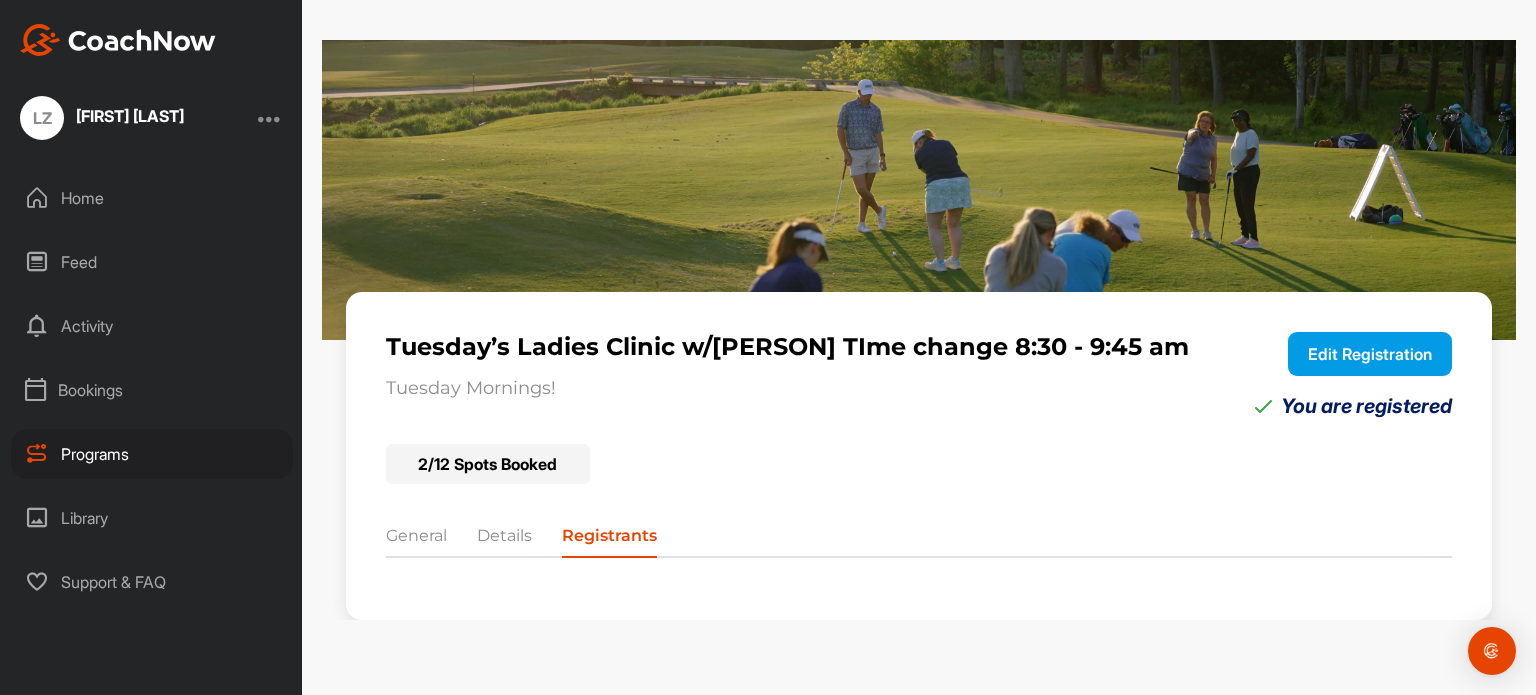 click on "General" at bounding box center (416, 540) 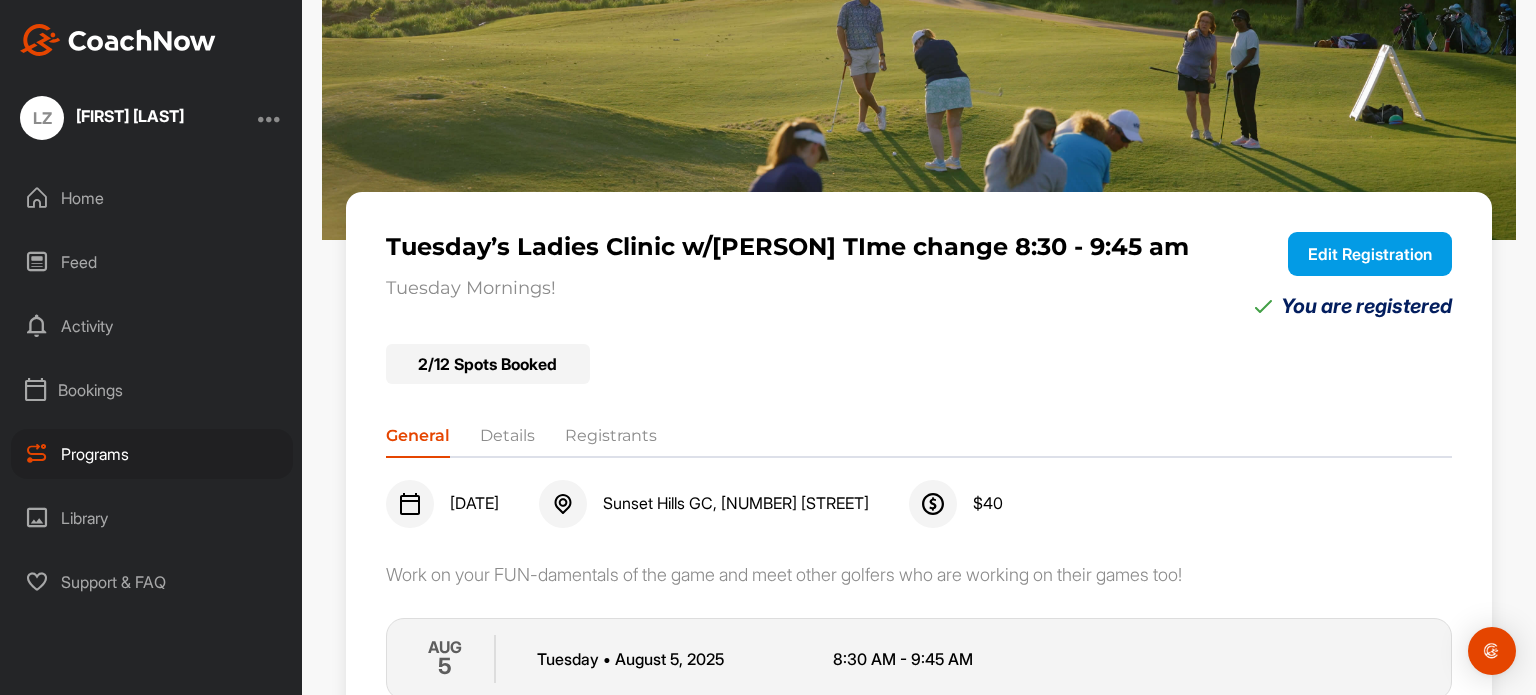 scroll, scrollTop: 190, scrollLeft: 0, axis: vertical 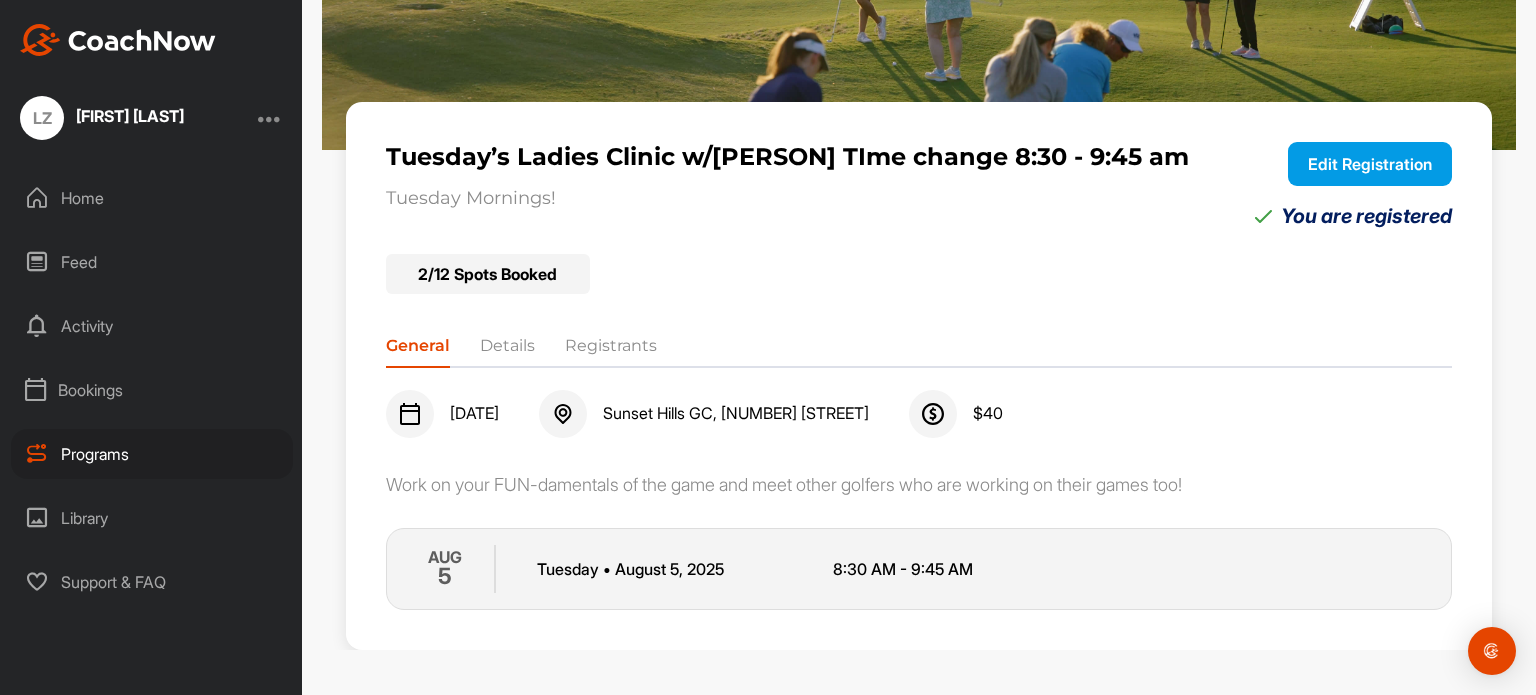click on "Registrants" at bounding box center (611, 350) 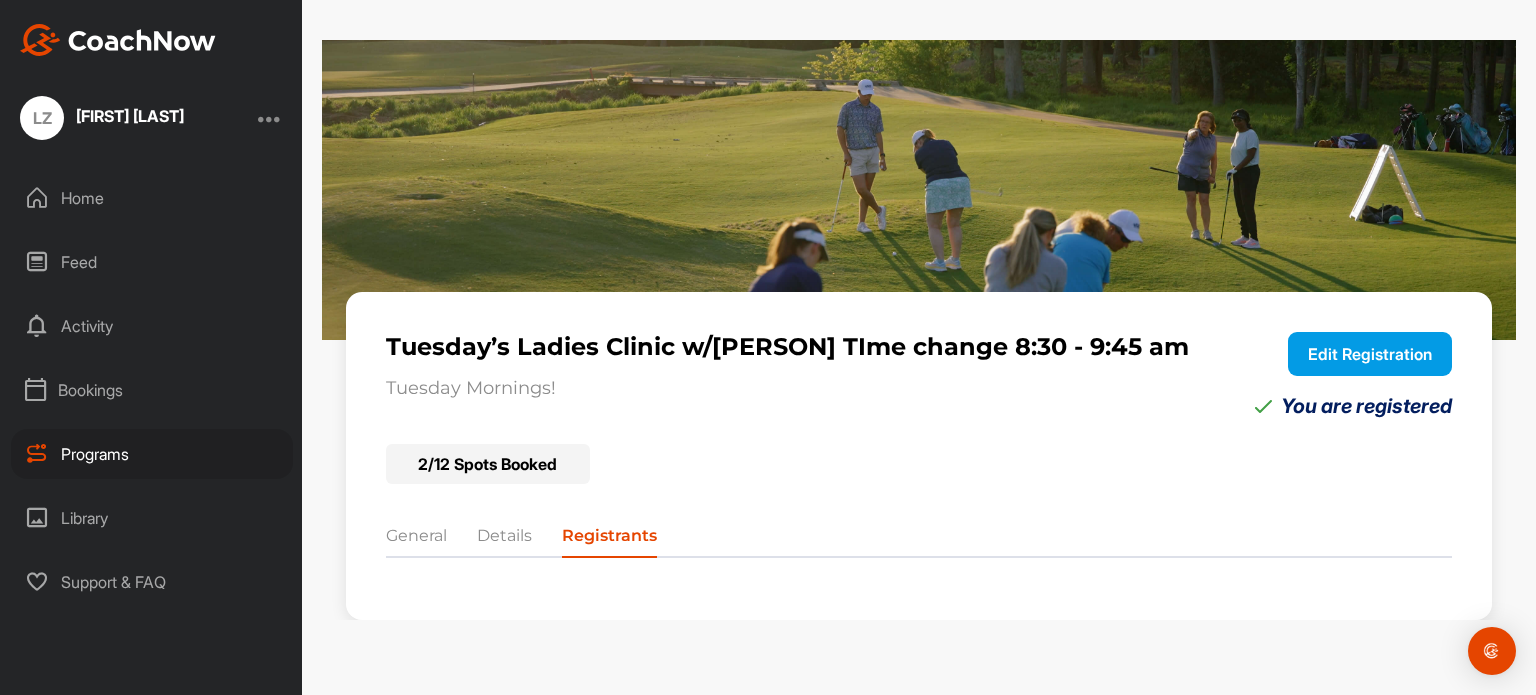 click on "Registrants" at bounding box center [609, 540] 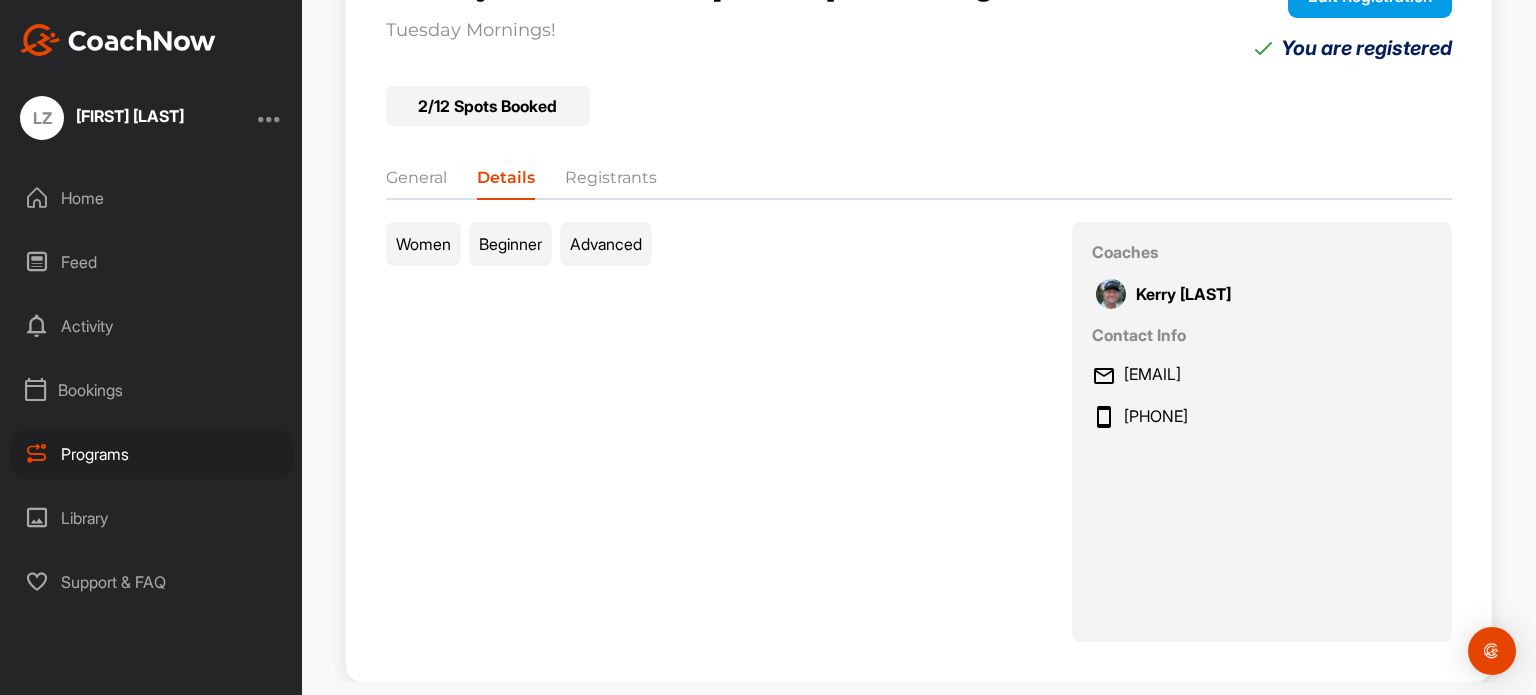 scroll, scrollTop: 390, scrollLeft: 0, axis: vertical 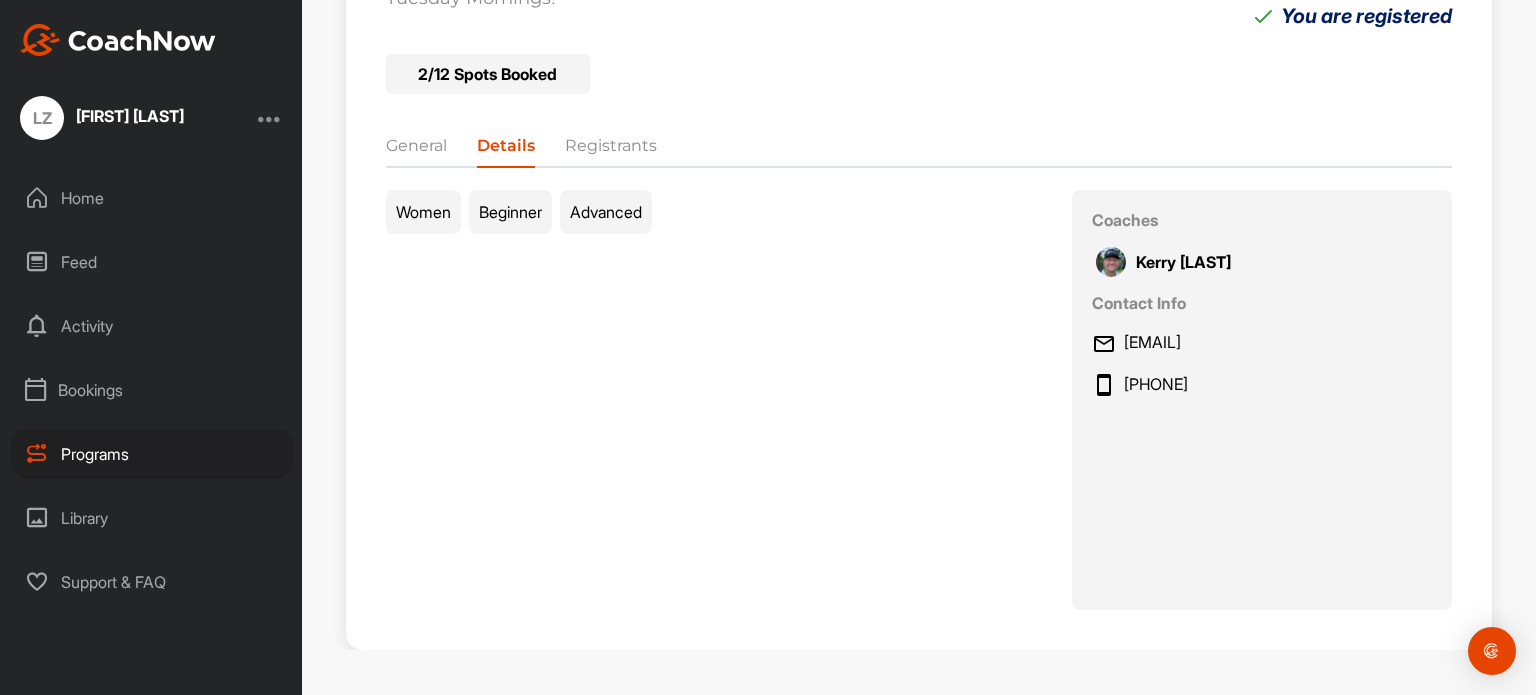 click on "Registrants" at bounding box center (611, 150) 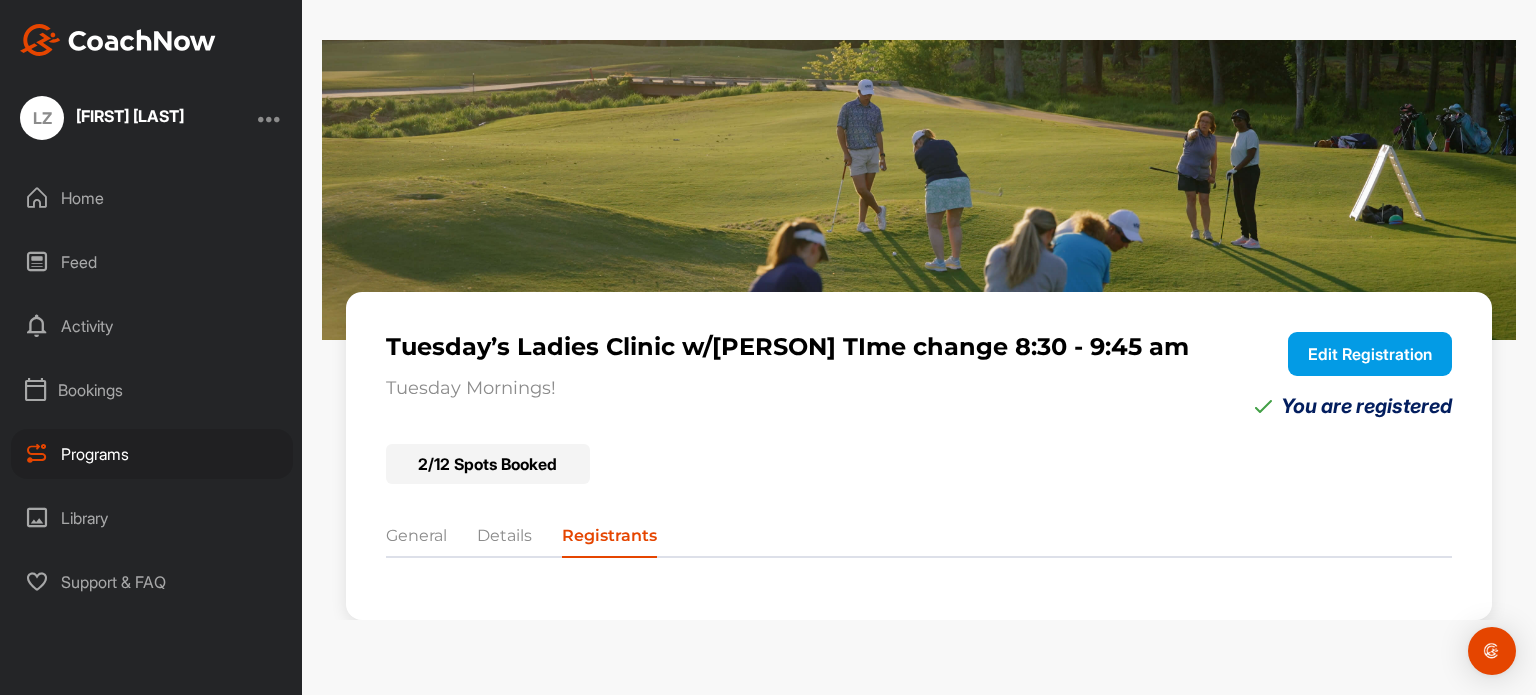 click on "General" at bounding box center [416, 540] 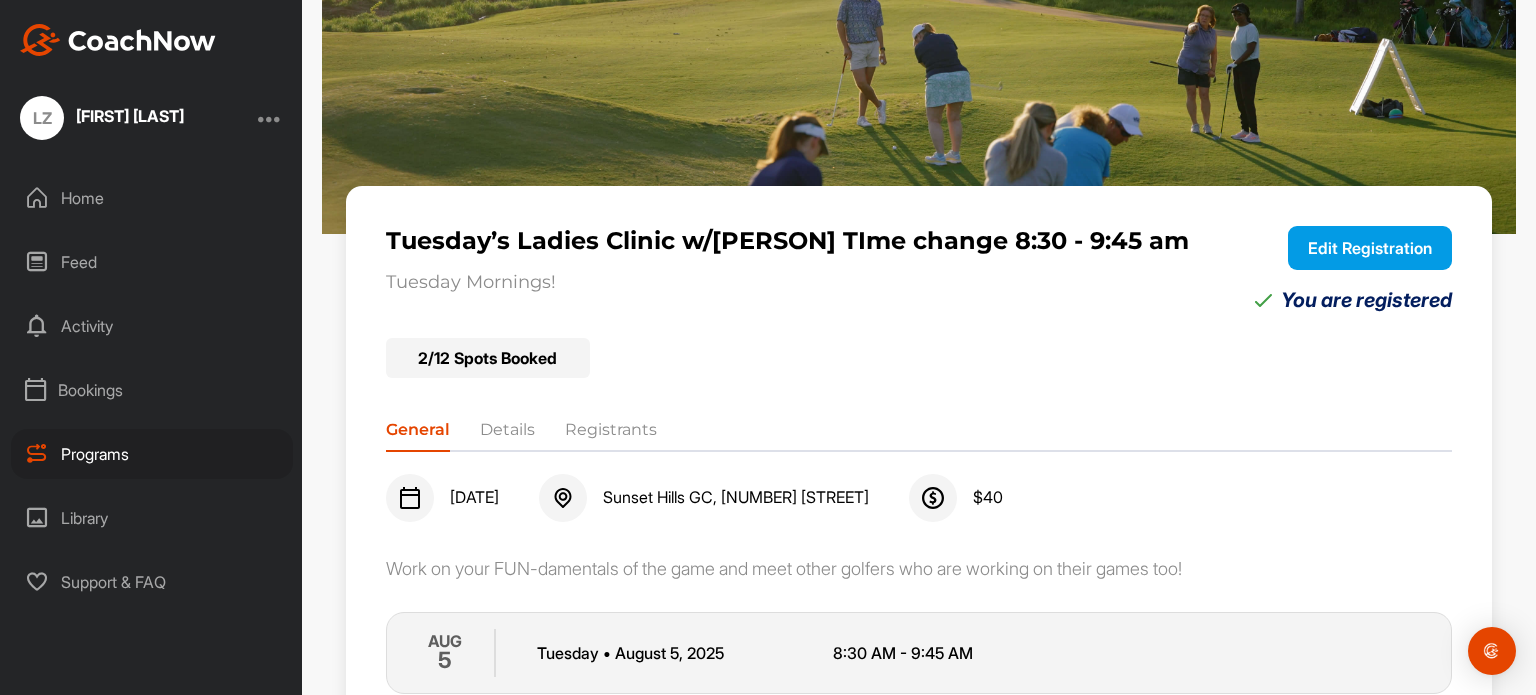 scroll, scrollTop: 190, scrollLeft: 0, axis: vertical 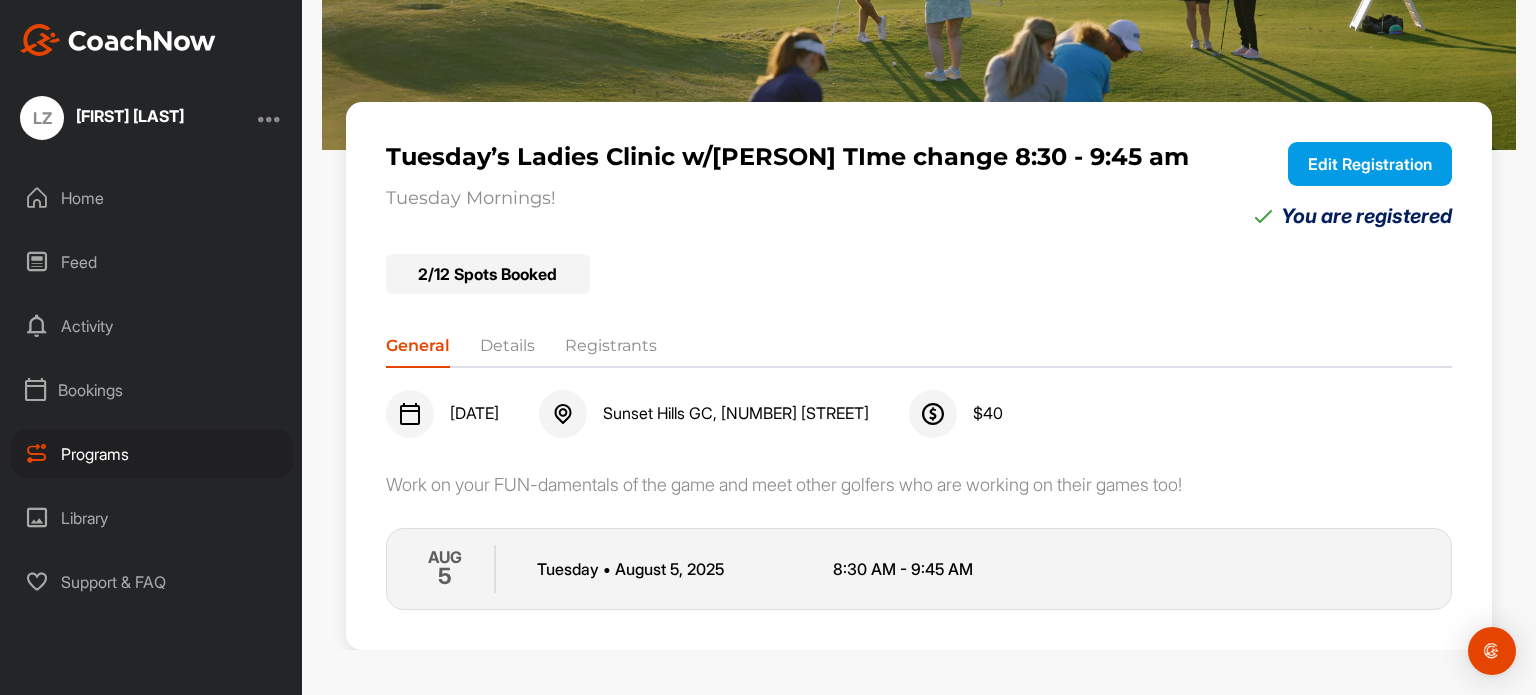 click on "Details" at bounding box center [507, 350] 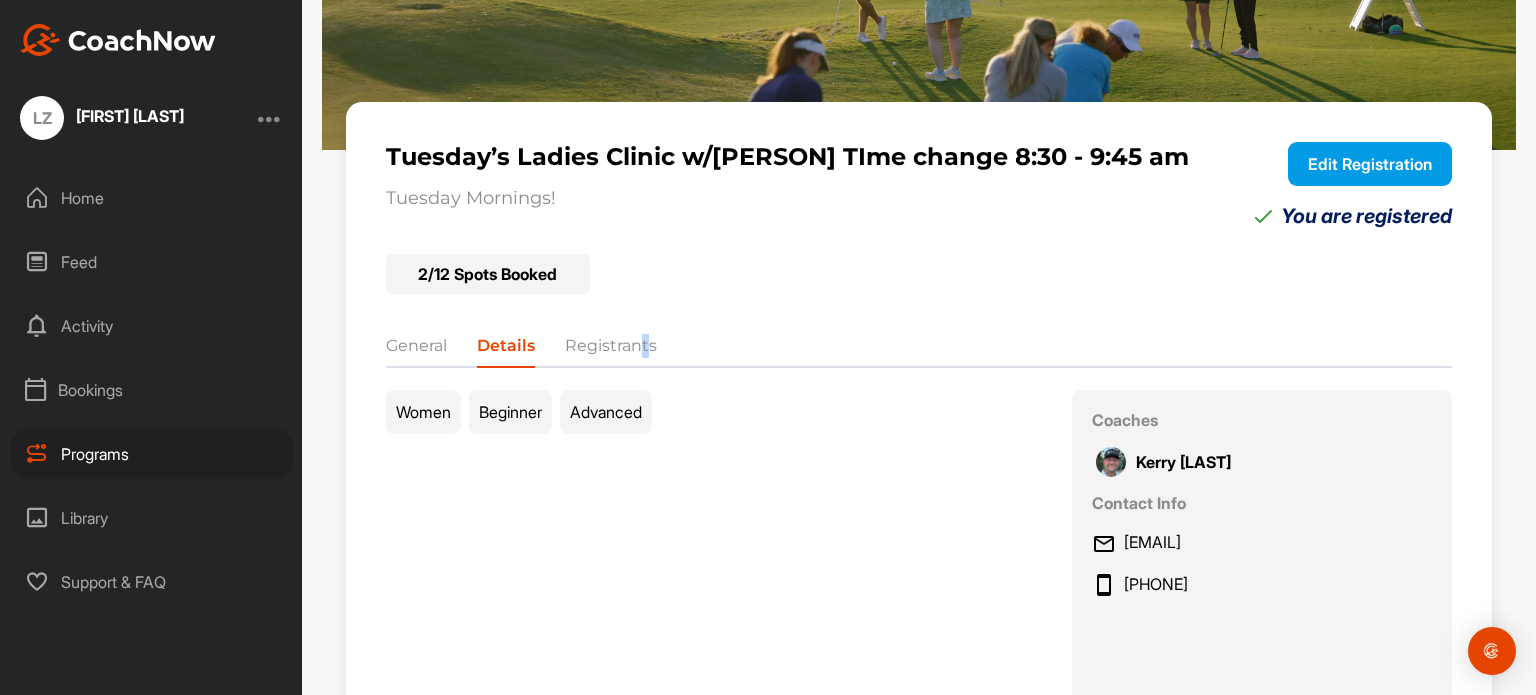 click on "Registrants" at bounding box center [611, 350] 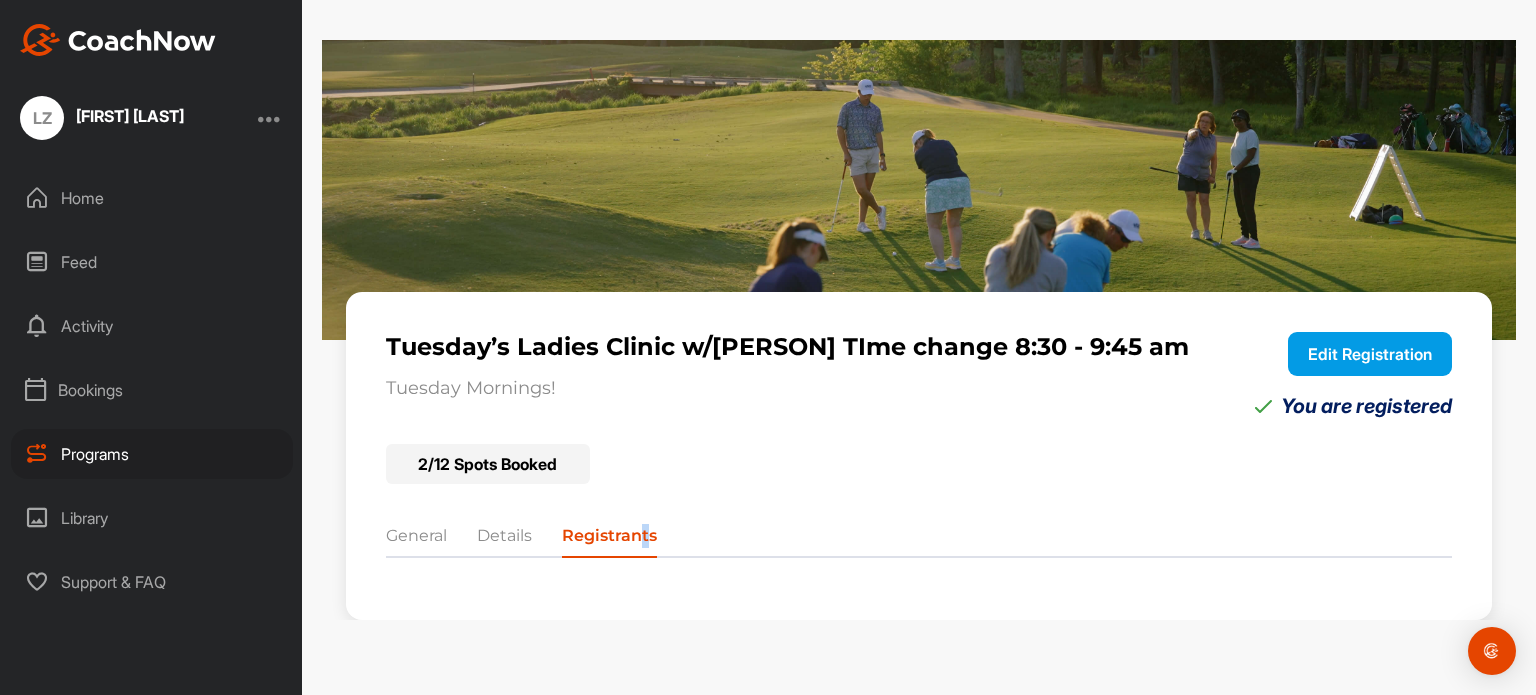 scroll, scrollTop: 0, scrollLeft: 0, axis: both 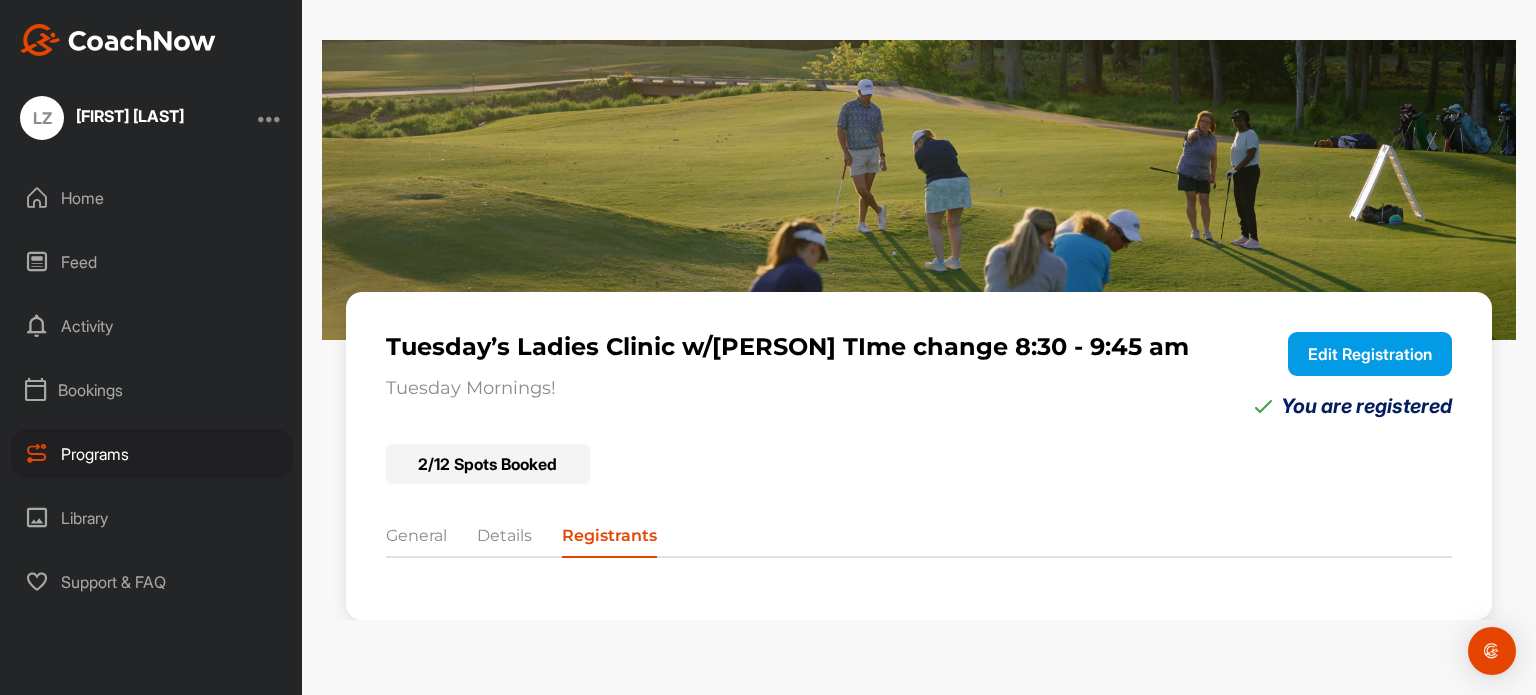 click on "Tuesday’s Ladies Clinic w/Kerry TIme change 8:30 - 9:45 am Tuesday Mornings! Edit Registration You are registered 2 / 12   Spots Booked General Details Registrants" at bounding box center (919, 456) 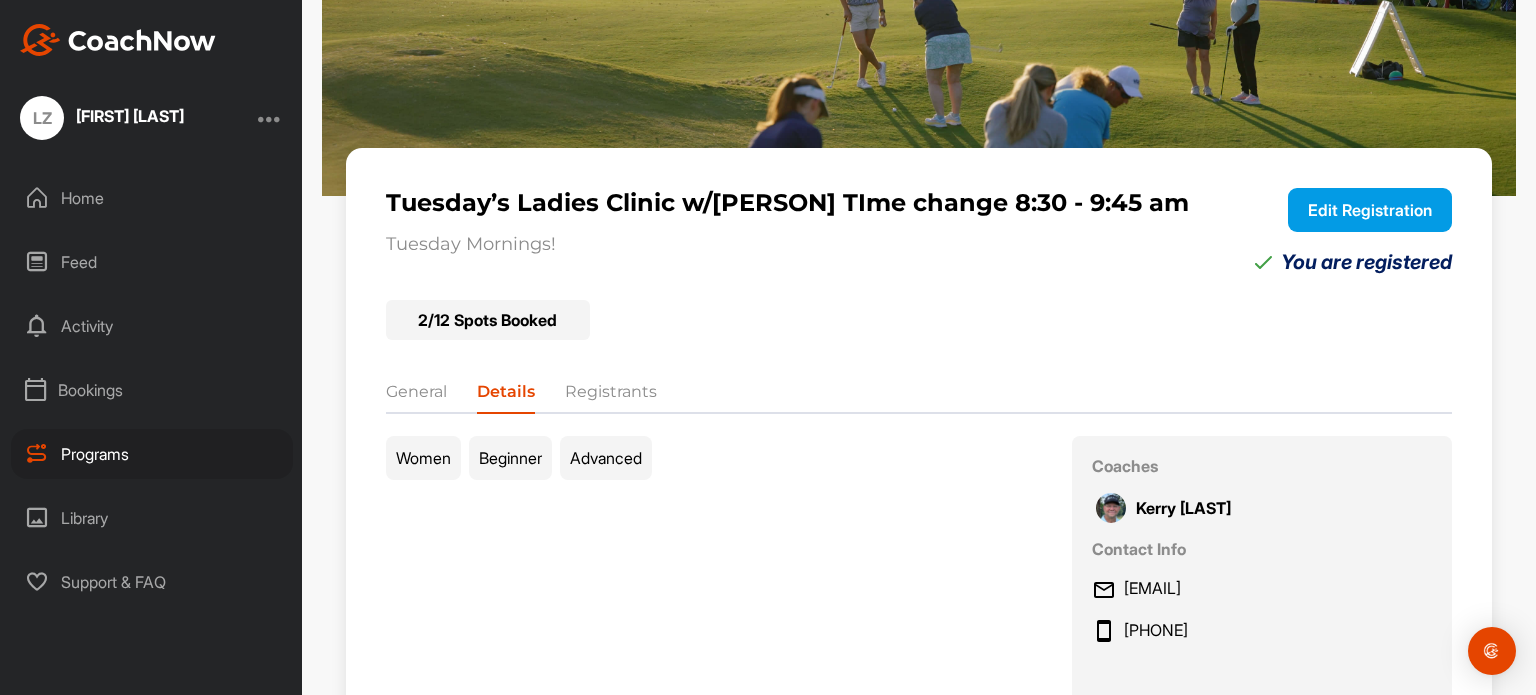 scroll, scrollTop: 300, scrollLeft: 0, axis: vertical 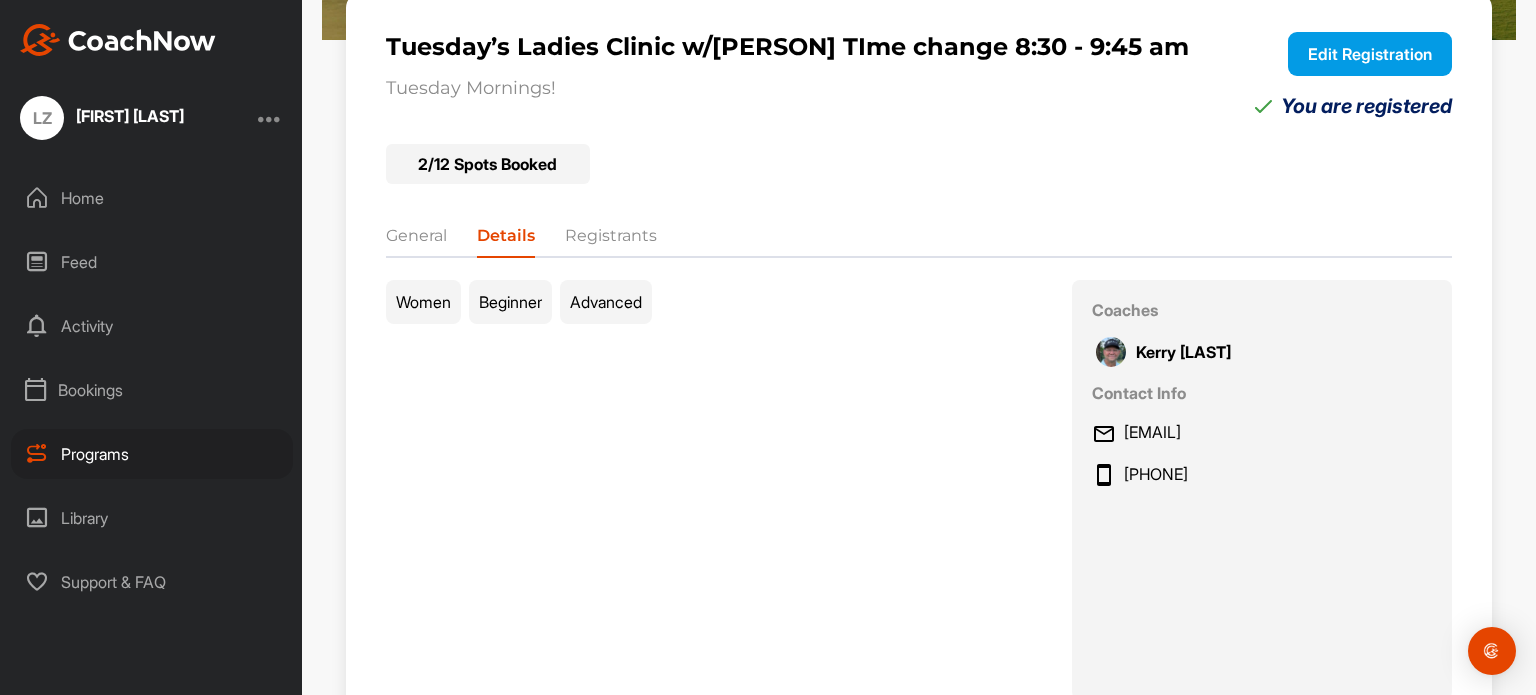 click on "Registrants" at bounding box center [611, 240] 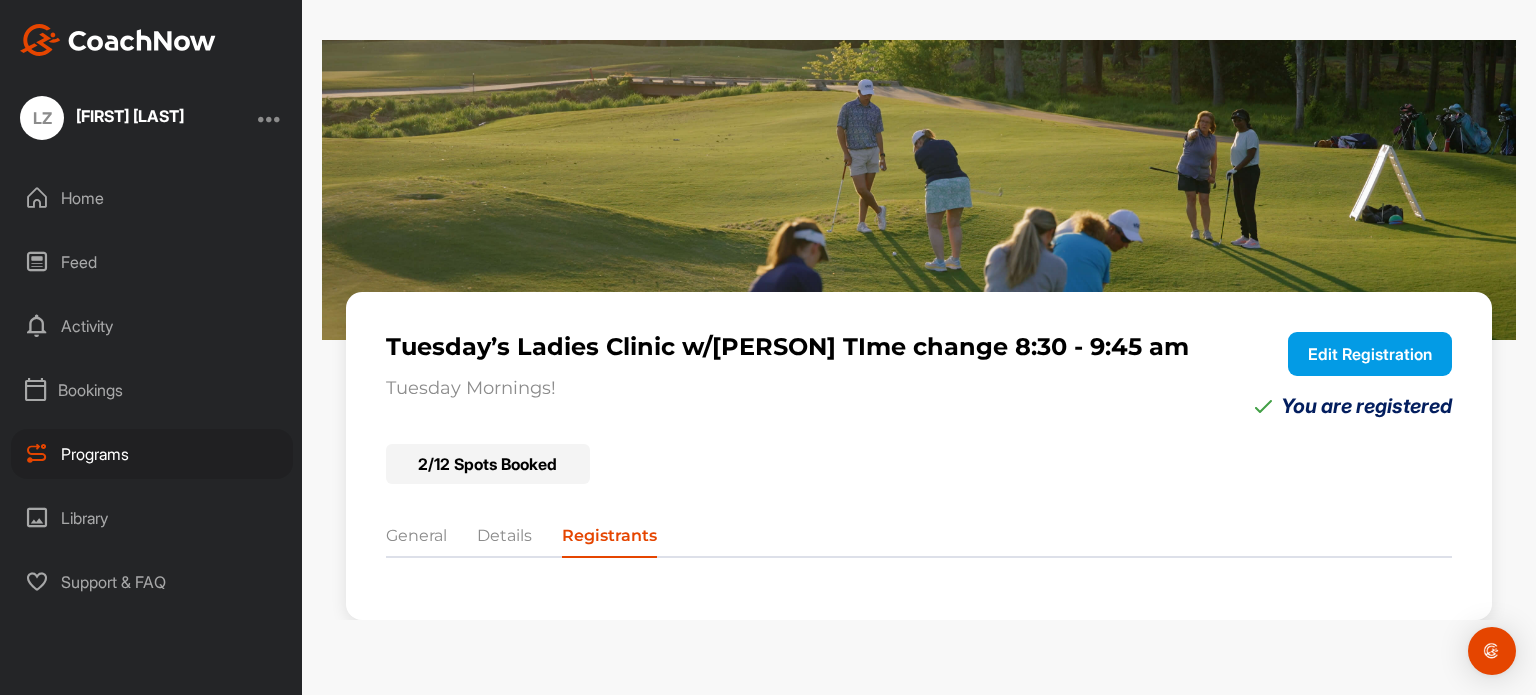 scroll, scrollTop: 0, scrollLeft: 0, axis: both 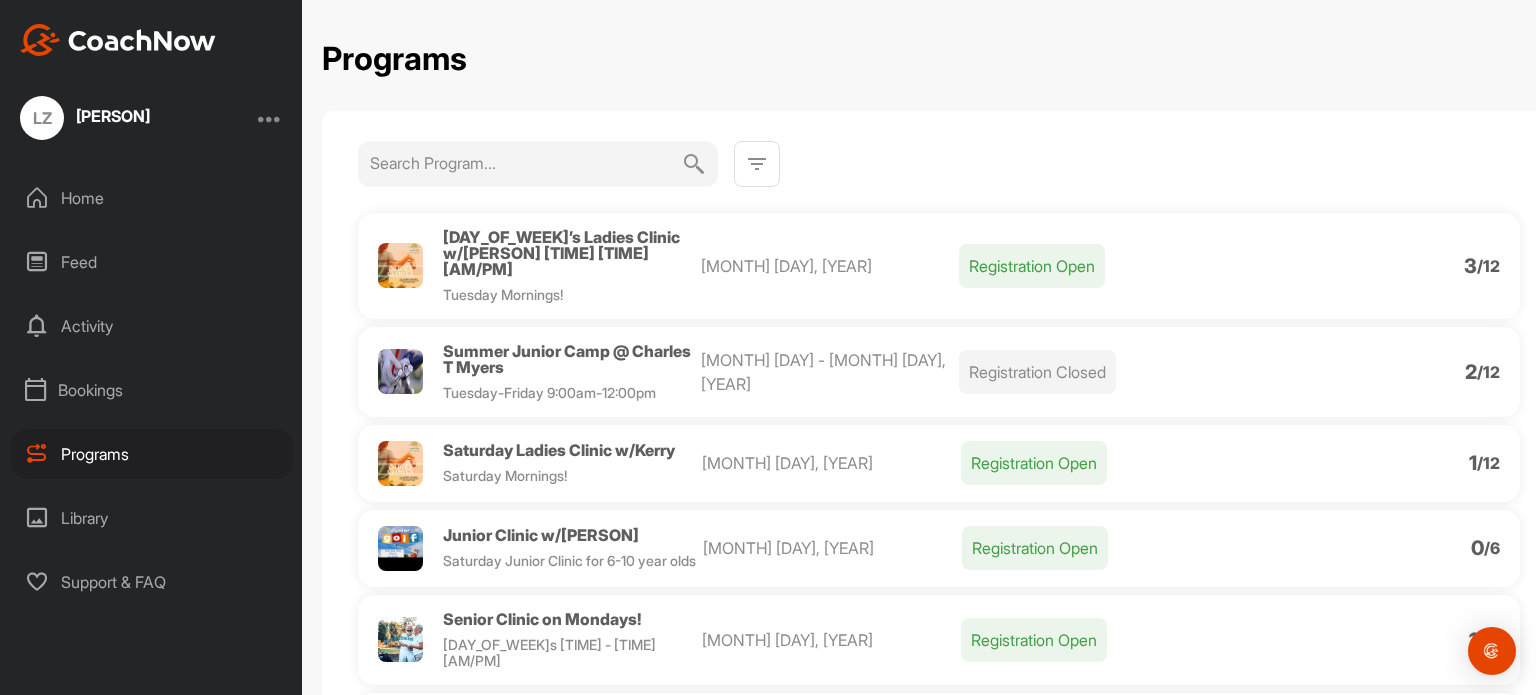 click on "Registration Open" at bounding box center (1032, 266) 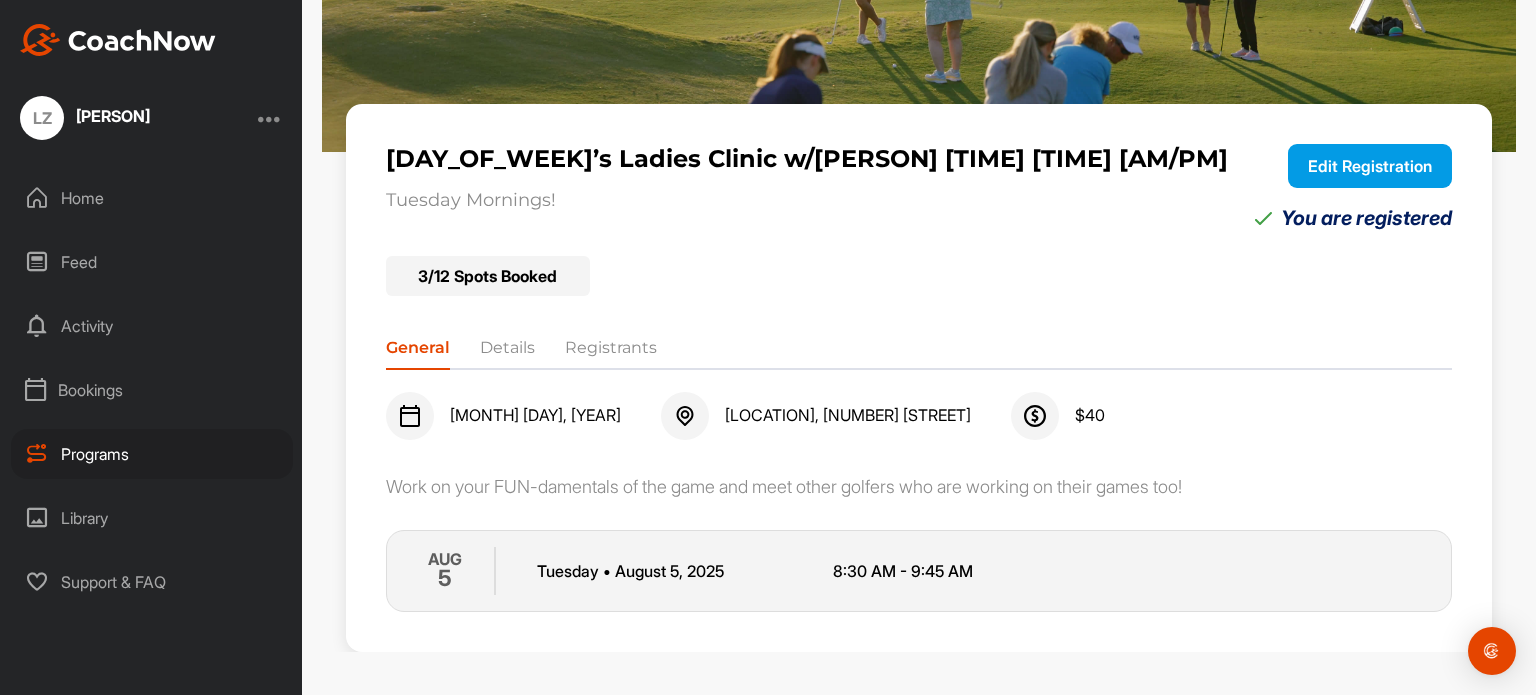 scroll, scrollTop: 190, scrollLeft: 0, axis: vertical 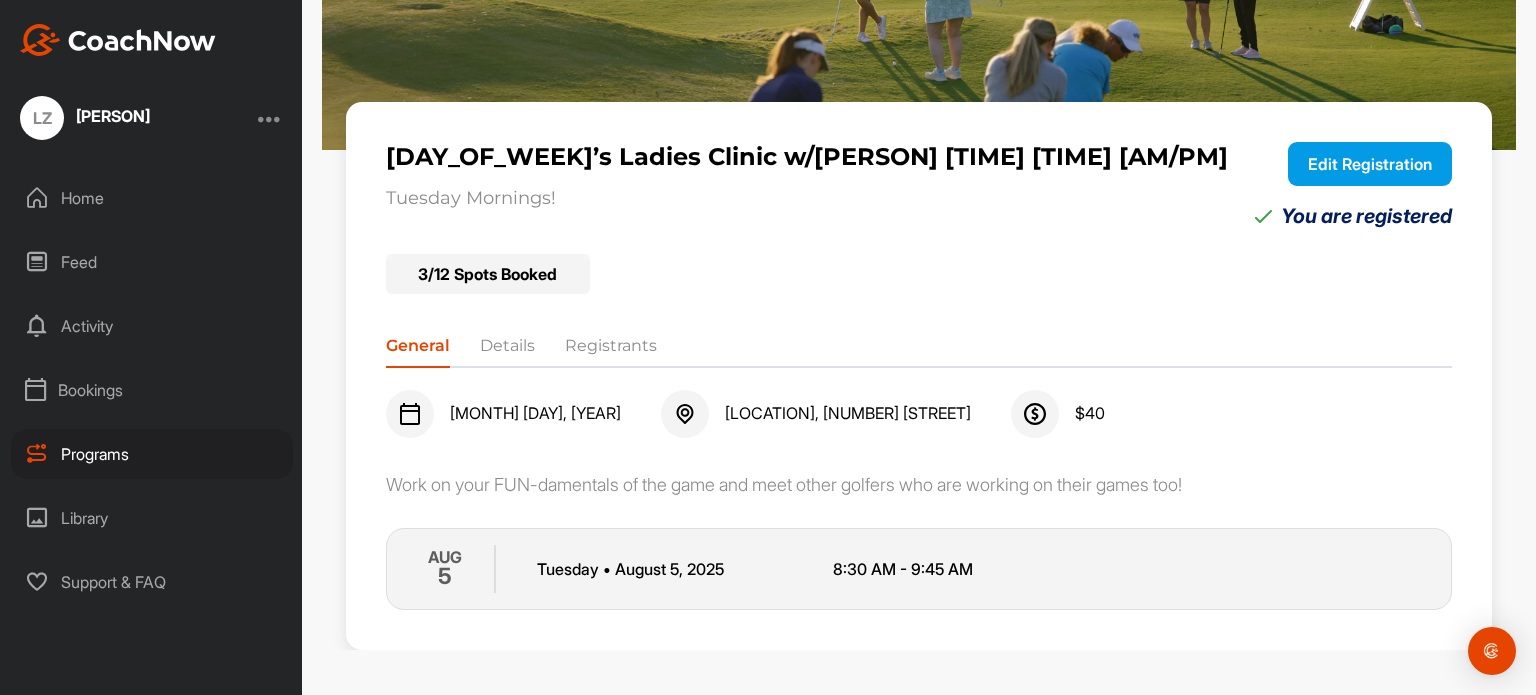 click on "Registrants" at bounding box center (611, 350) 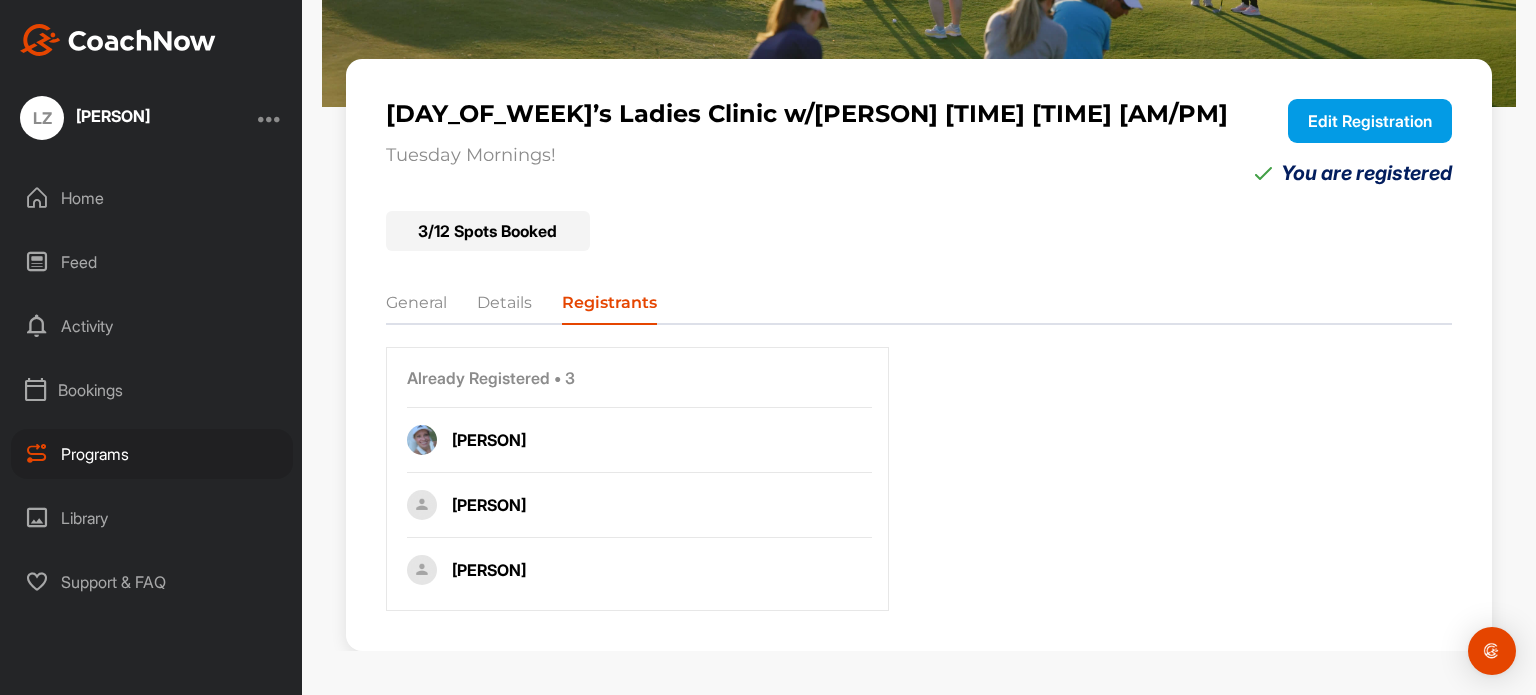 scroll, scrollTop: 0, scrollLeft: 0, axis: both 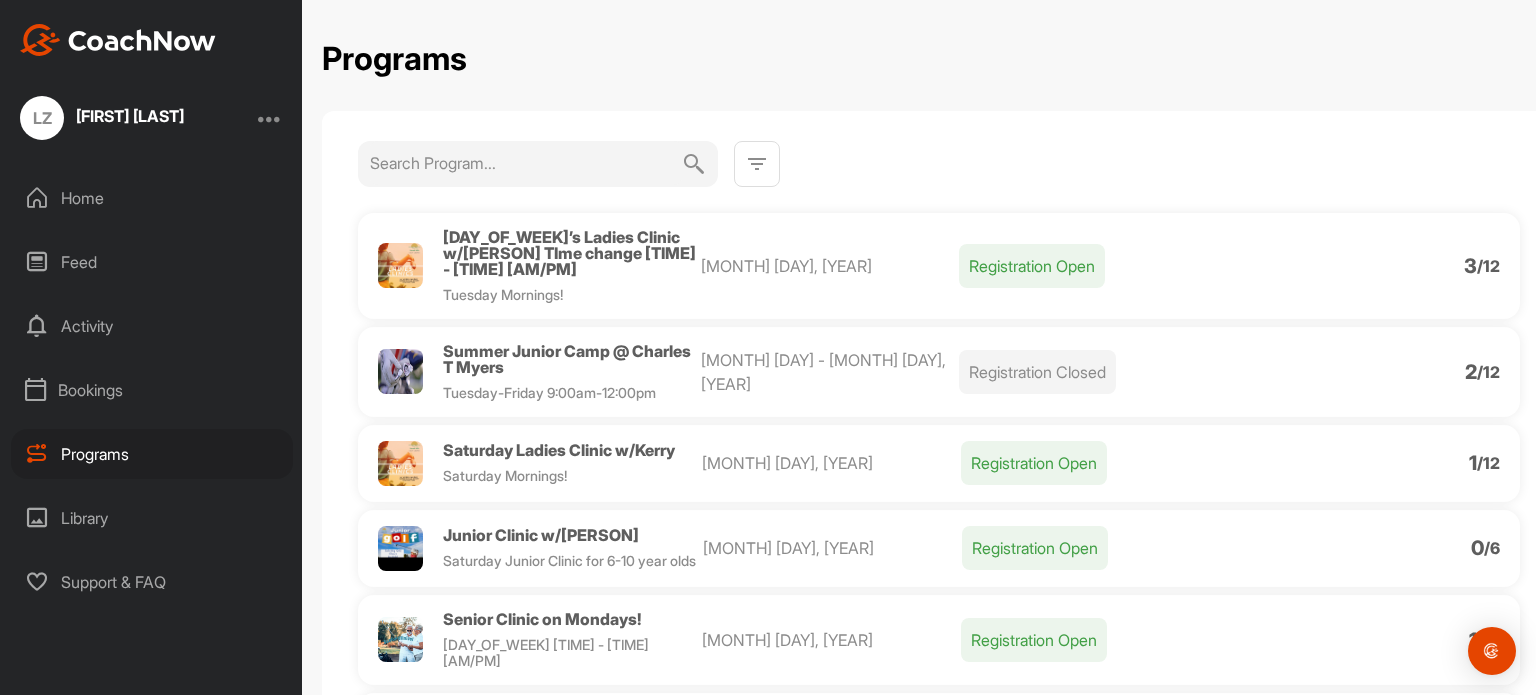 click on "Registration Open" at bounding box center [1032, 266] 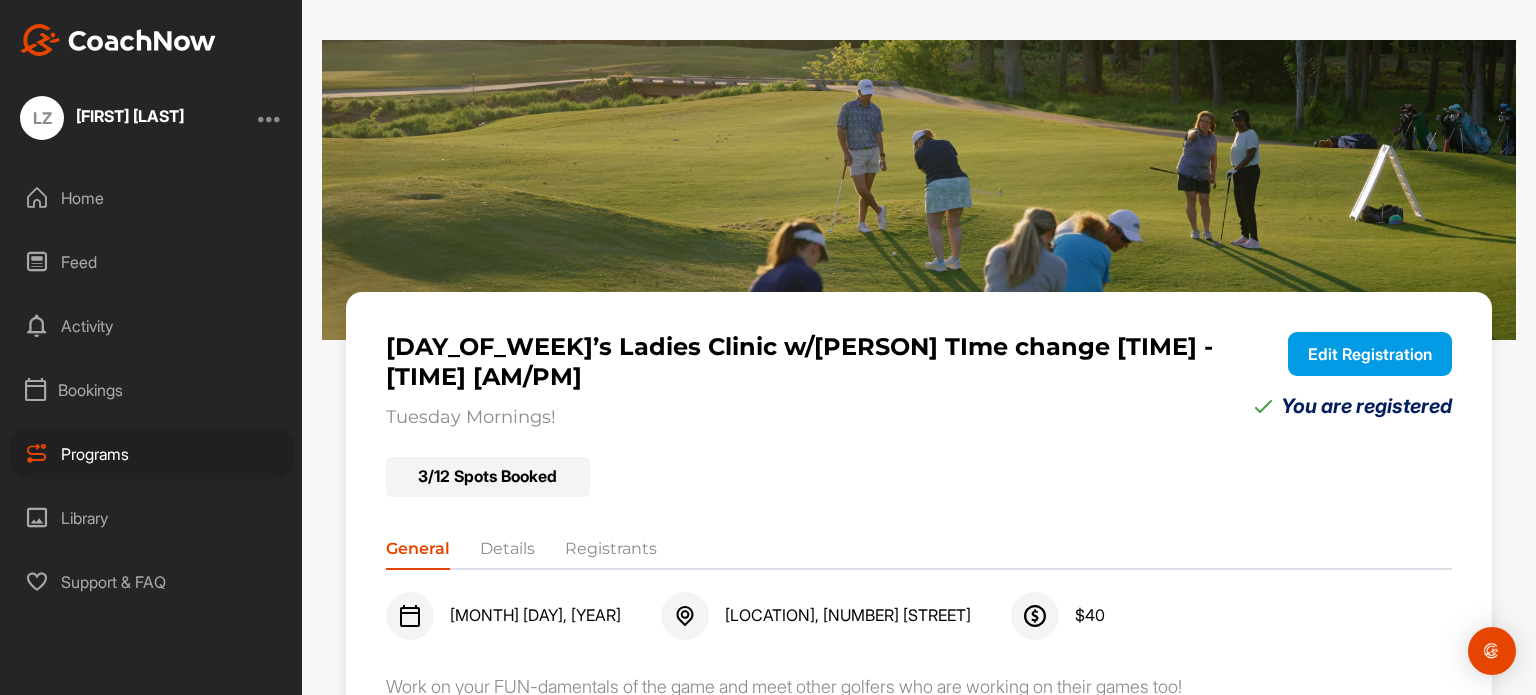 scroll, scrollTop: 190, scrollLeft: 0, axis: vertical 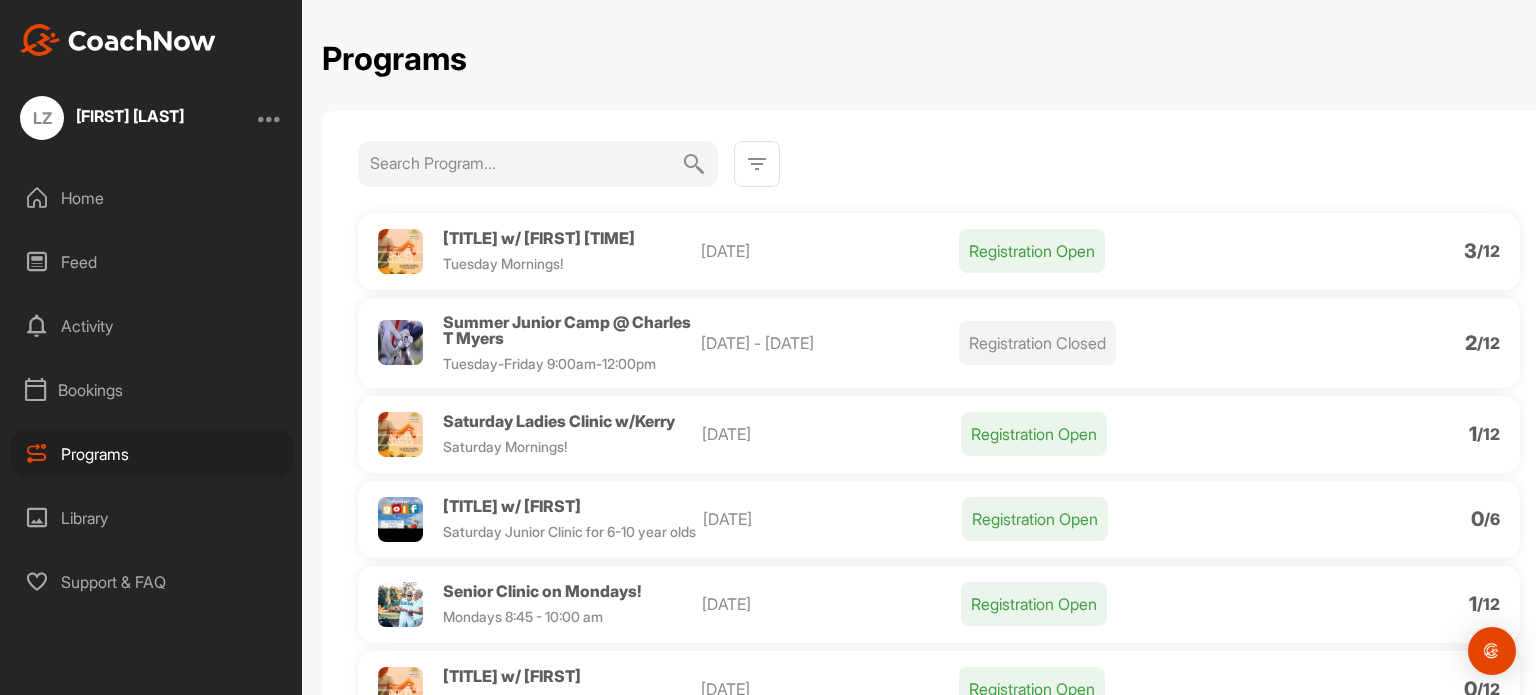 click on "Registration Open" at bounding box center [1032, 251] 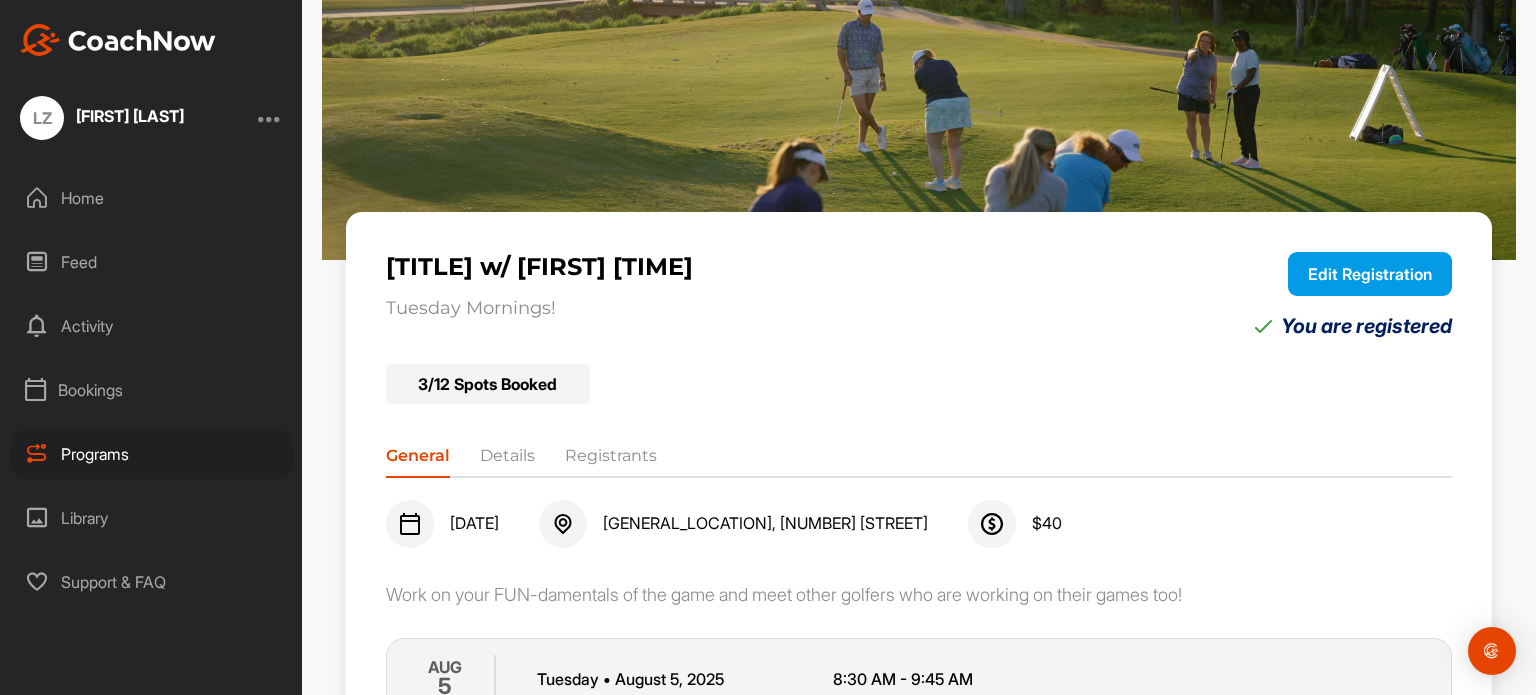 scroll, scrollTop: 190, scrollLeft: 0, axis: vertical 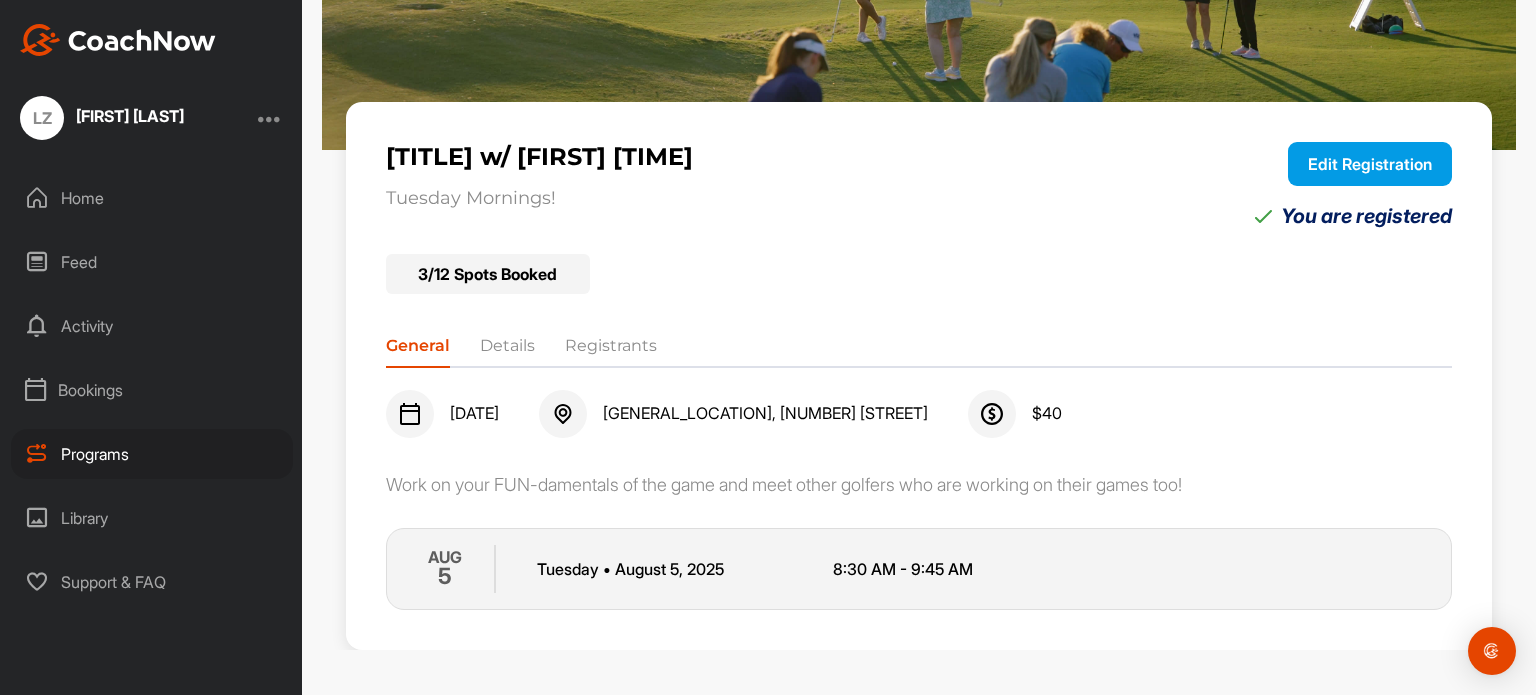 click on "Registrants" at bounding box center [611, 350] 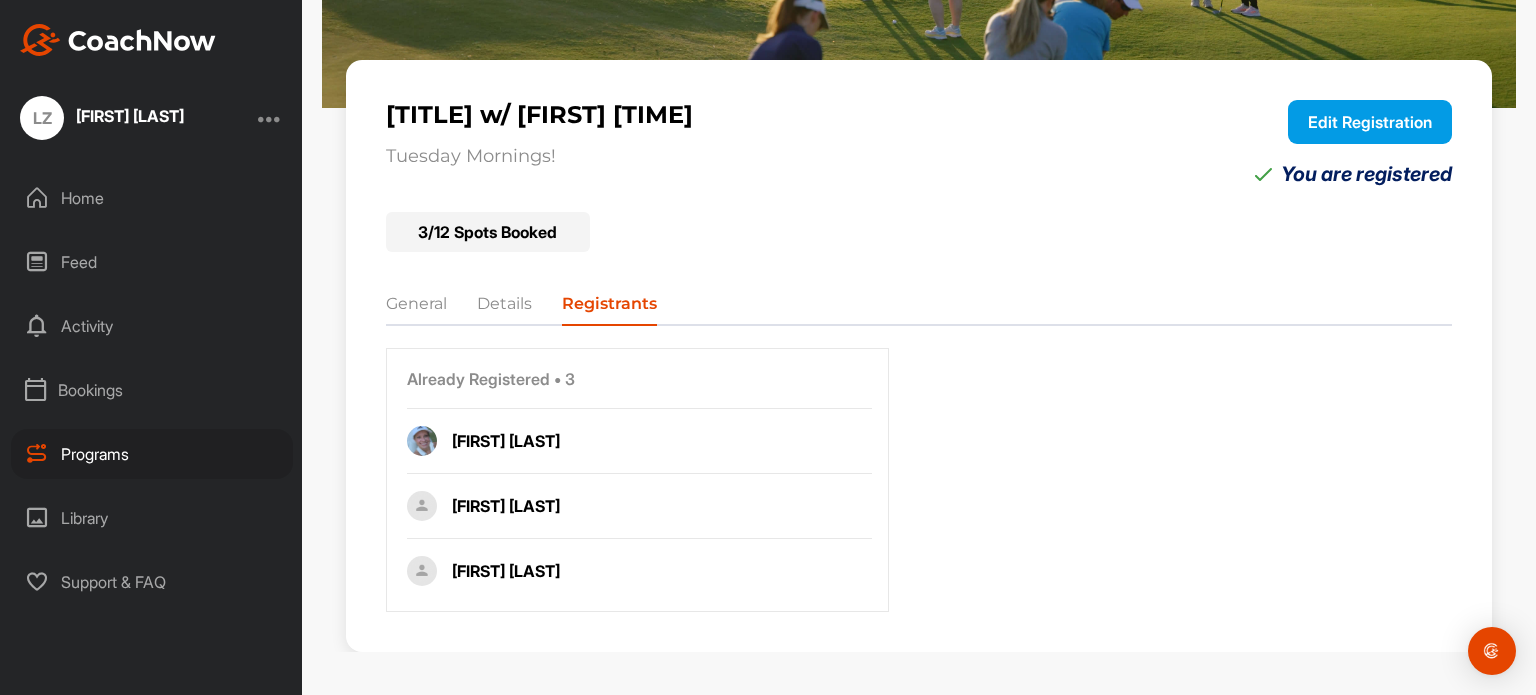 scroll, scrollTop: 233, scrollLeft: 0, axis: vertical 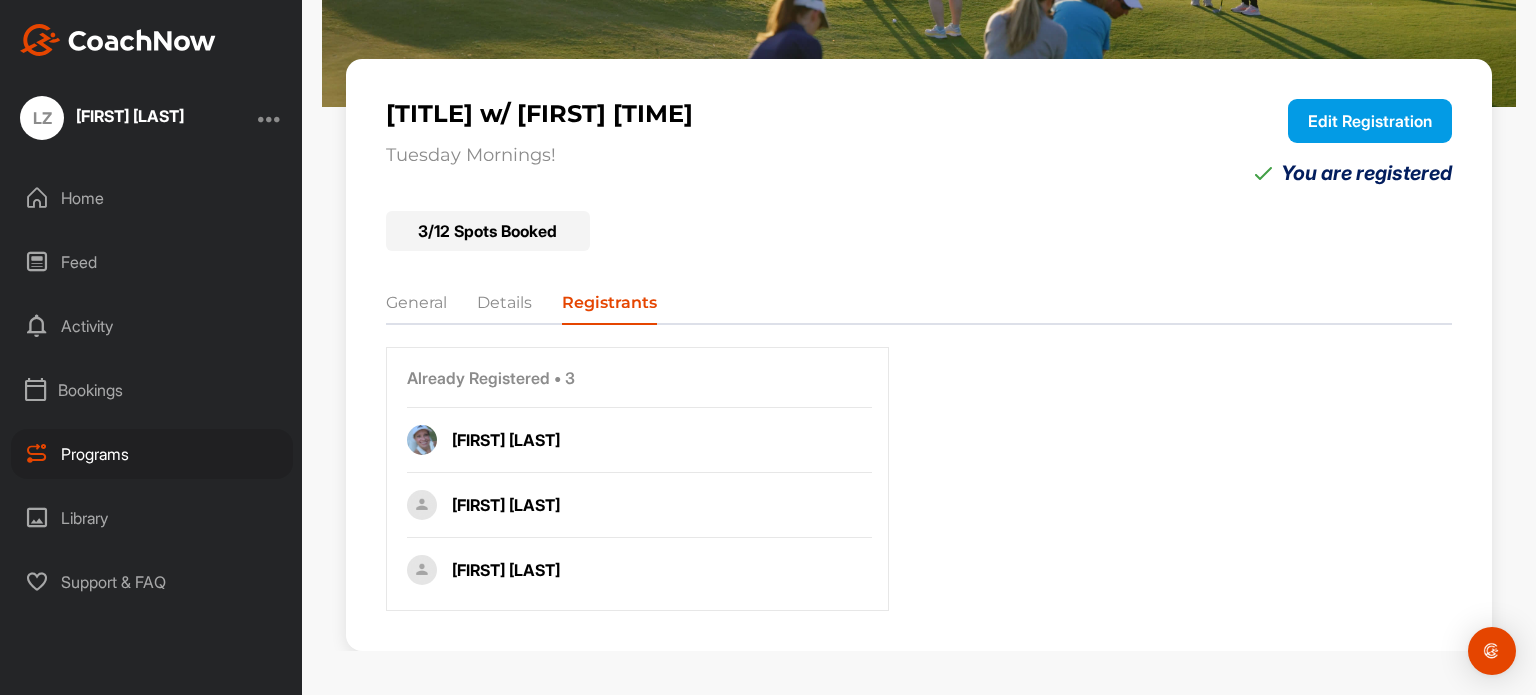 click on "General" at bounding box center (416, 307) 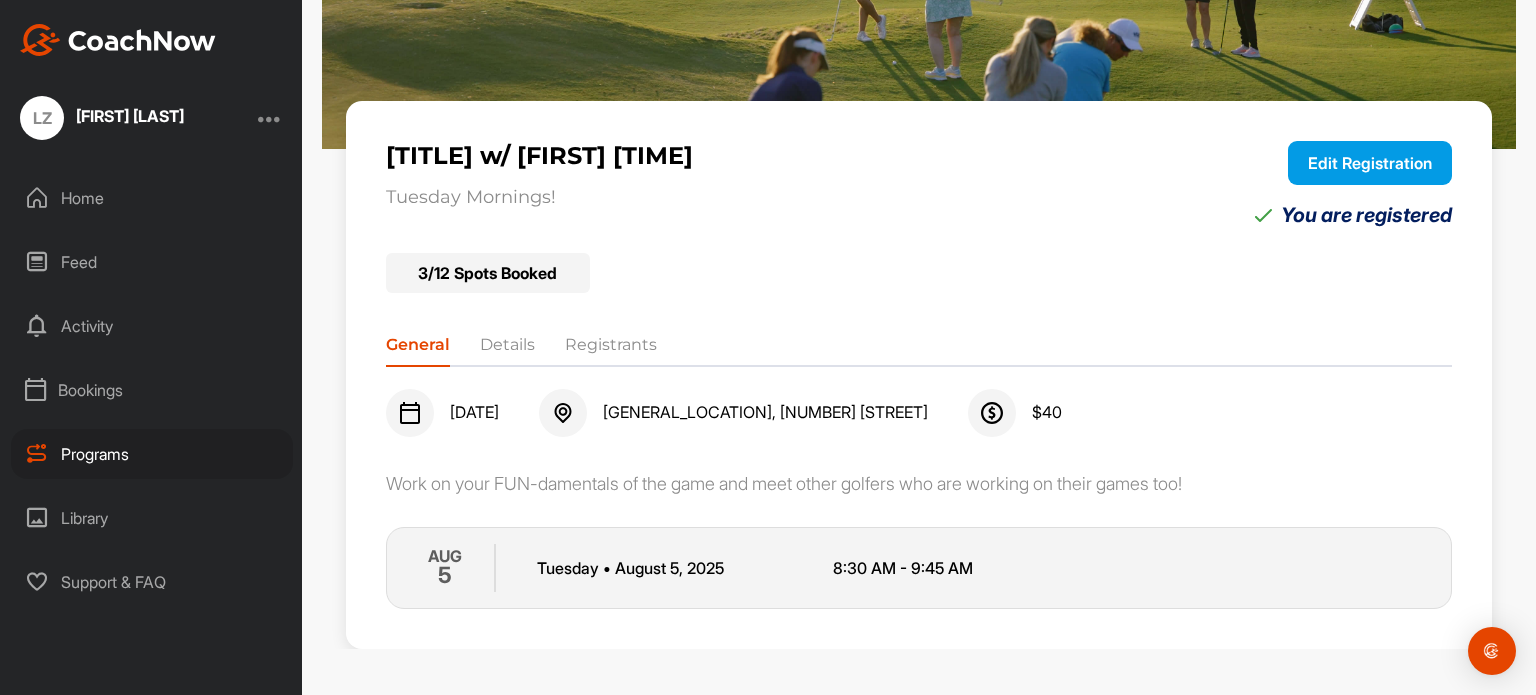 scroll, scrollTop: 190, scrollLeft: 0, axis: vertical 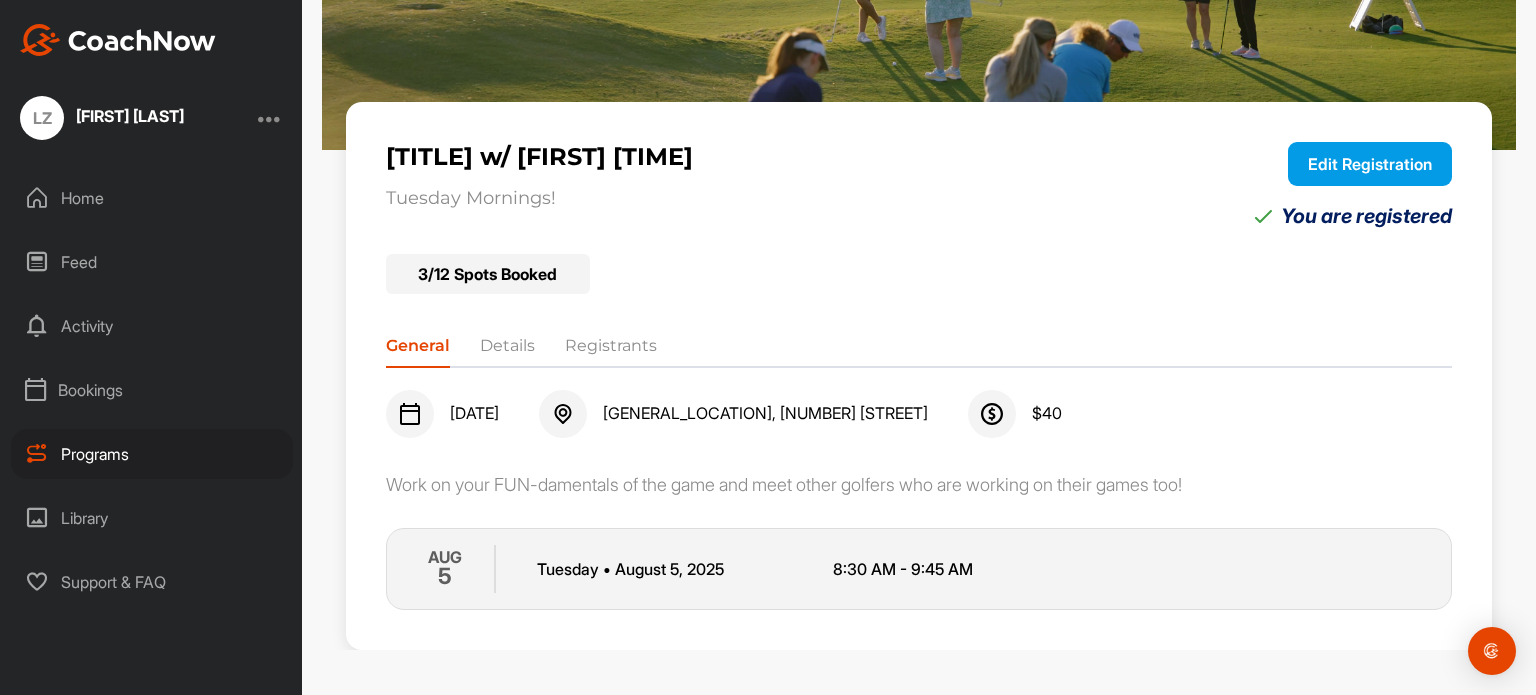 click on "Details" at bounding box center [507, 350] 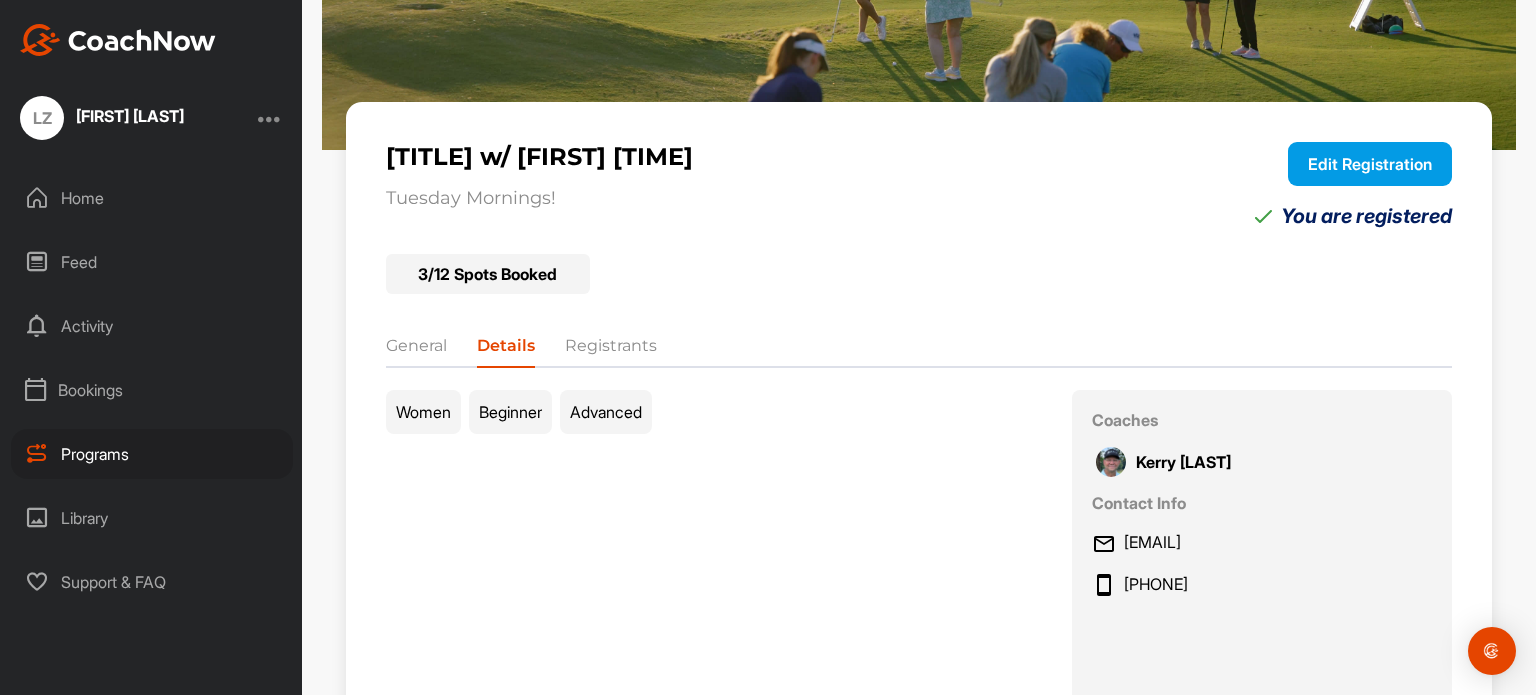 scroll, scrollTop: 233, scrollLeft: 0, axis: vertical 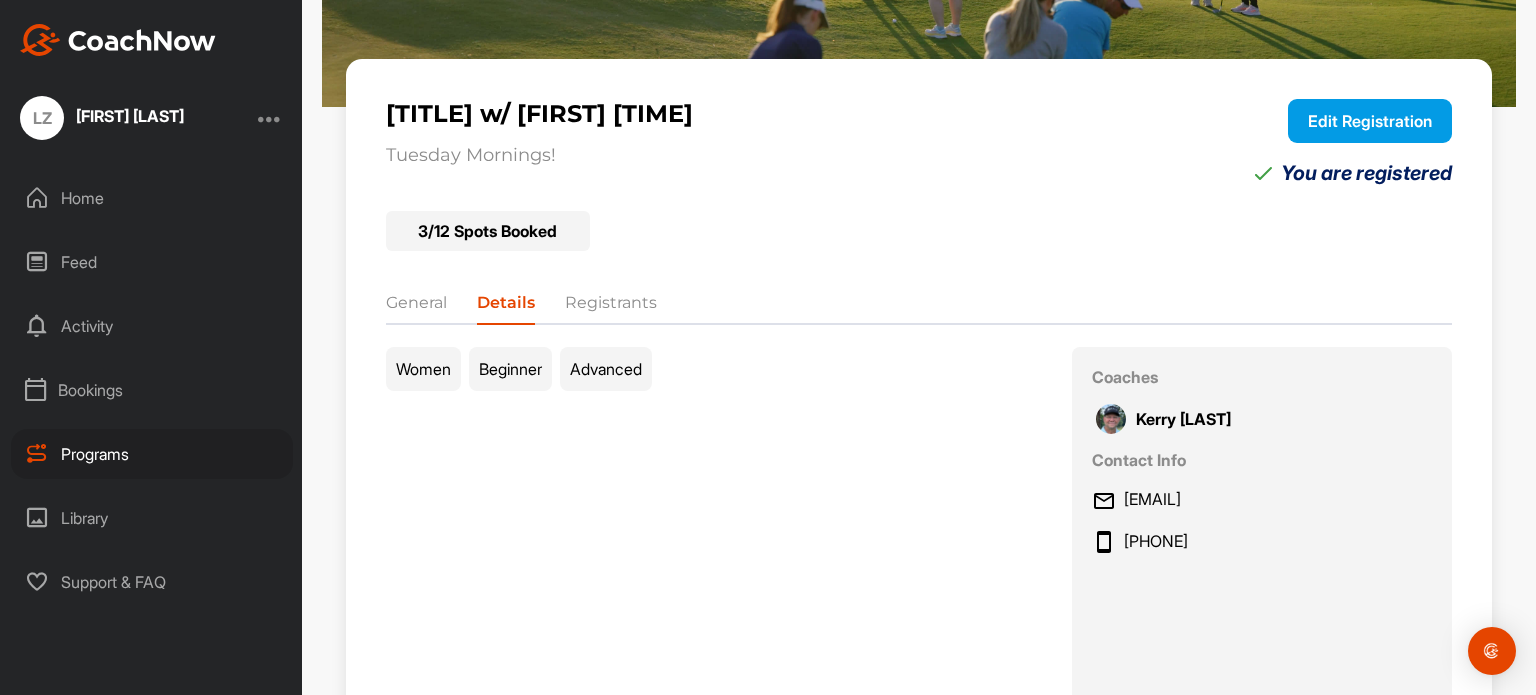 click on "Registrants" at bounding box center (611, 307) 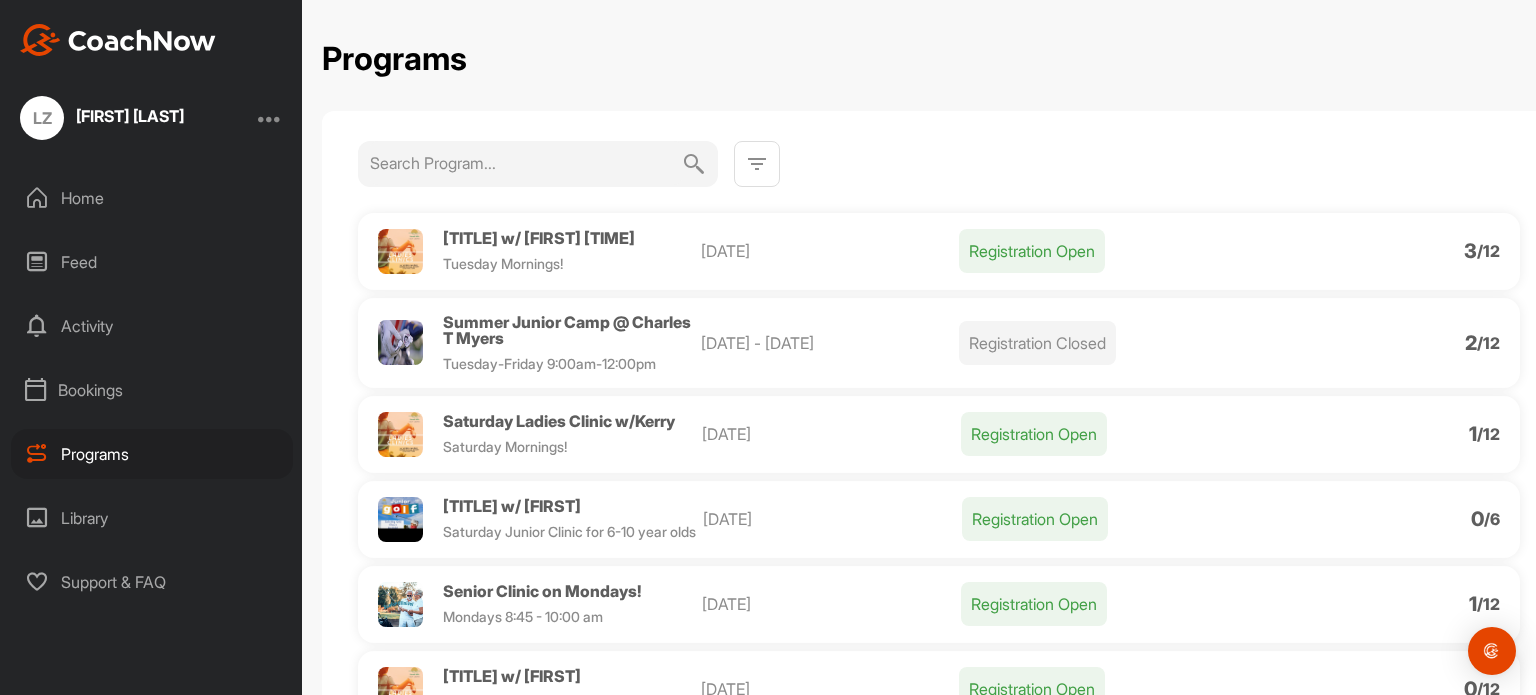 click at bounding box center (757, 164) 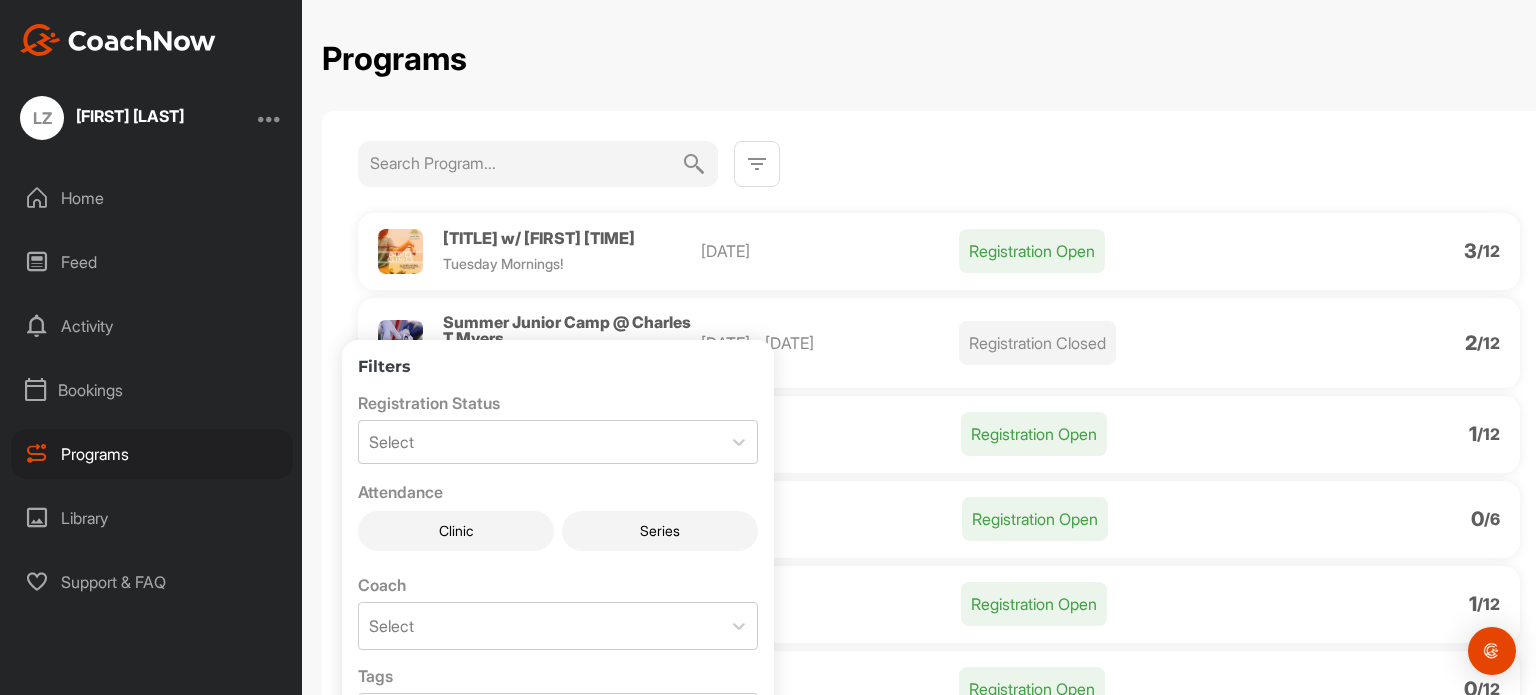 click at bounding box center (939, 164) 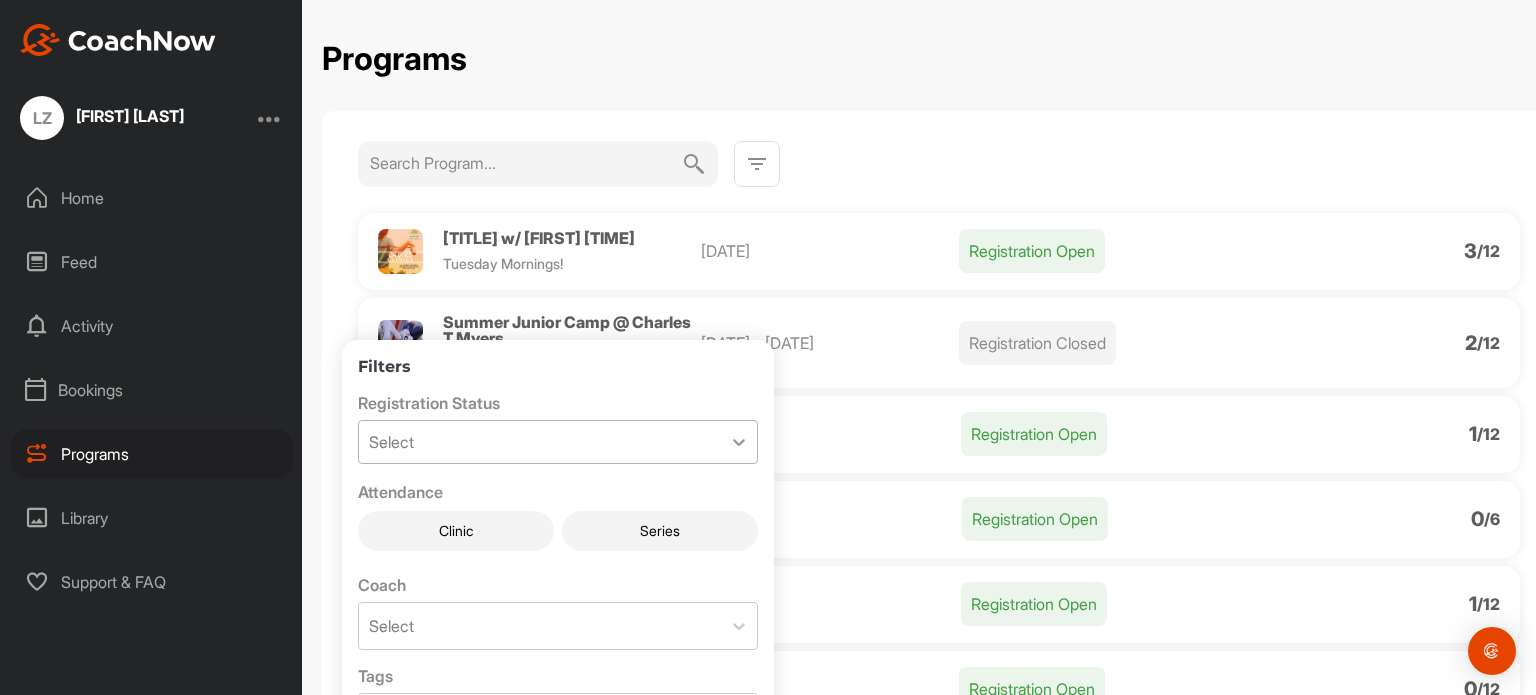 click 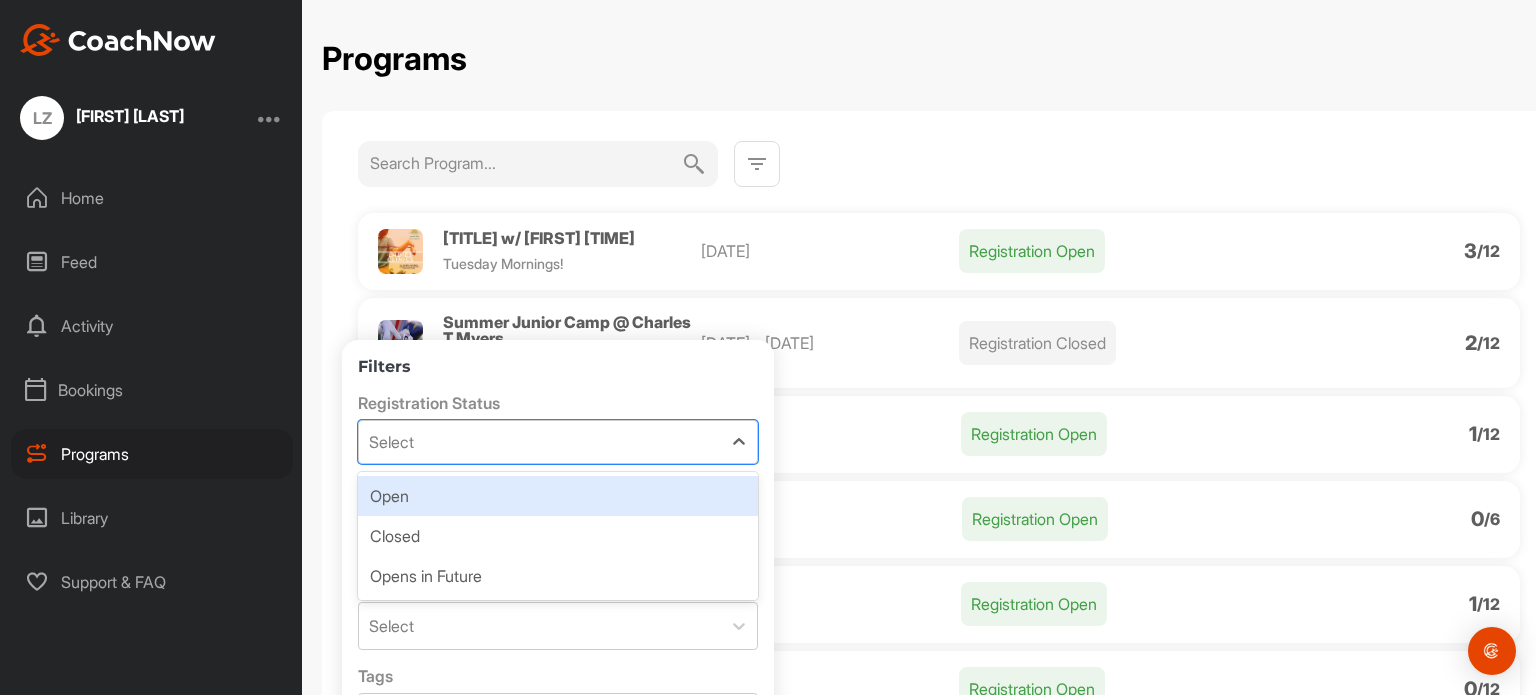 click on "Open" at bounding box center (558, 496) 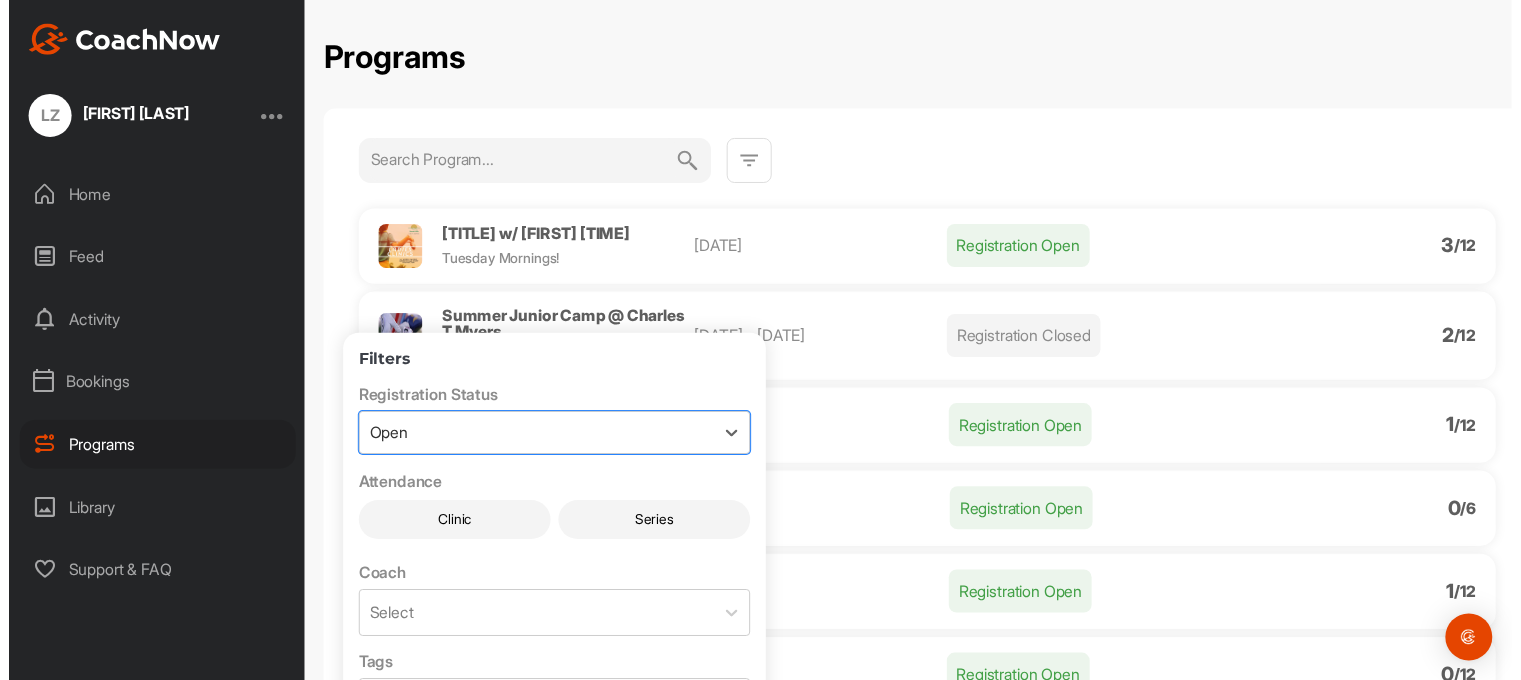 scroll, scrollTop: 100, scrollLeft: 0, axis: vertical 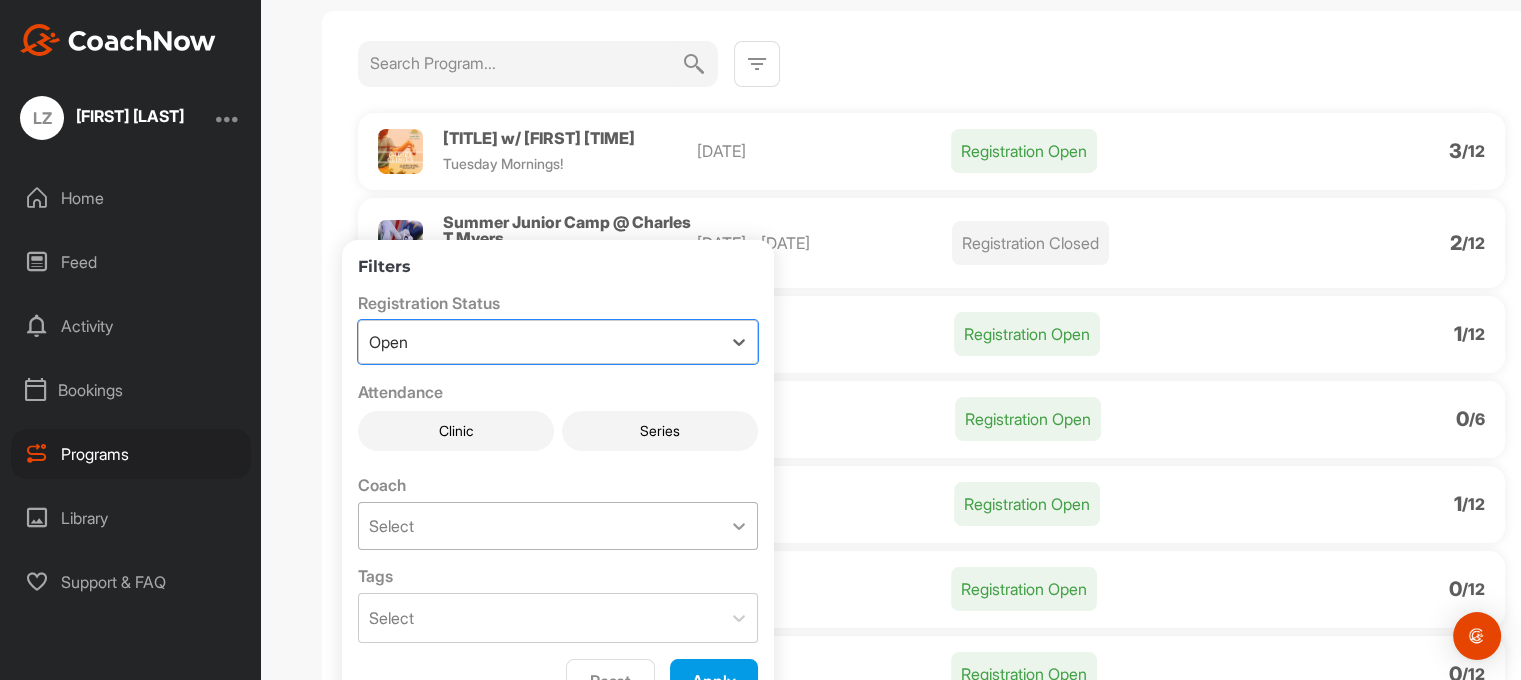 click 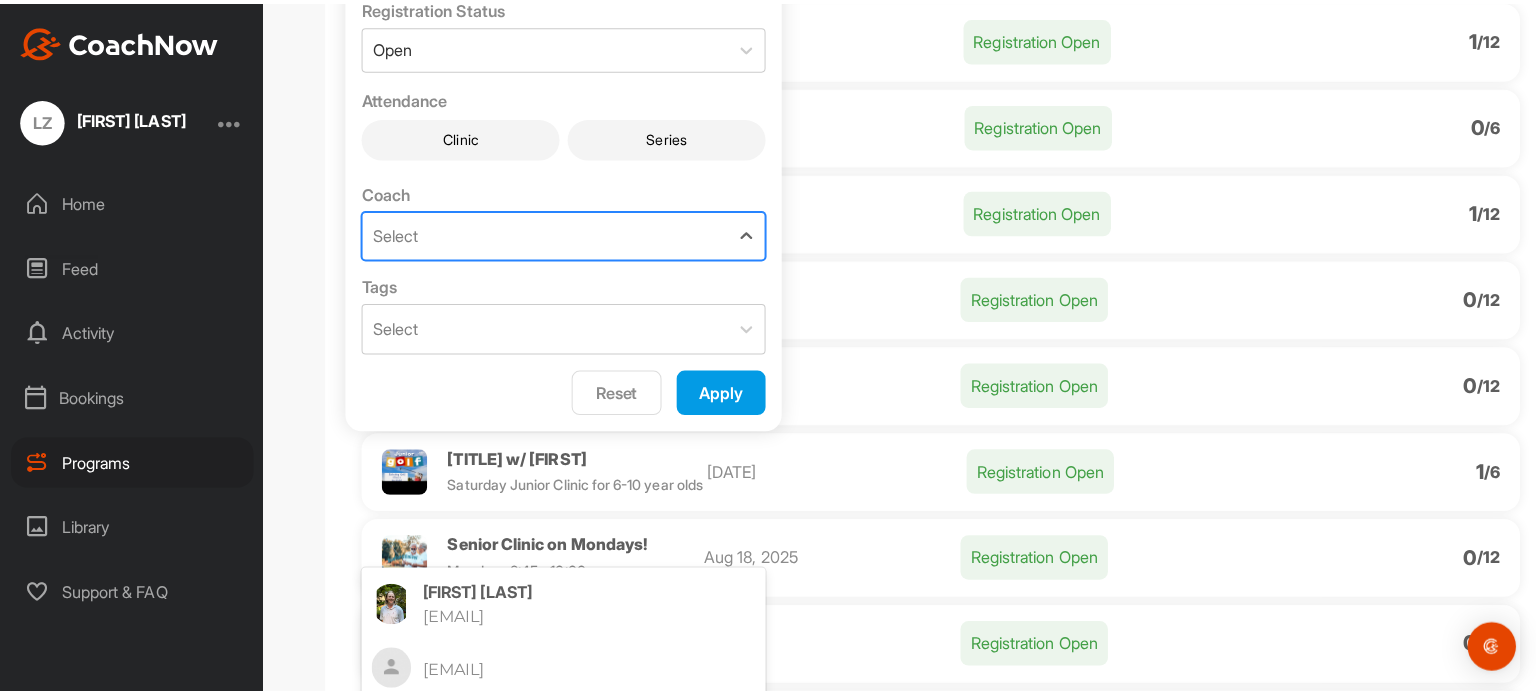 scroll, scrollTop: 400, scrollLeft: 0, axis: vertical 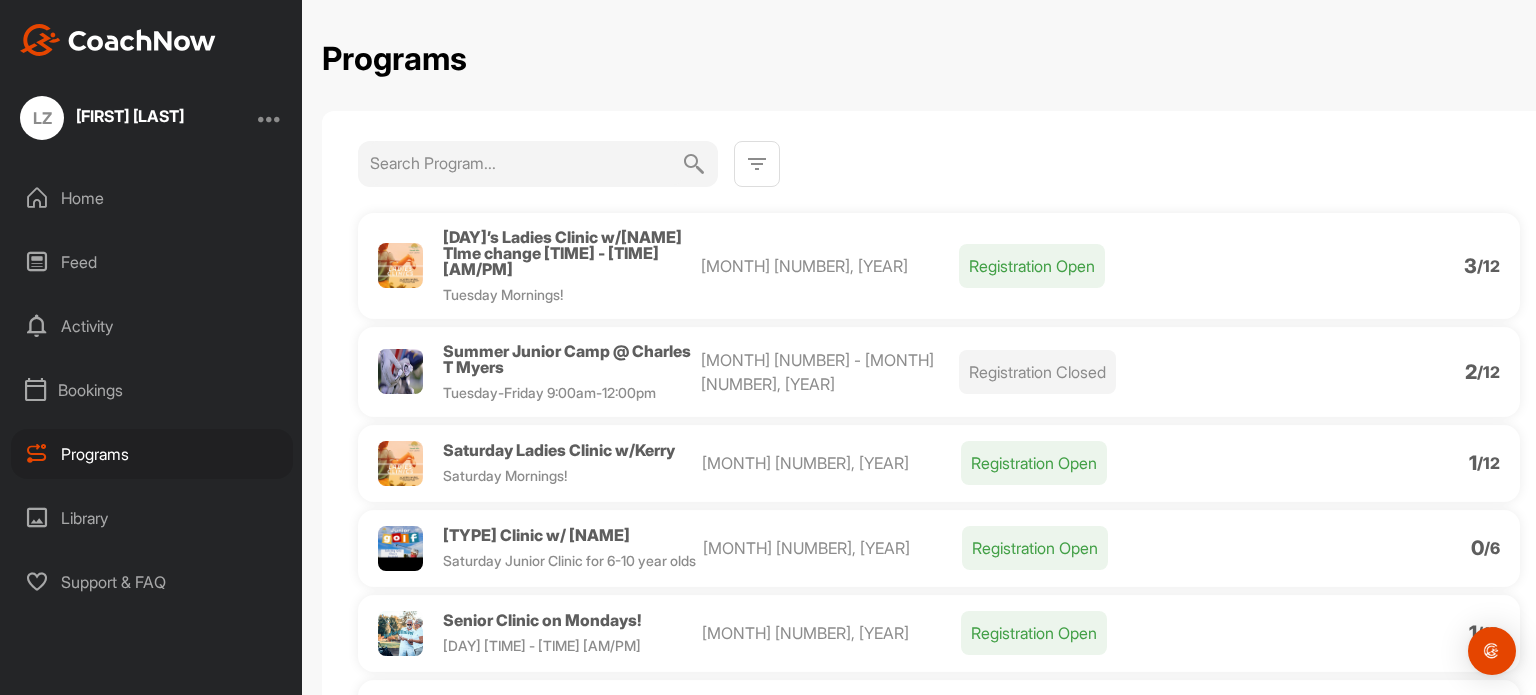 click at bounding box center (757, 164) 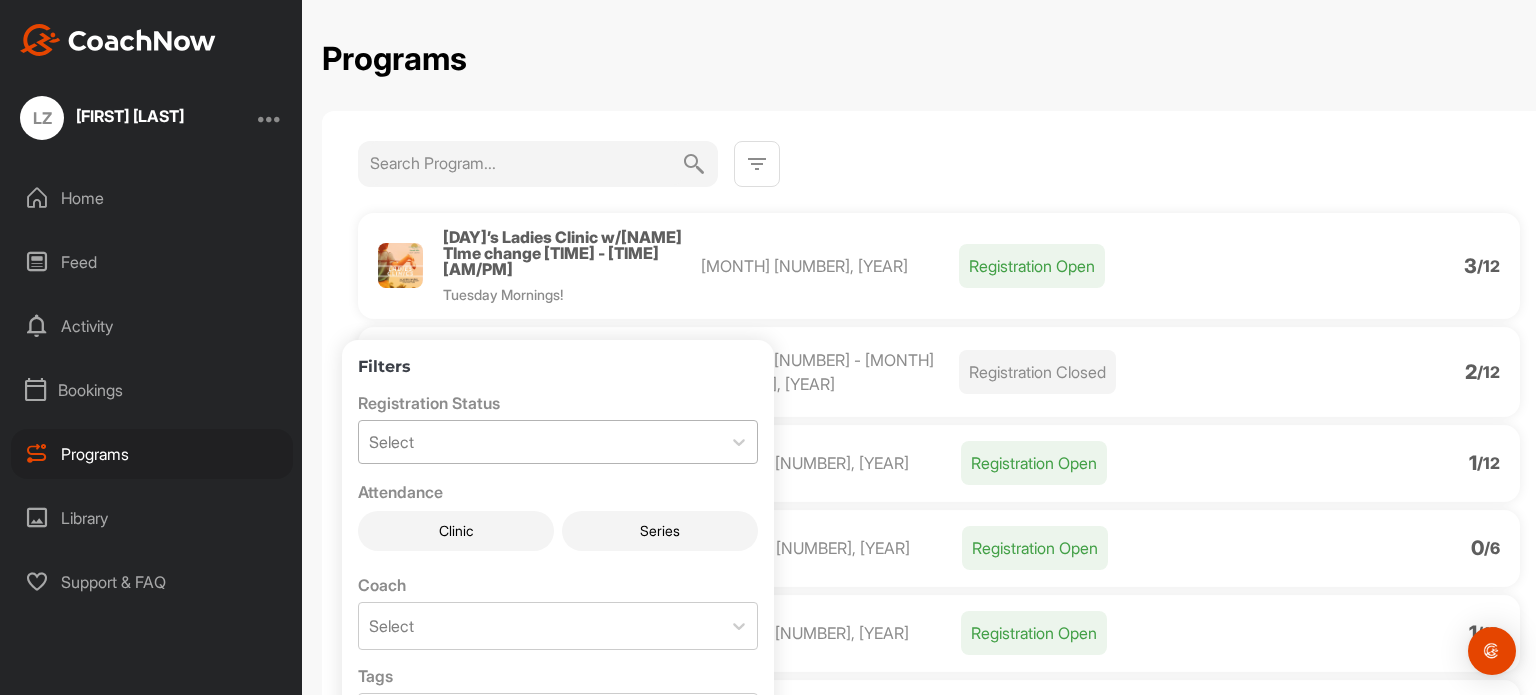 click on "Select" at bounding box center (540, 442) 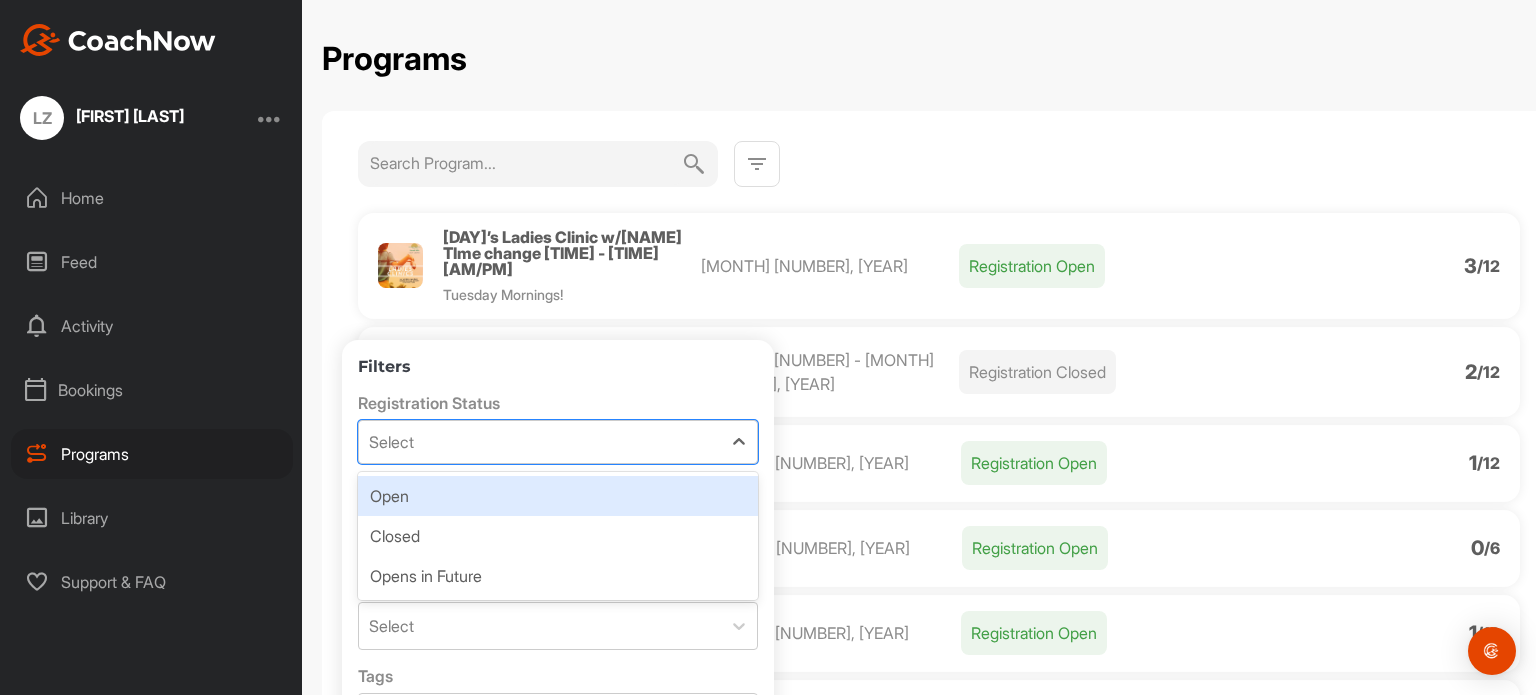 click on "Open" at bounding box center (558, 496) 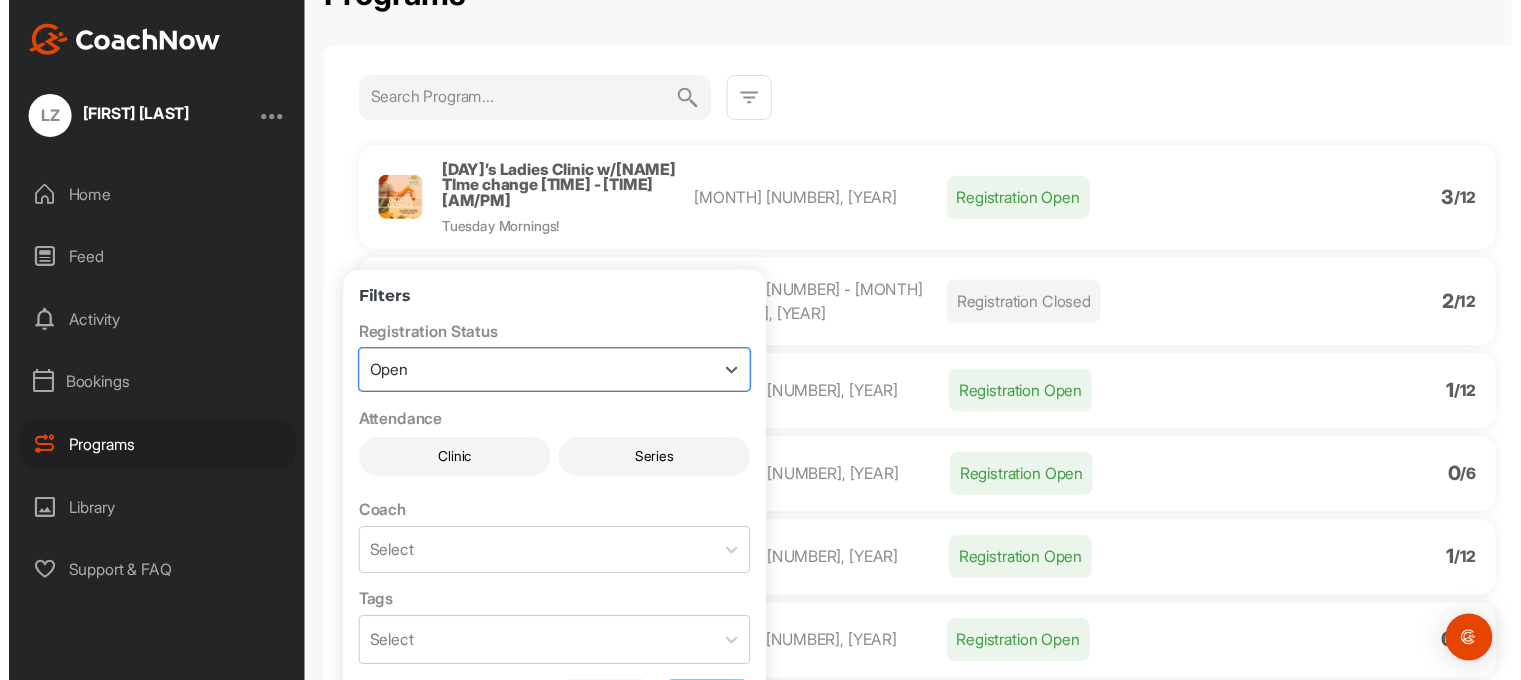 scroll, scrollTop: 100, scrollLeft: 0, axis: vertical 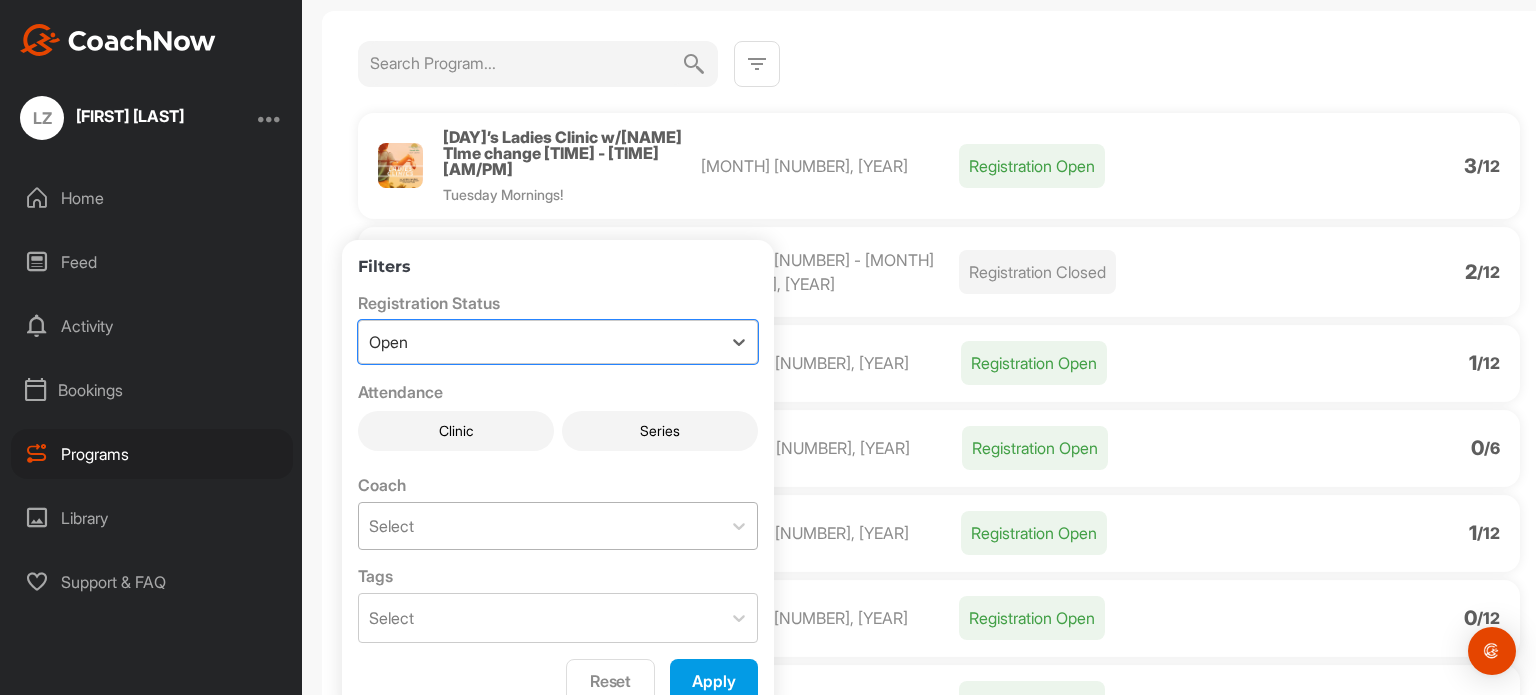 click on "Select" at bounding box center (540, 526) 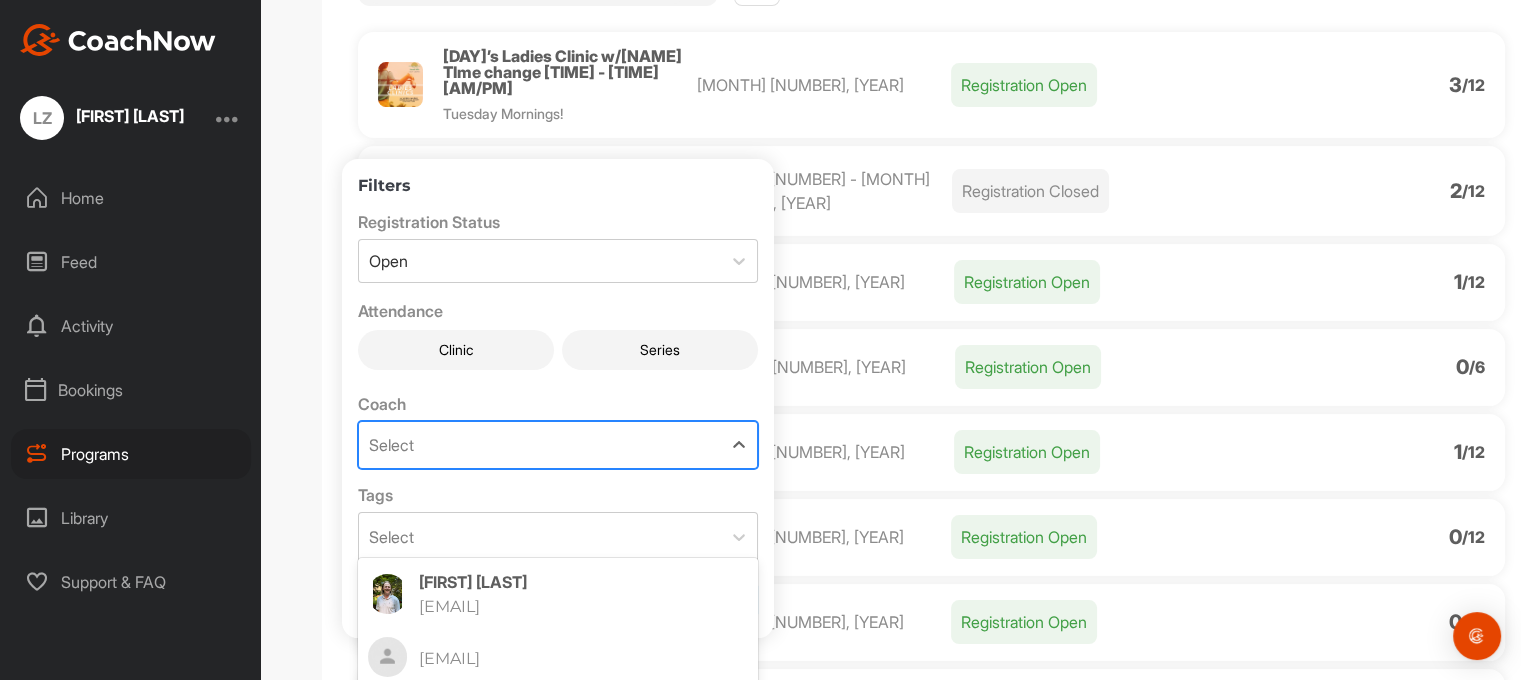 scroll, scrollTop: 300, scrollLeft: 0, axis: vertical 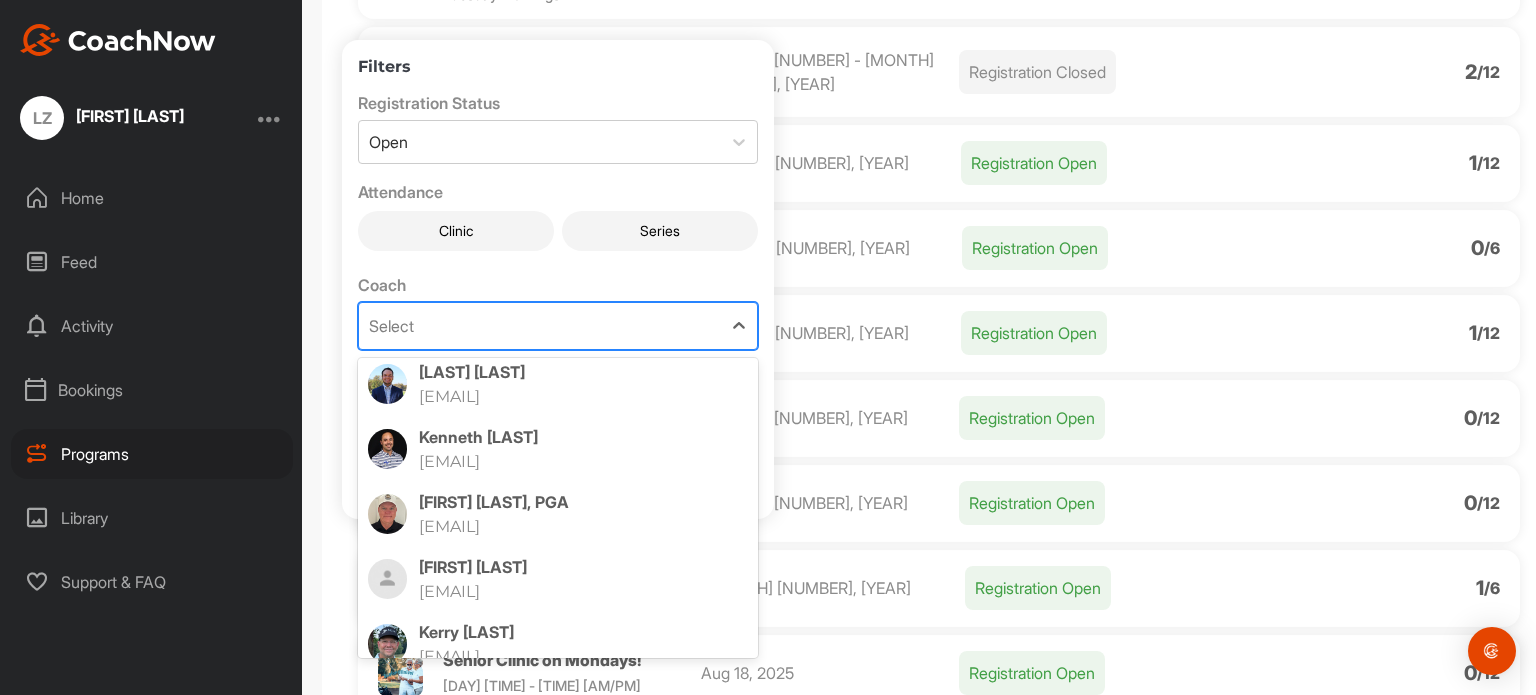 click on "Kerry   Snyder" at bounding box center [583, 632] 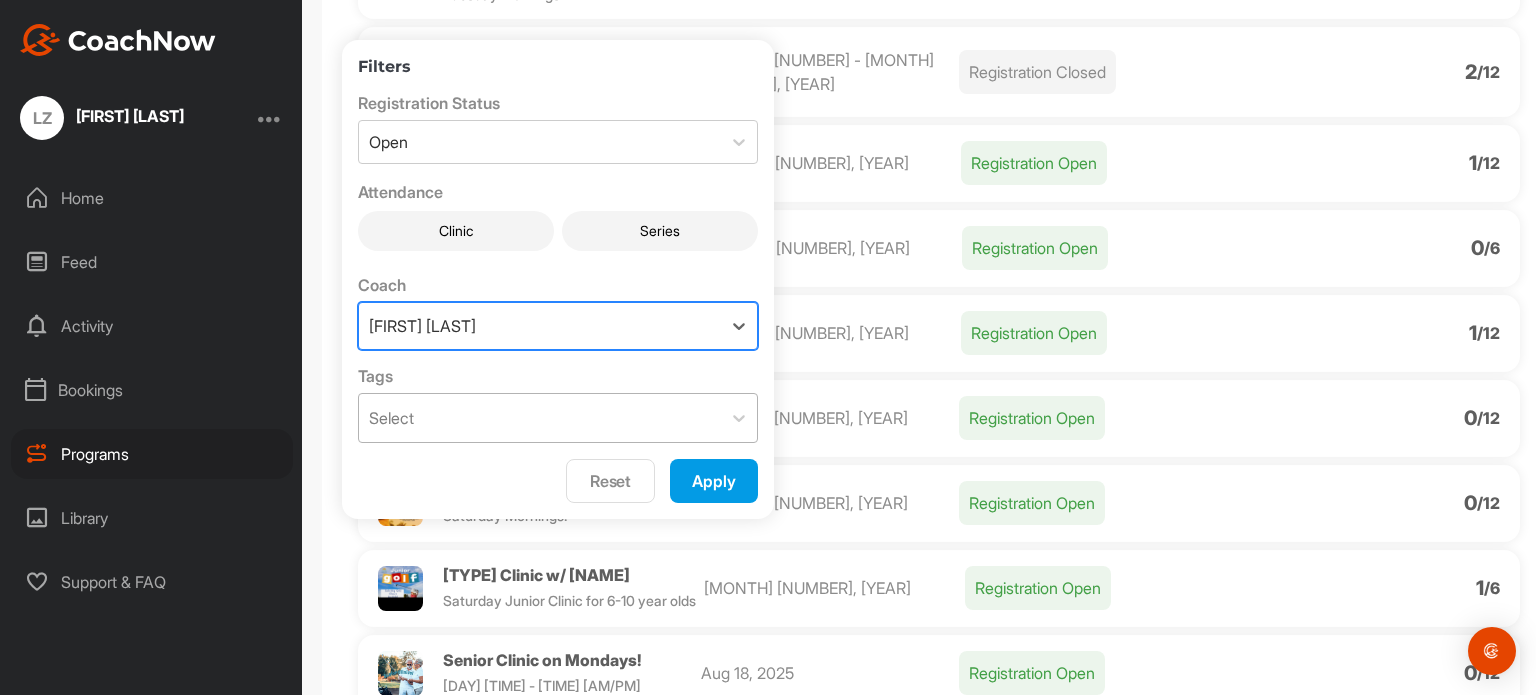 click on "Select" at bounding box center (540, 418) 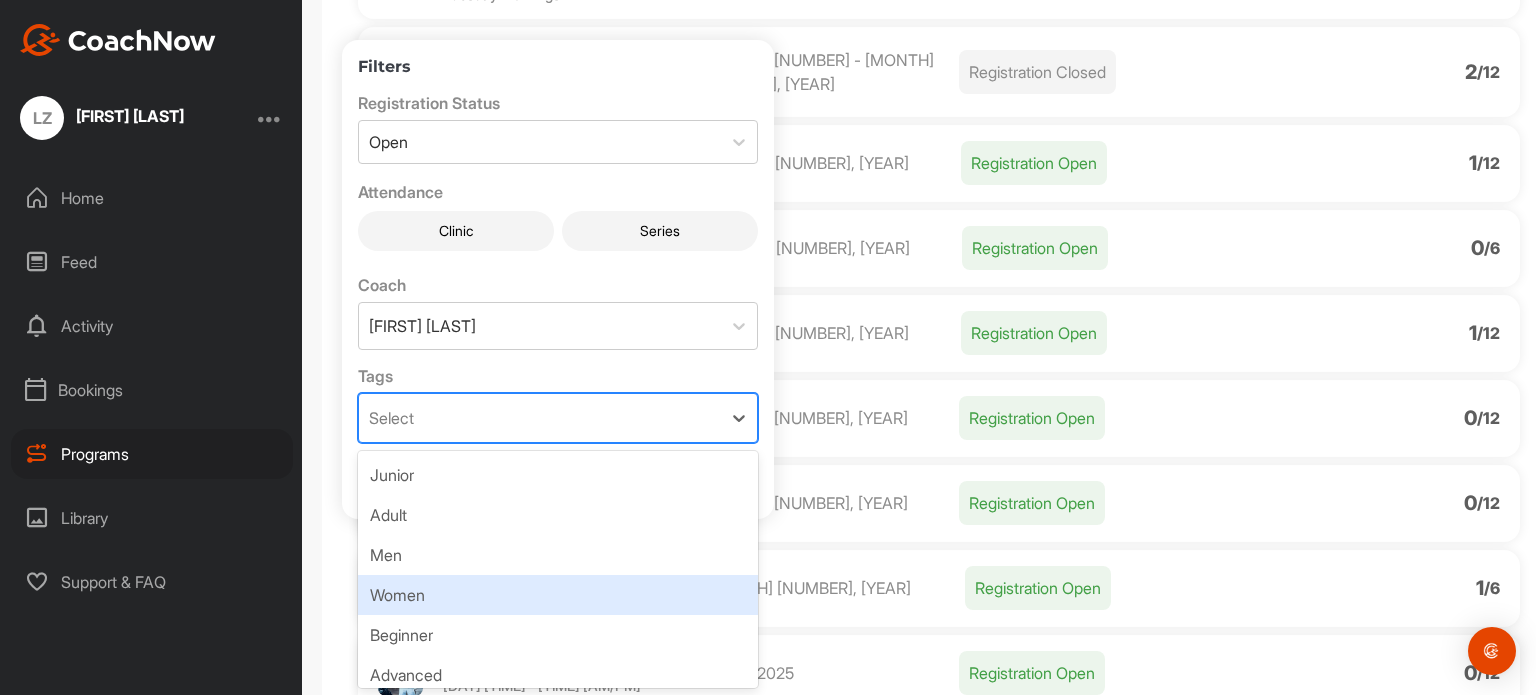 click on "Women" at bounding box center [558, 595] 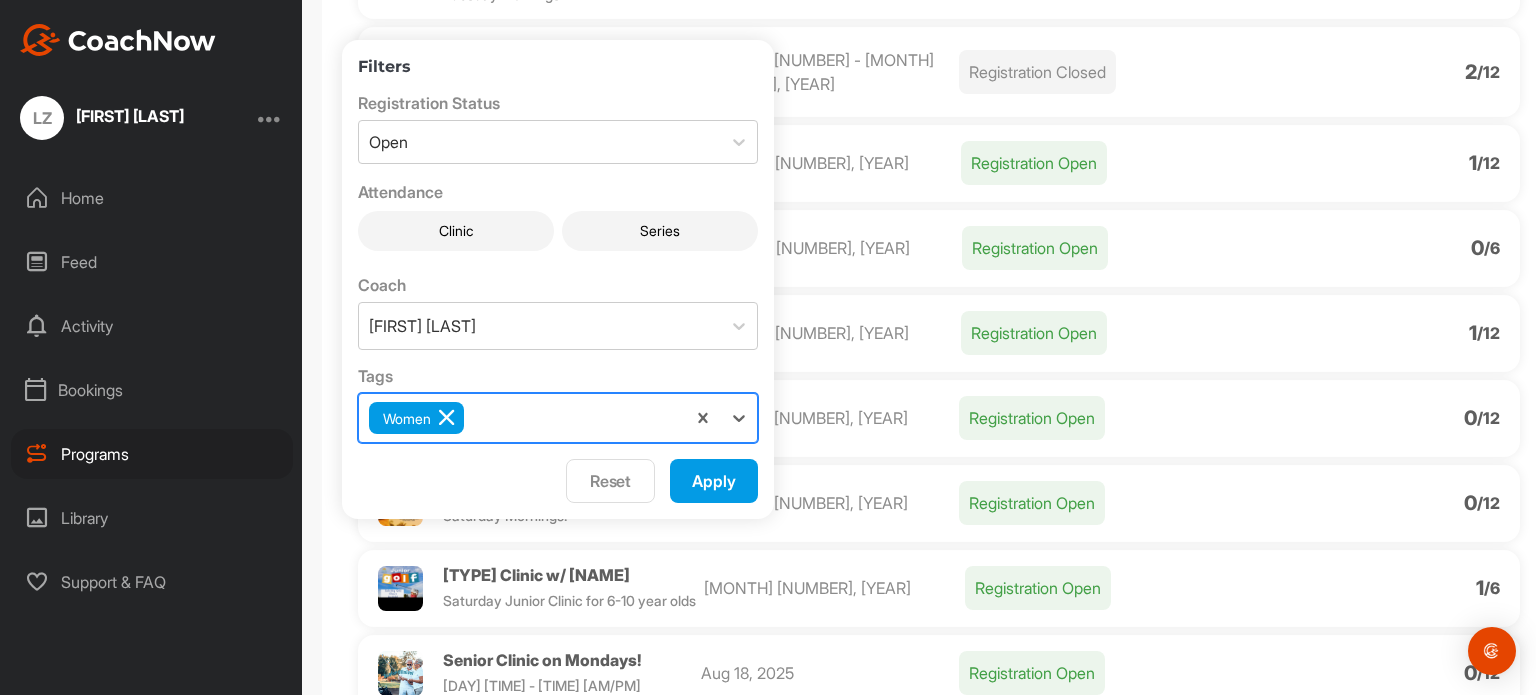 click on "Apply" at bounding box center (714, 481) 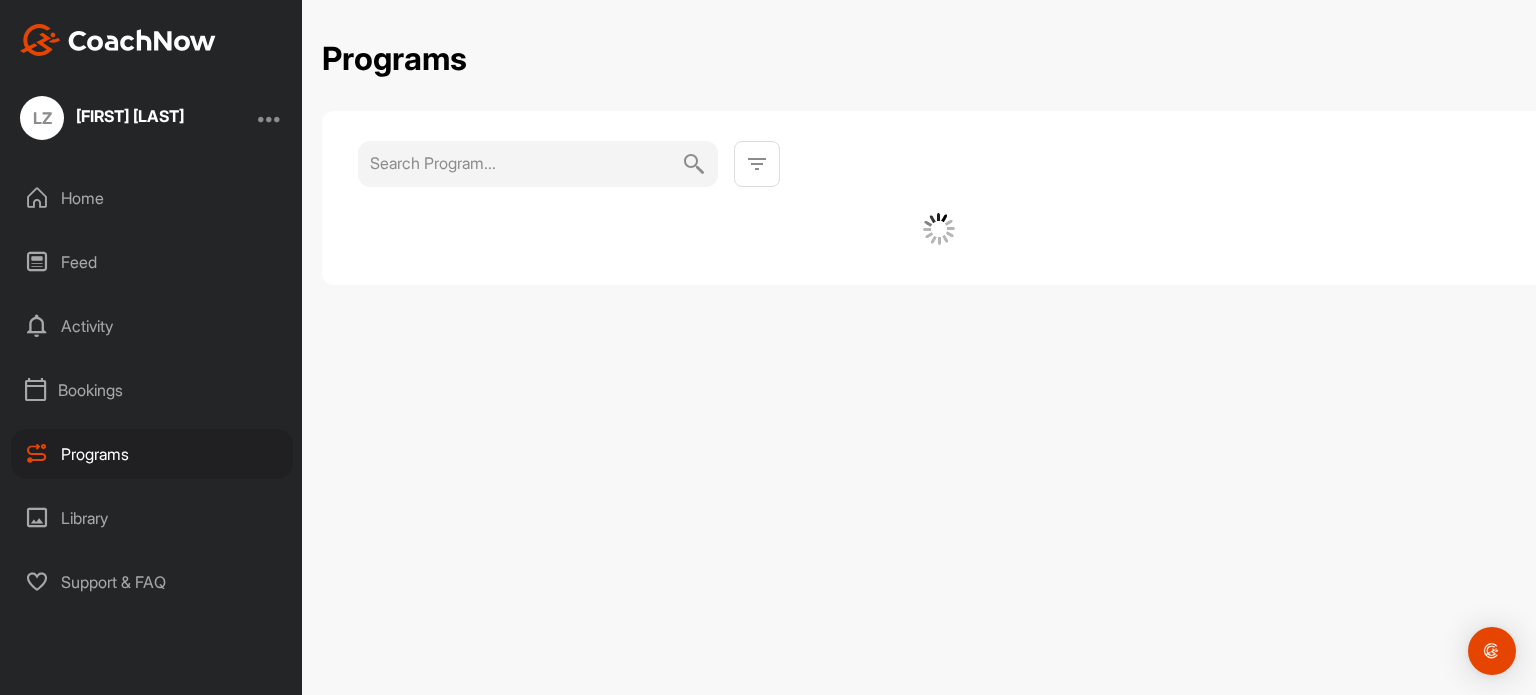 scroll, scrollTop: 0, scrollLeft: 0, axis: both 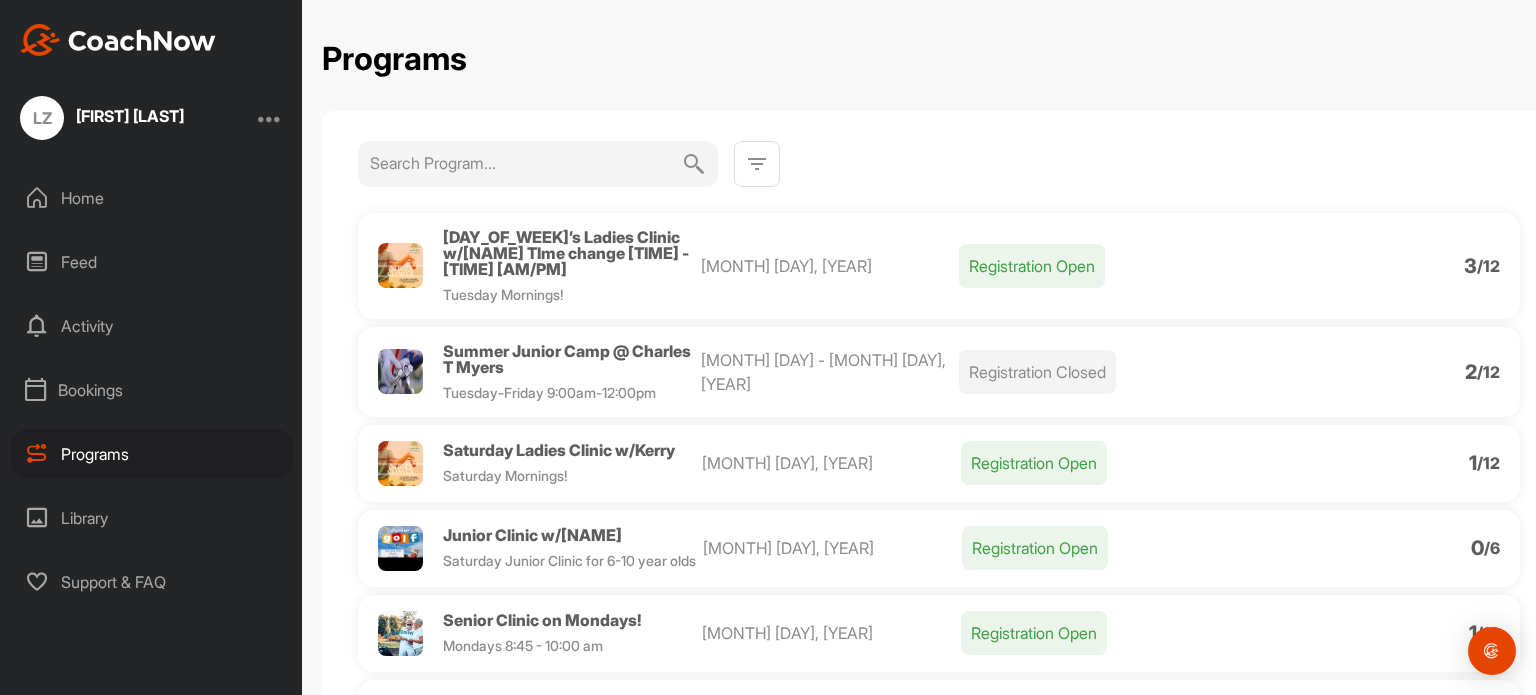 click on "Registration Open" at bounding box center [1032, 266] 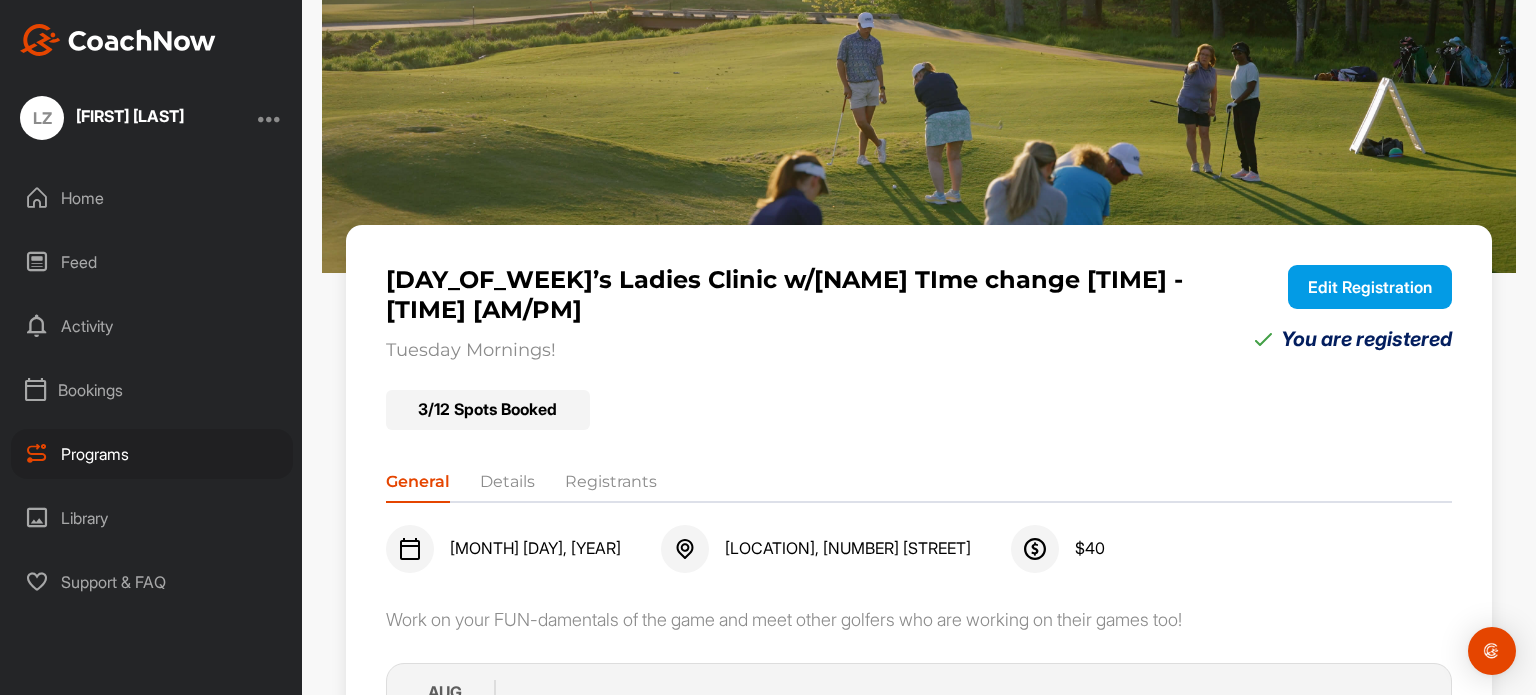 scroll, scrollTop: 100, scrollLeft: 0, axis: vertical 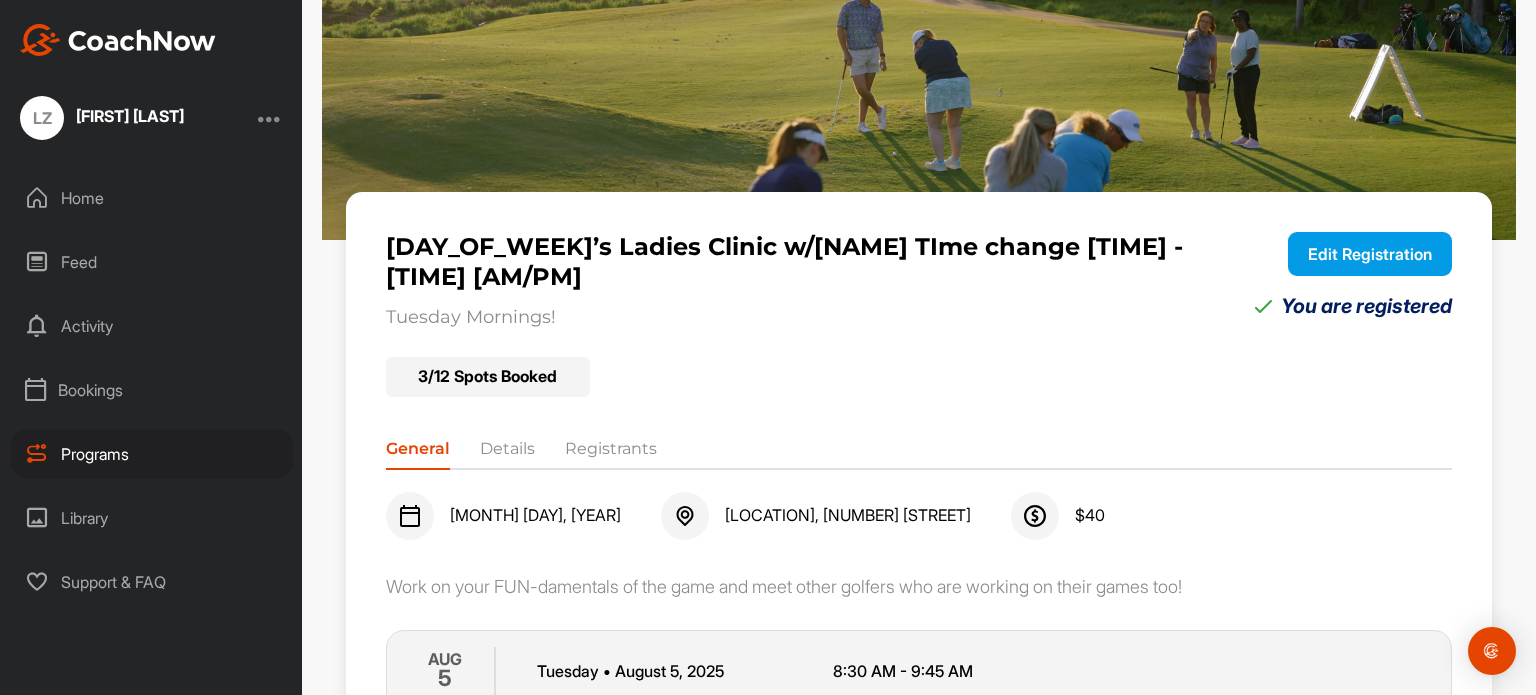 click at bounding box center (919, 90) 